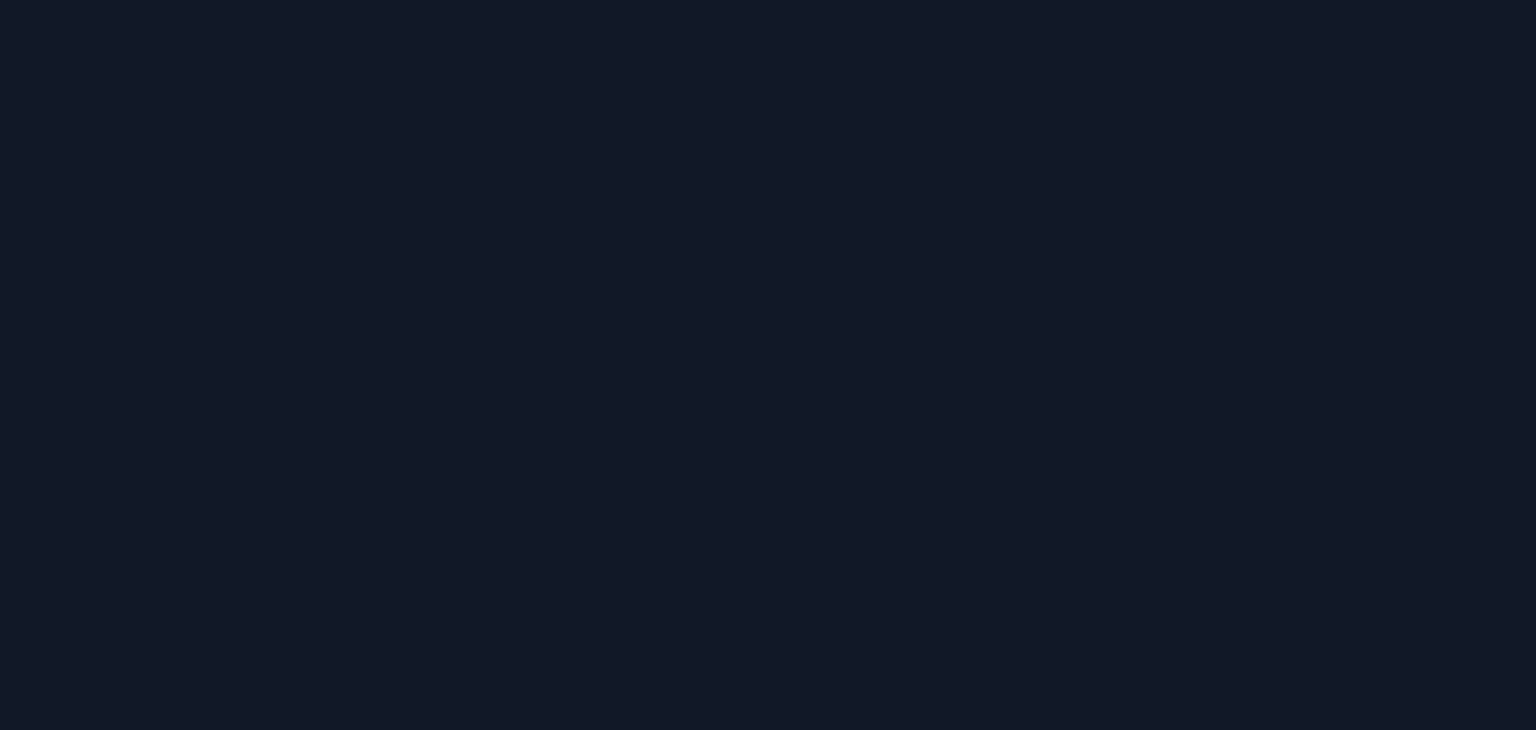 scroll, scrollTop: 0, scrollLeft: 0, axis: both 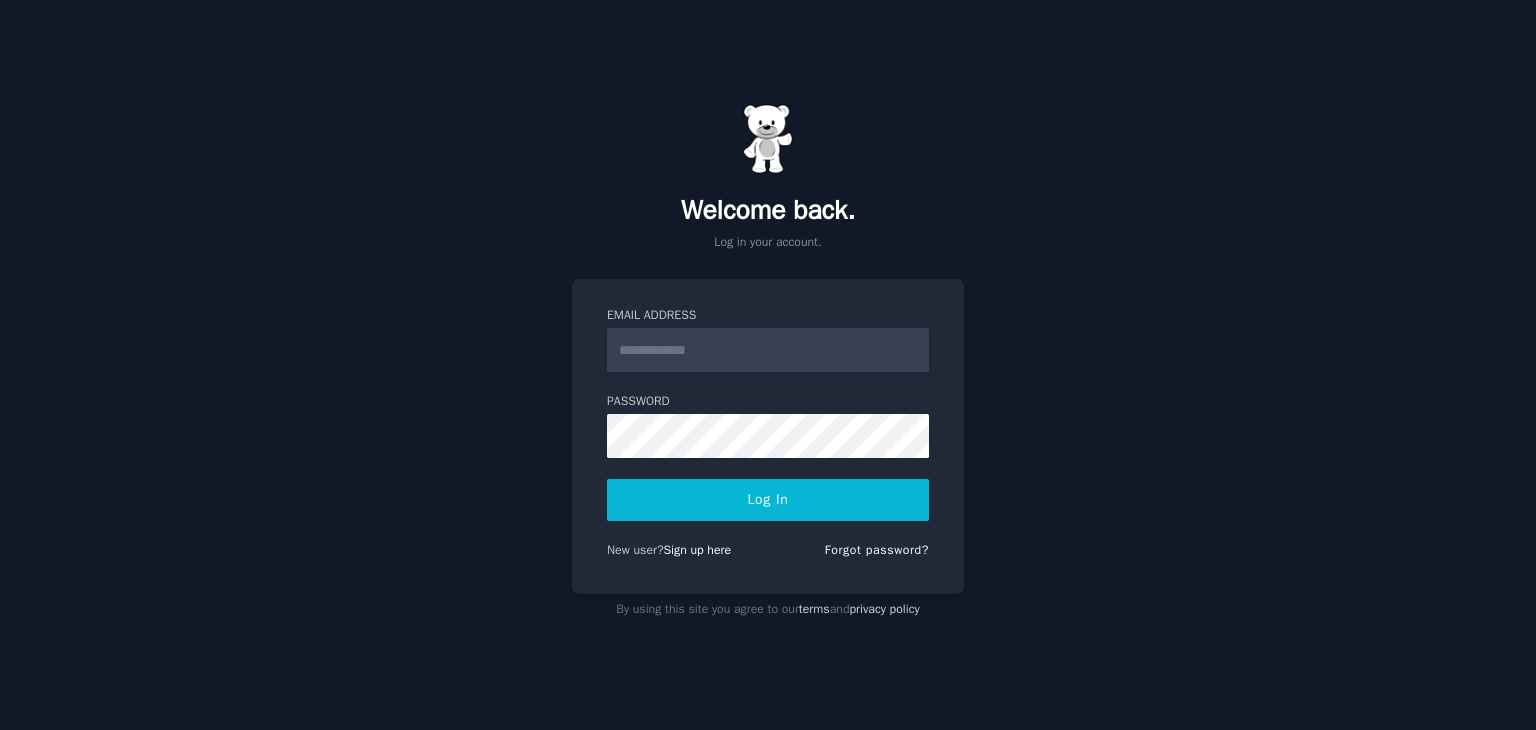 click on "Email Address" at bounding box center (768, 350) 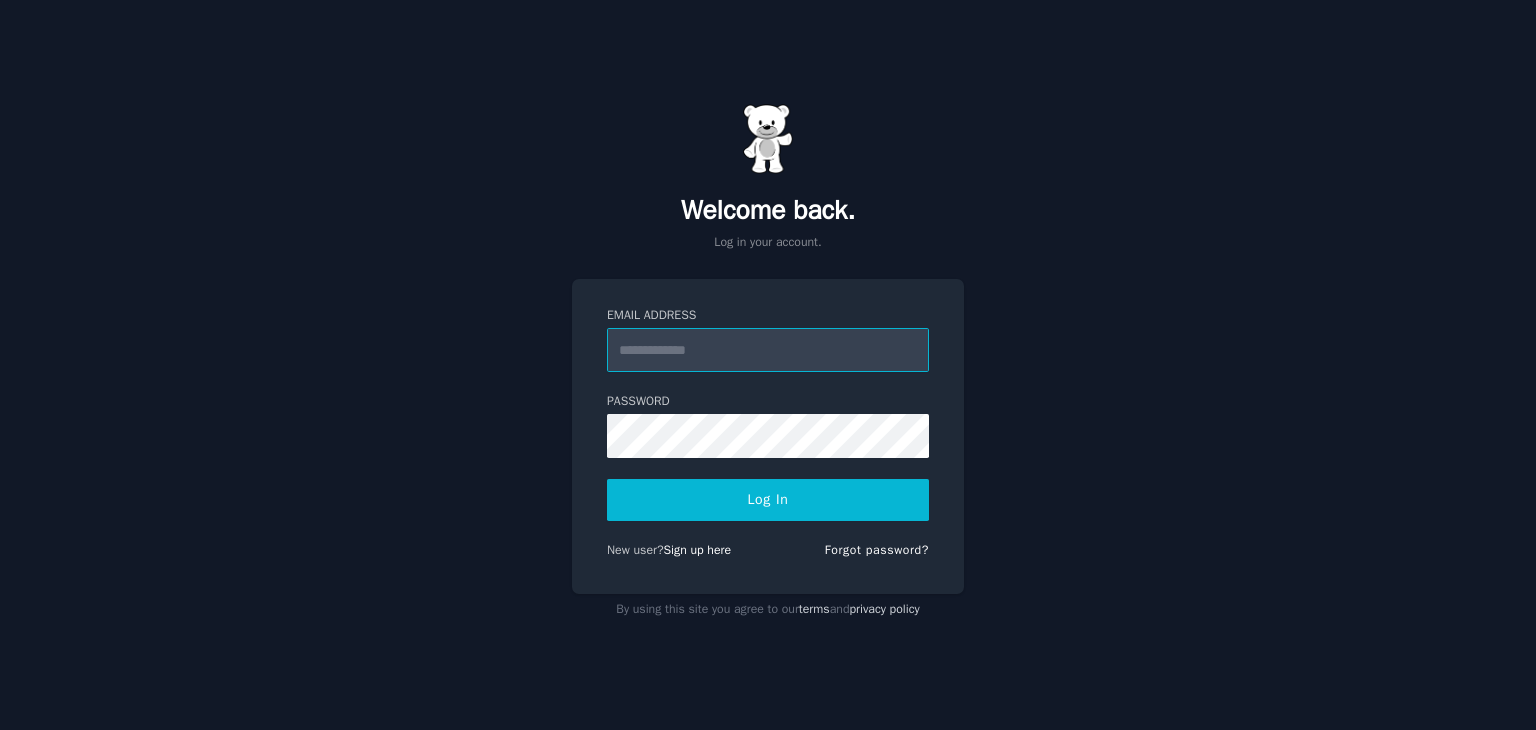 type on "**********" 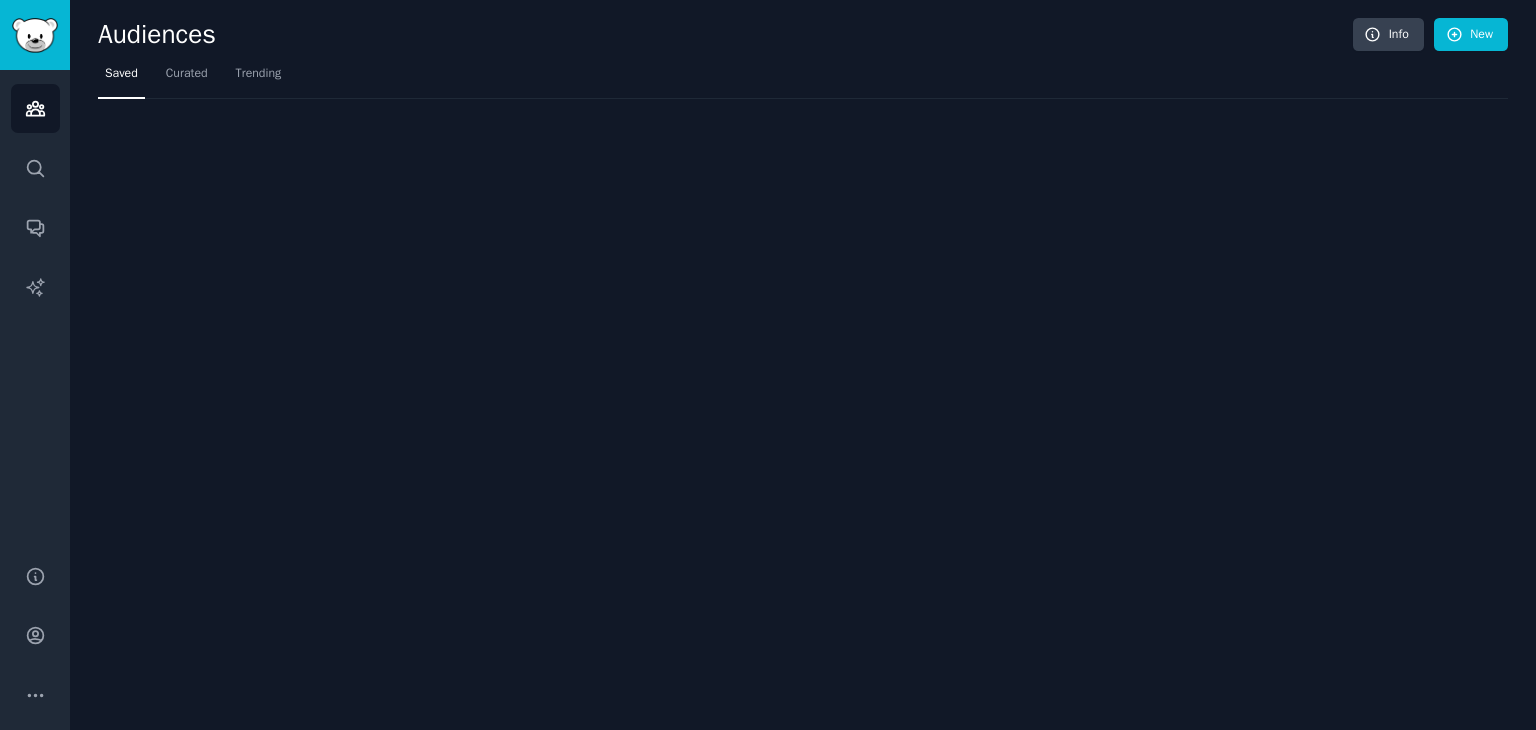 scroll, scrollTop: 0, scrollLeft: 0, axis: both 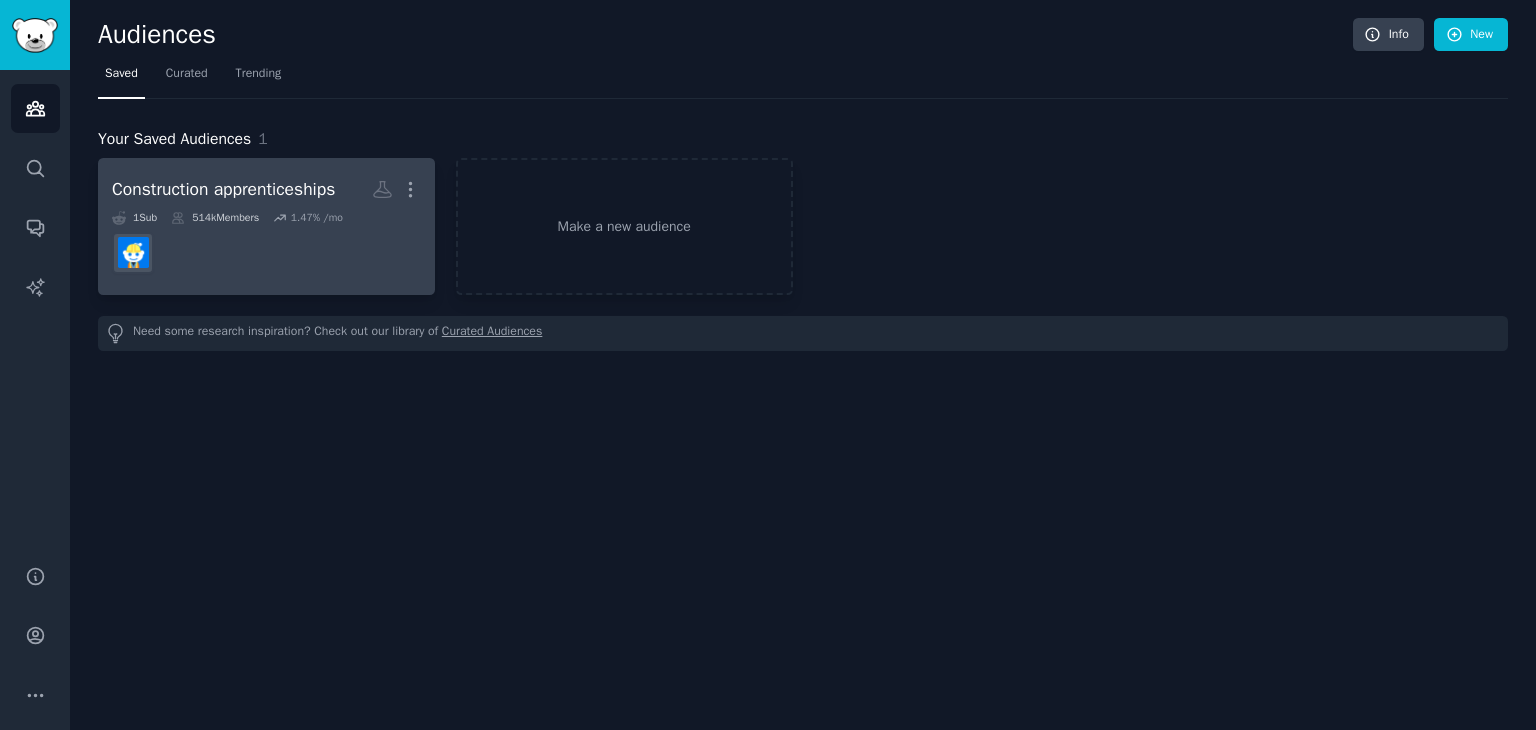 click at bounding box center (266, 253) 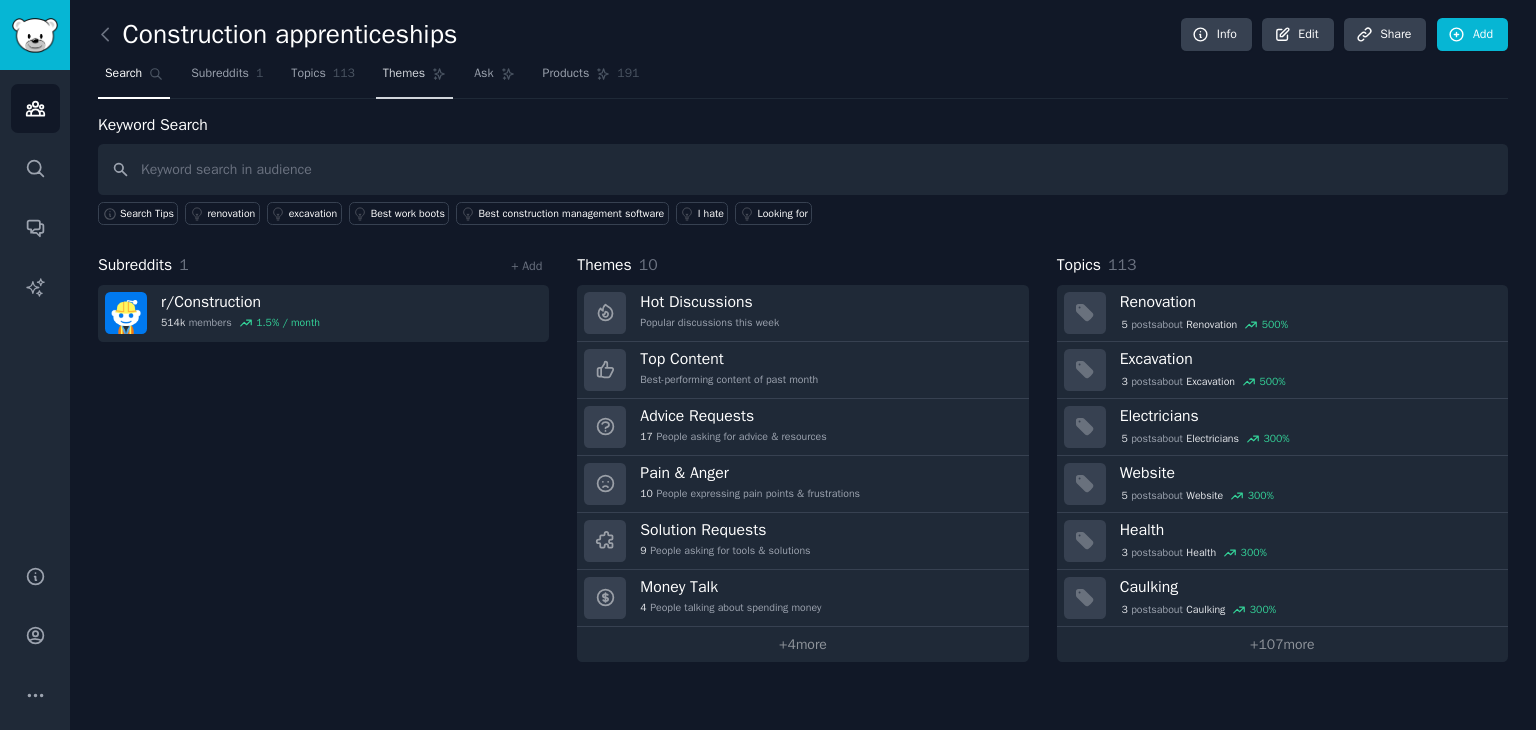 click on "Themes" at bounding box center [404, 74] 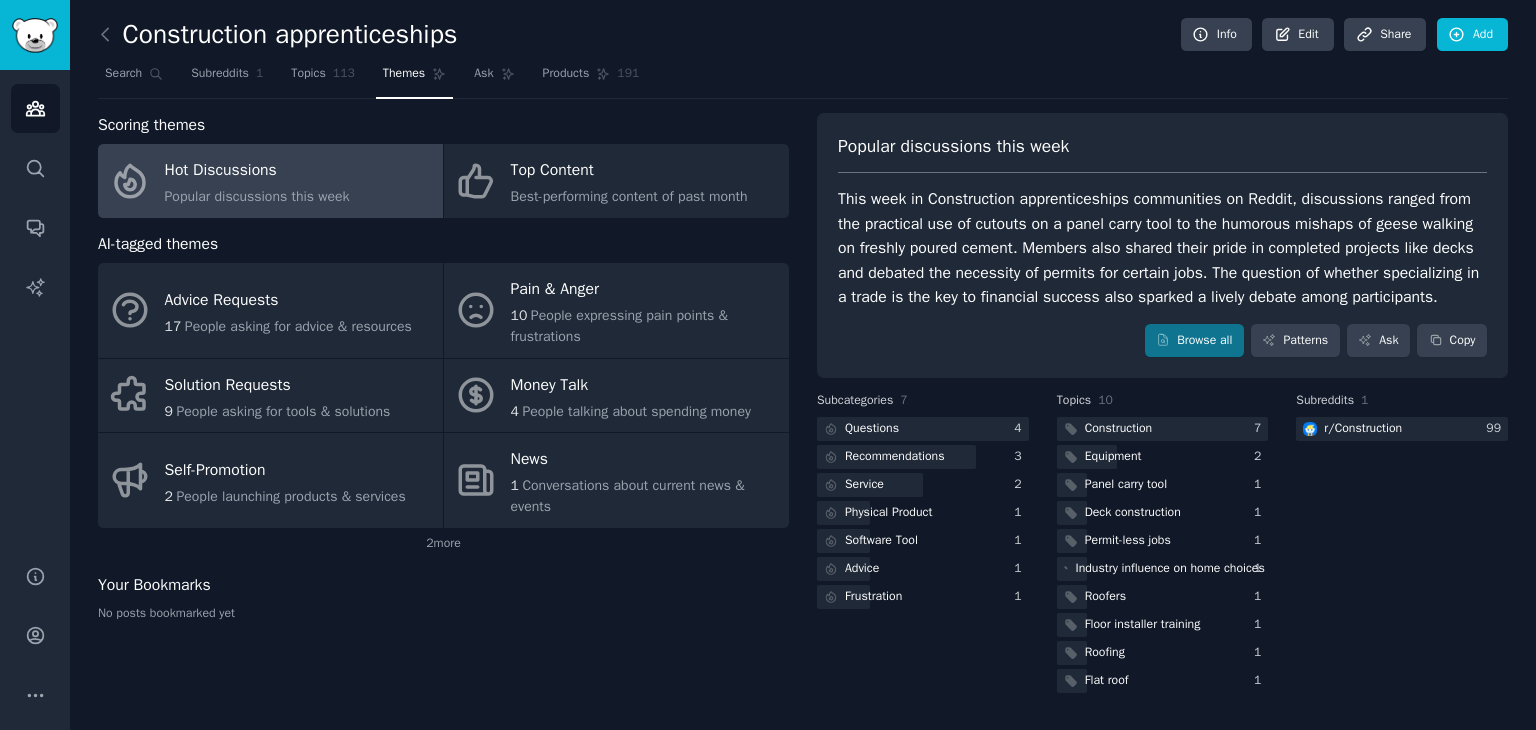 click on "Popular discussions this week" 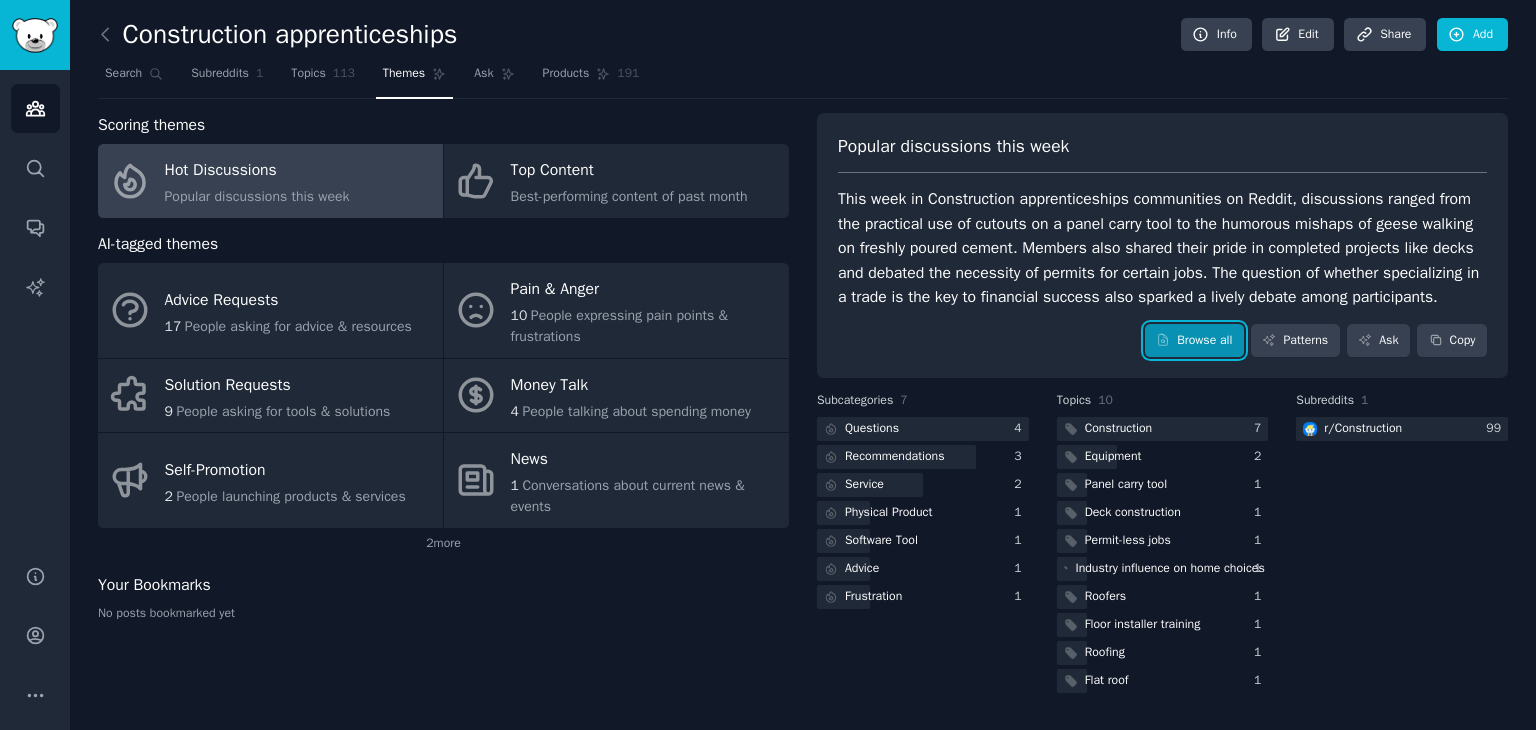 click on "Browse all" at bounding box center (1194, 341) 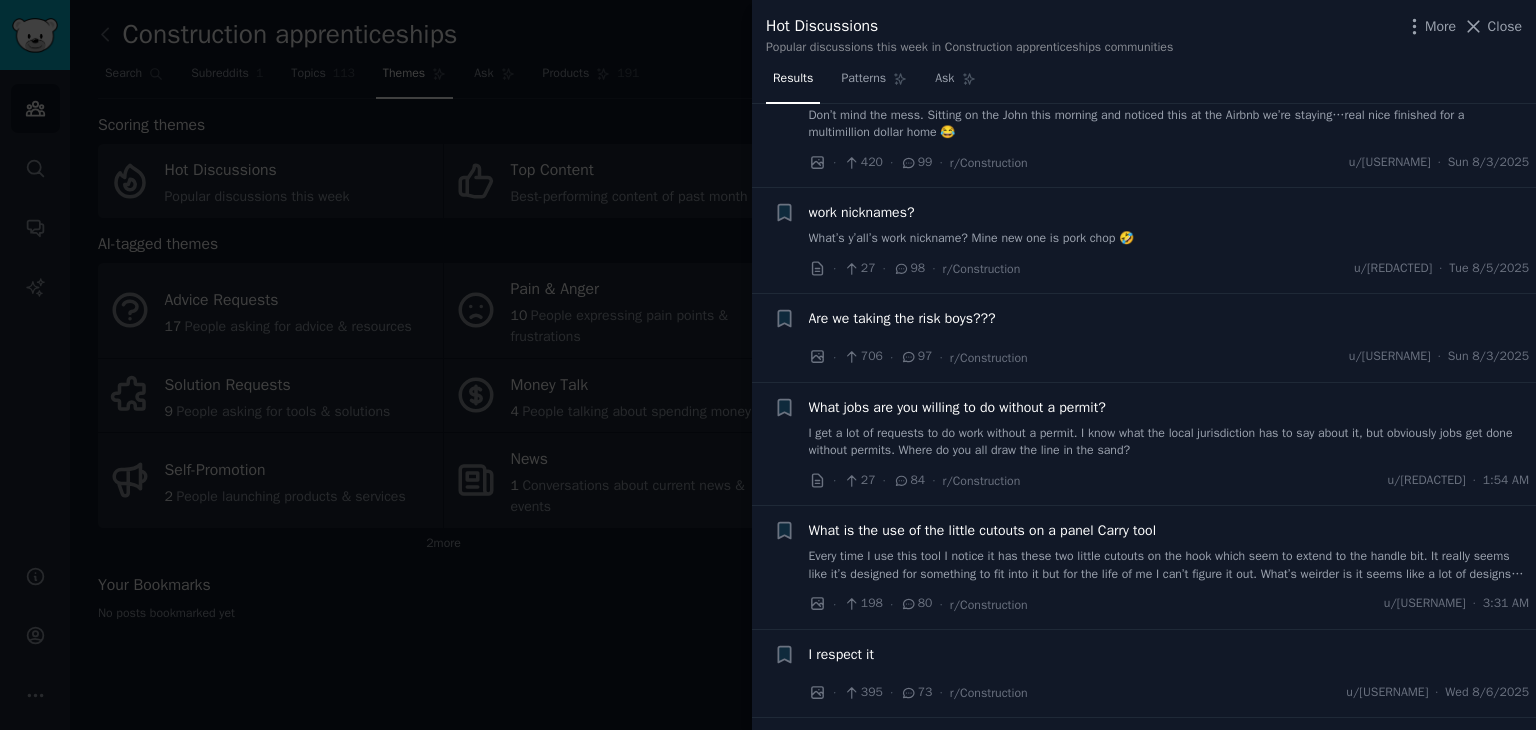 scroll, scrollTop: 1200, scrollLeft: 0, axis: vertical 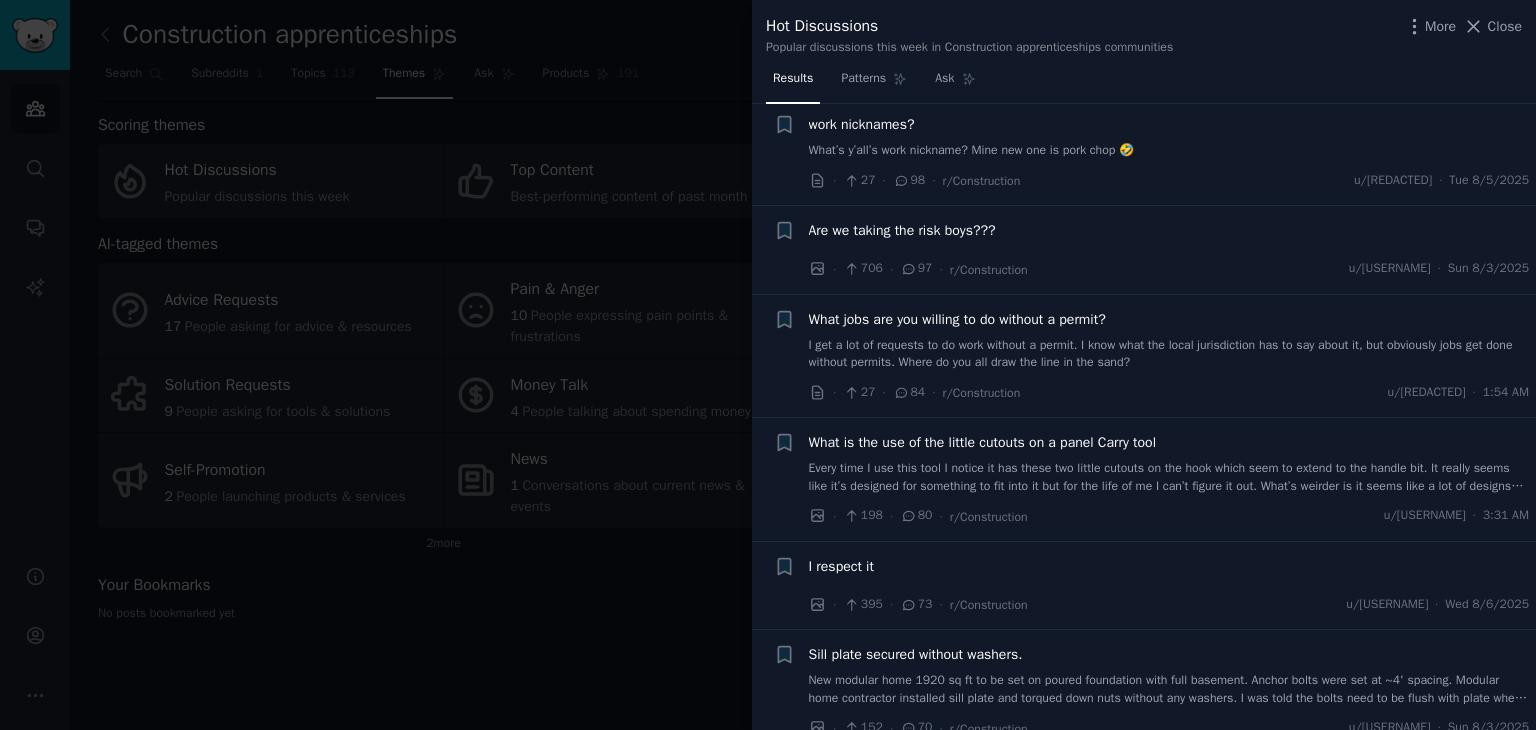 click at bounding box center [768, 365] 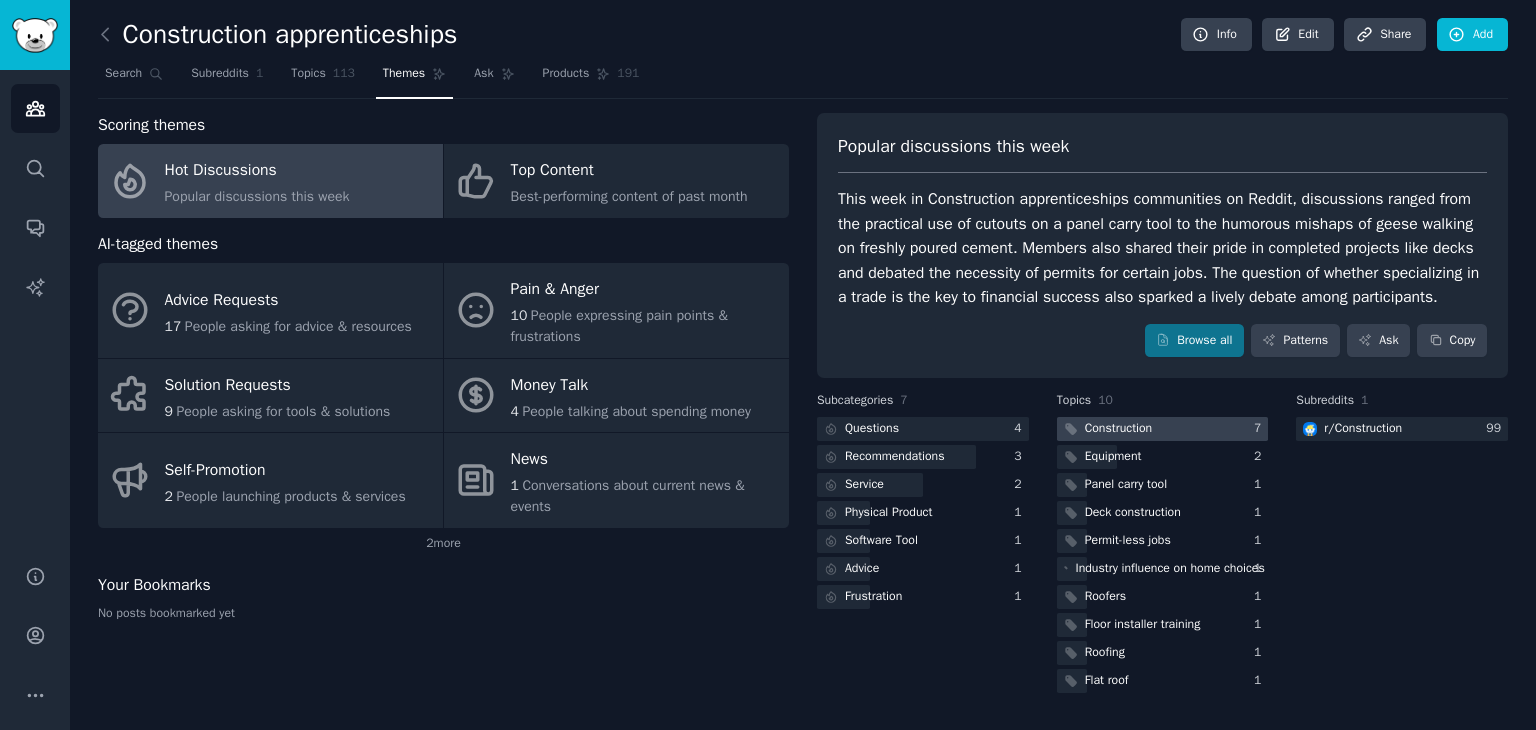 click on "Construction" at bounding box center (1119, 429) 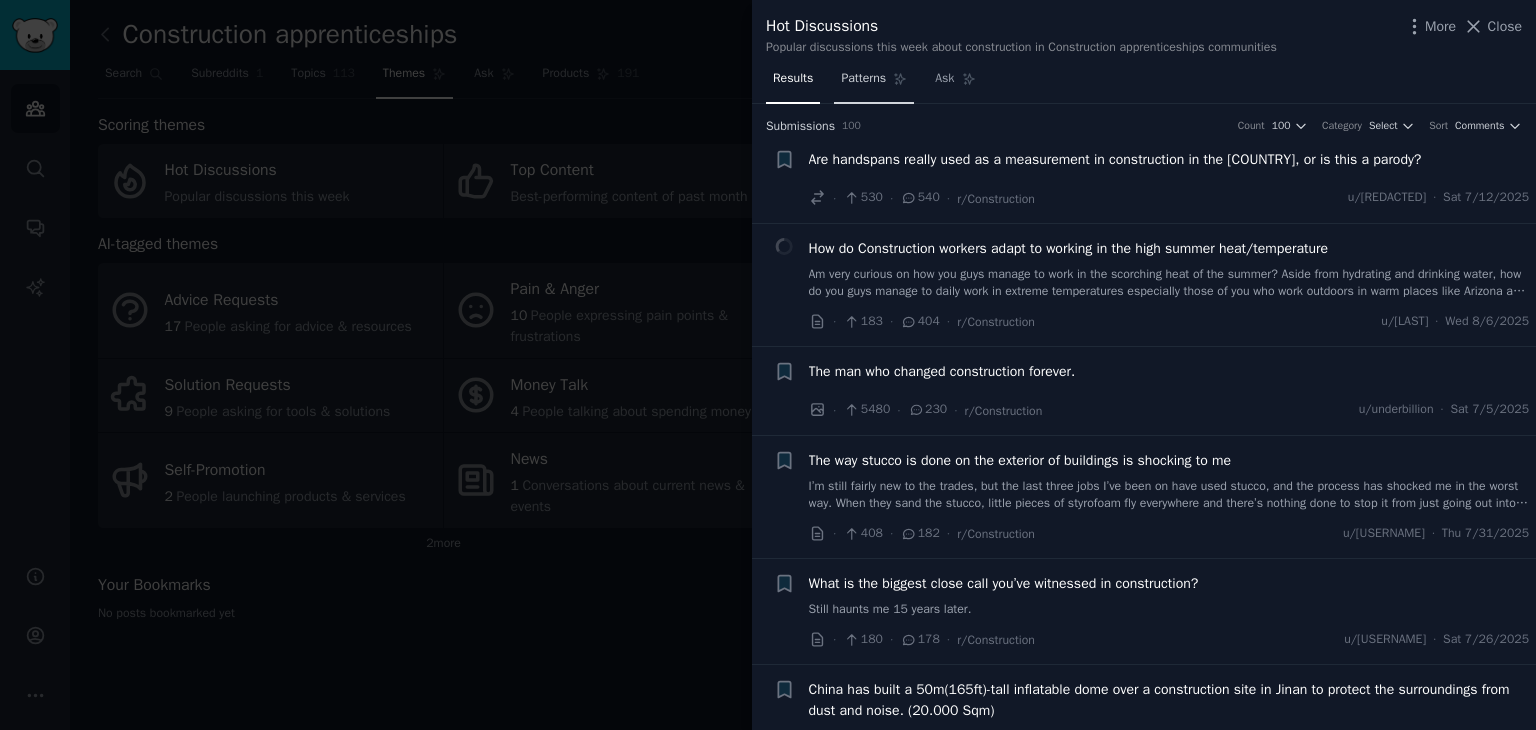 click on "Patterns" at bounding box center (863, 79) 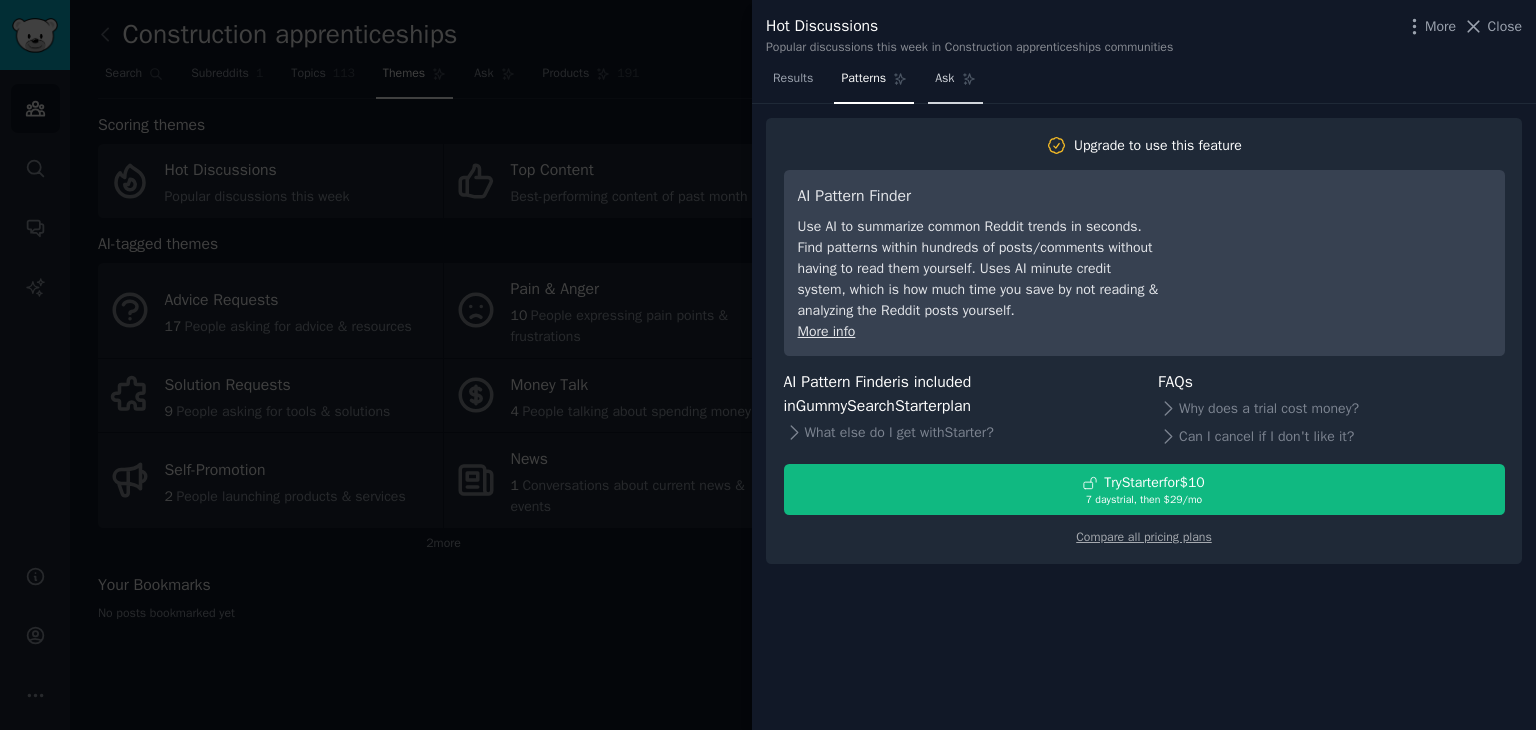 click on "Ask" at bounding box center [944, 79] 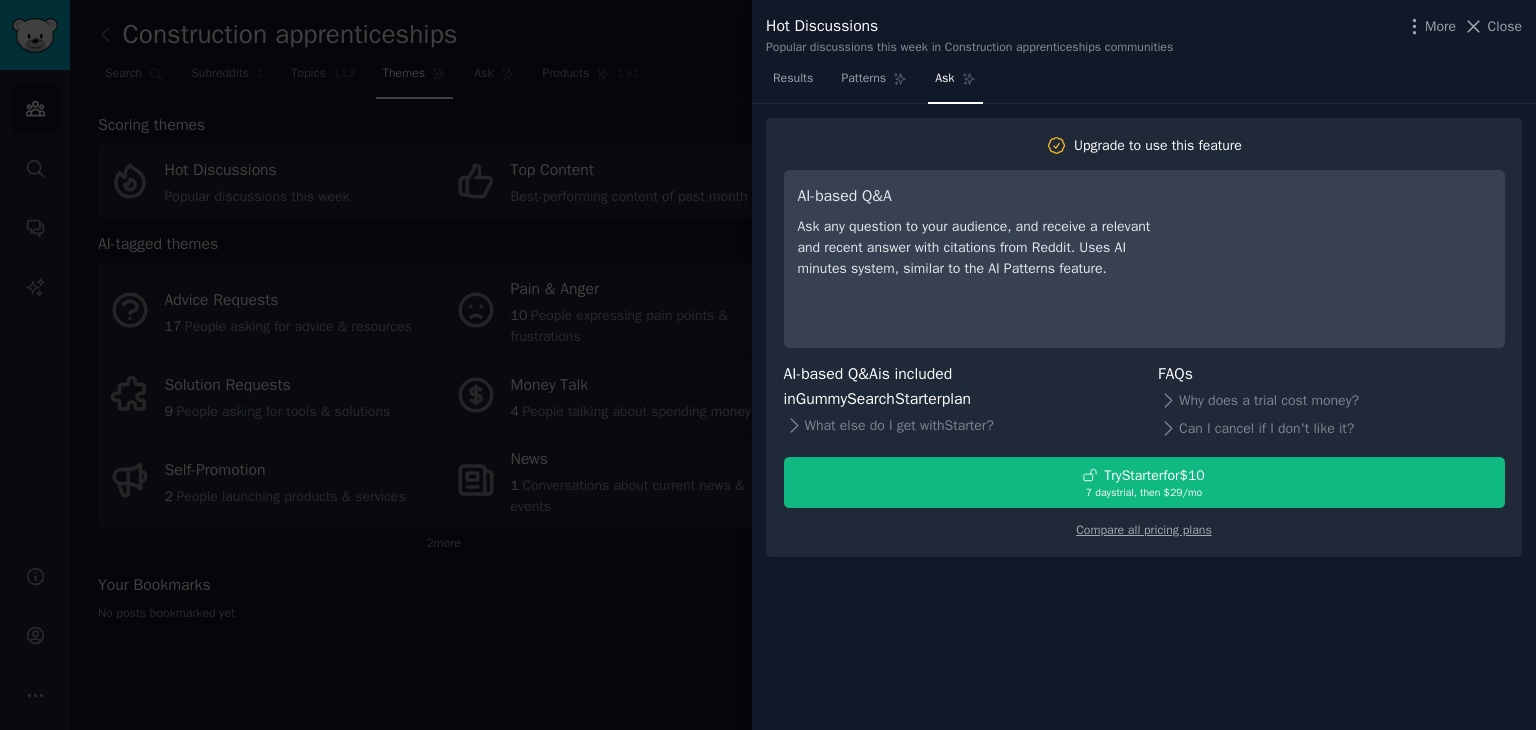 click at bounding box center (768, 365) 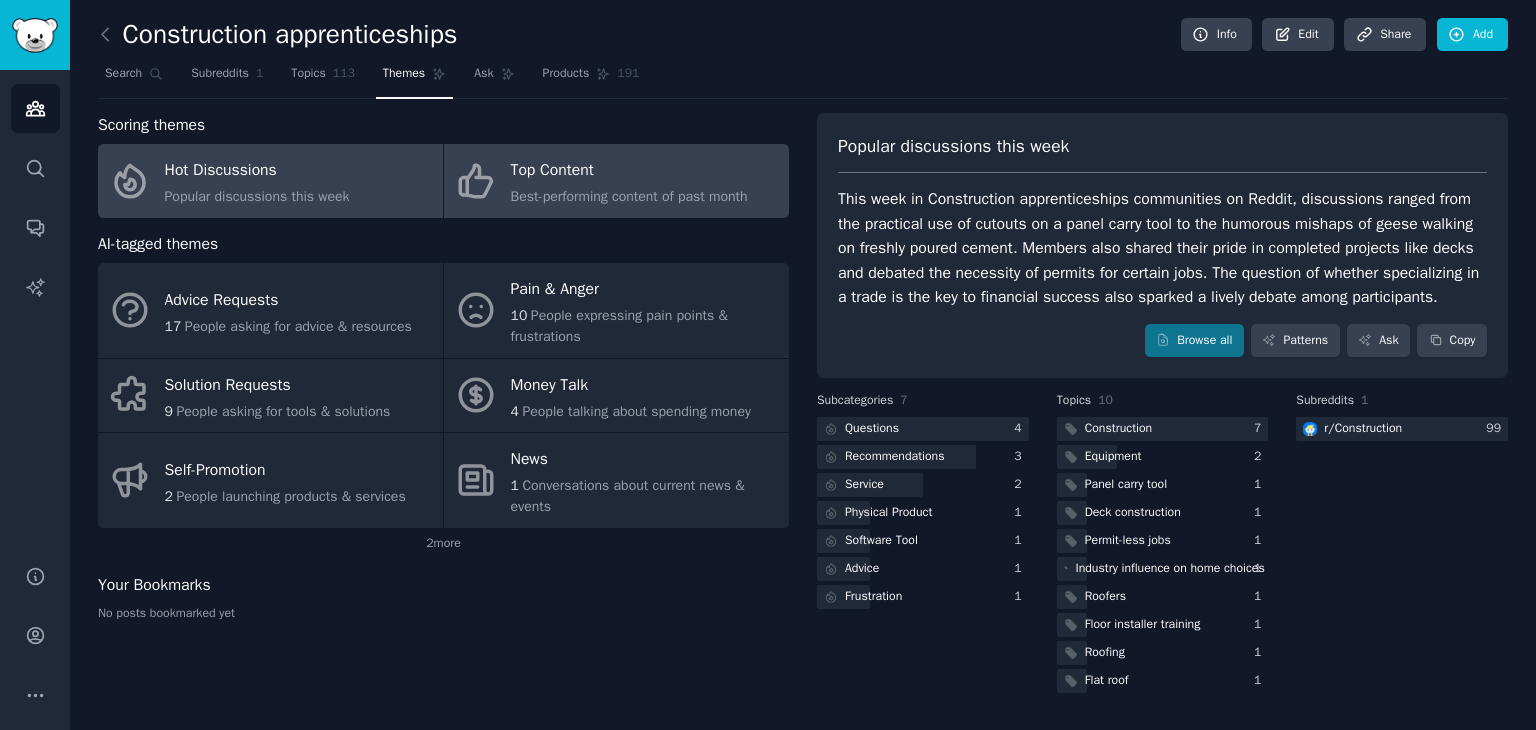 click on "Top Content" at bounding box center [629, 171] 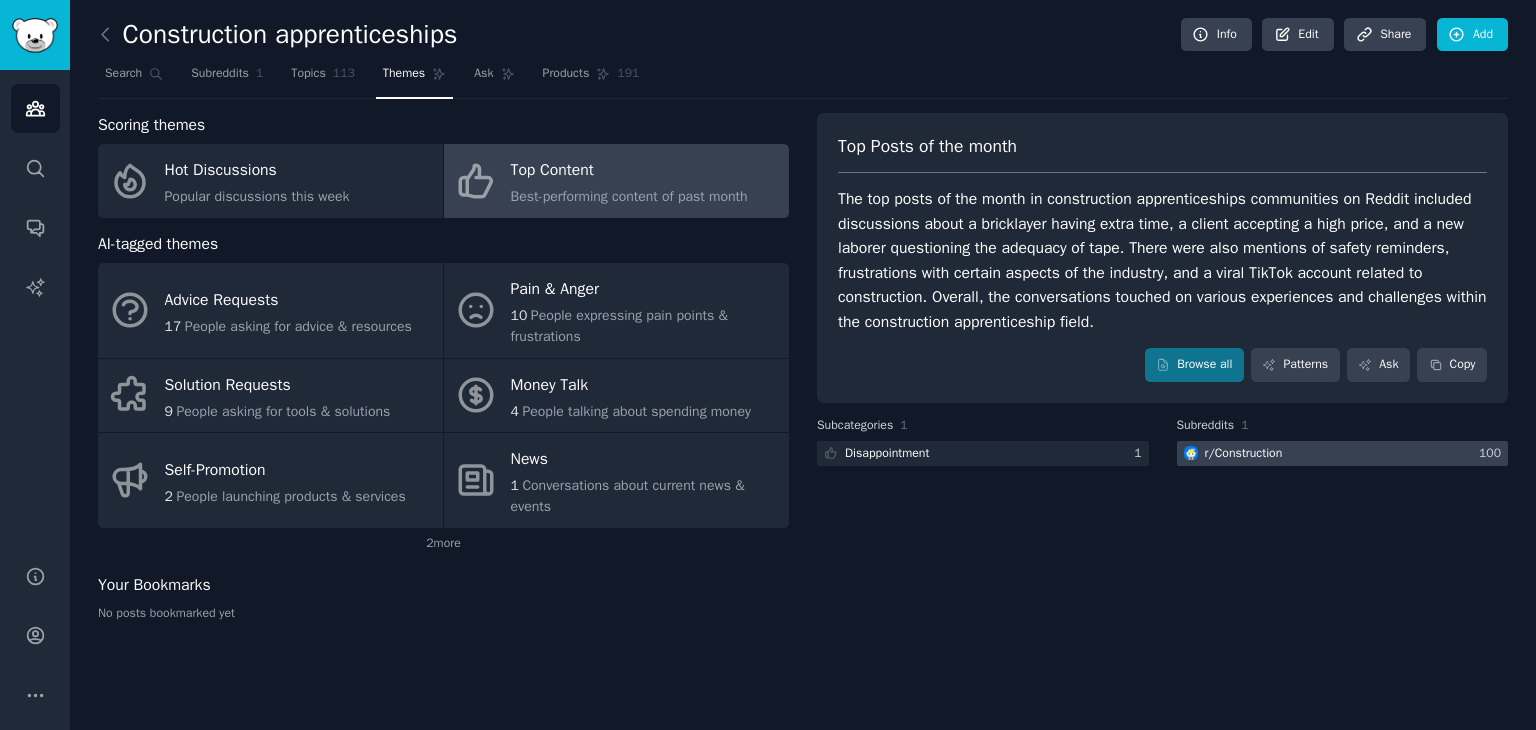 click on "r/ Construction" at bounding box center [1244, 454] 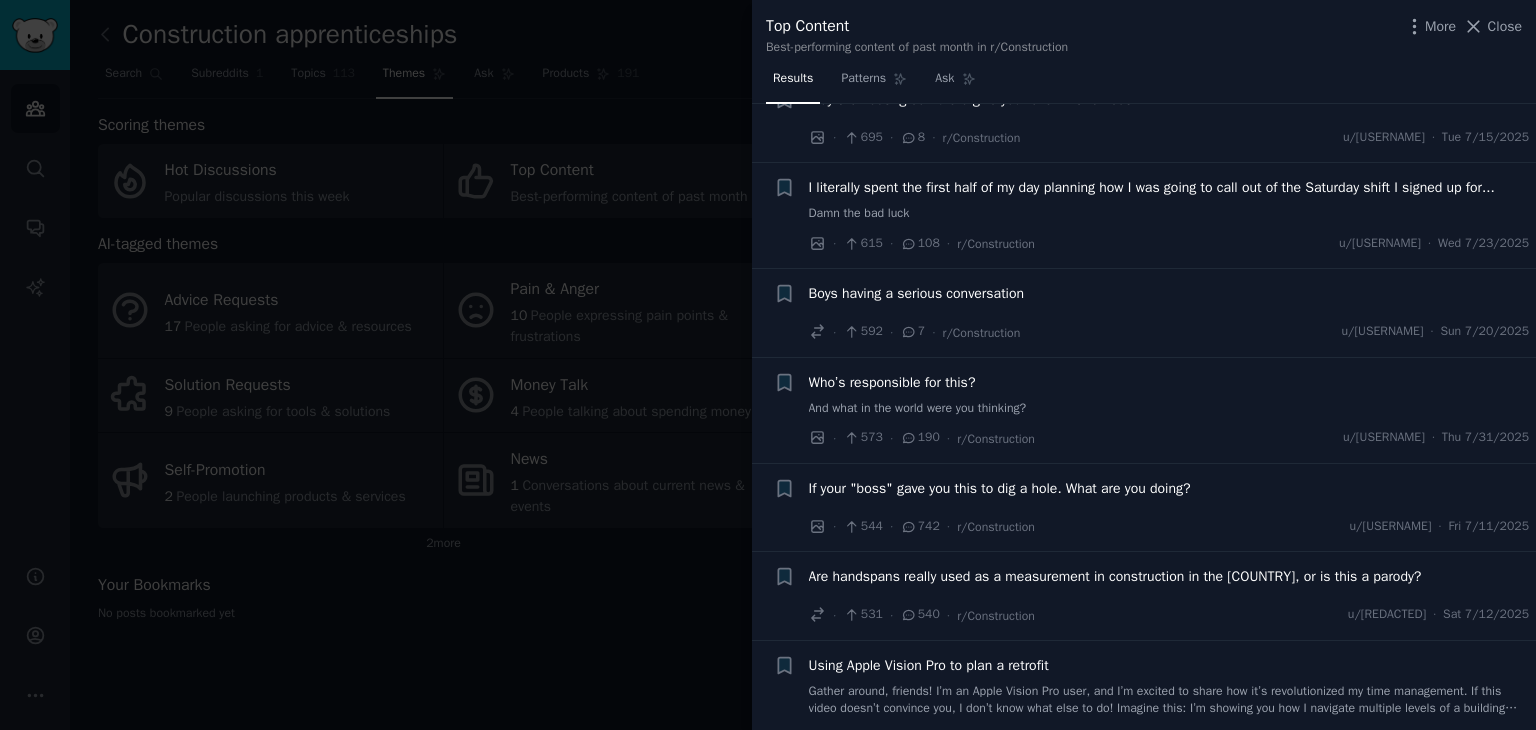 scroll, scrollTop: 3500, scrollLeft: 0, axis: vertical 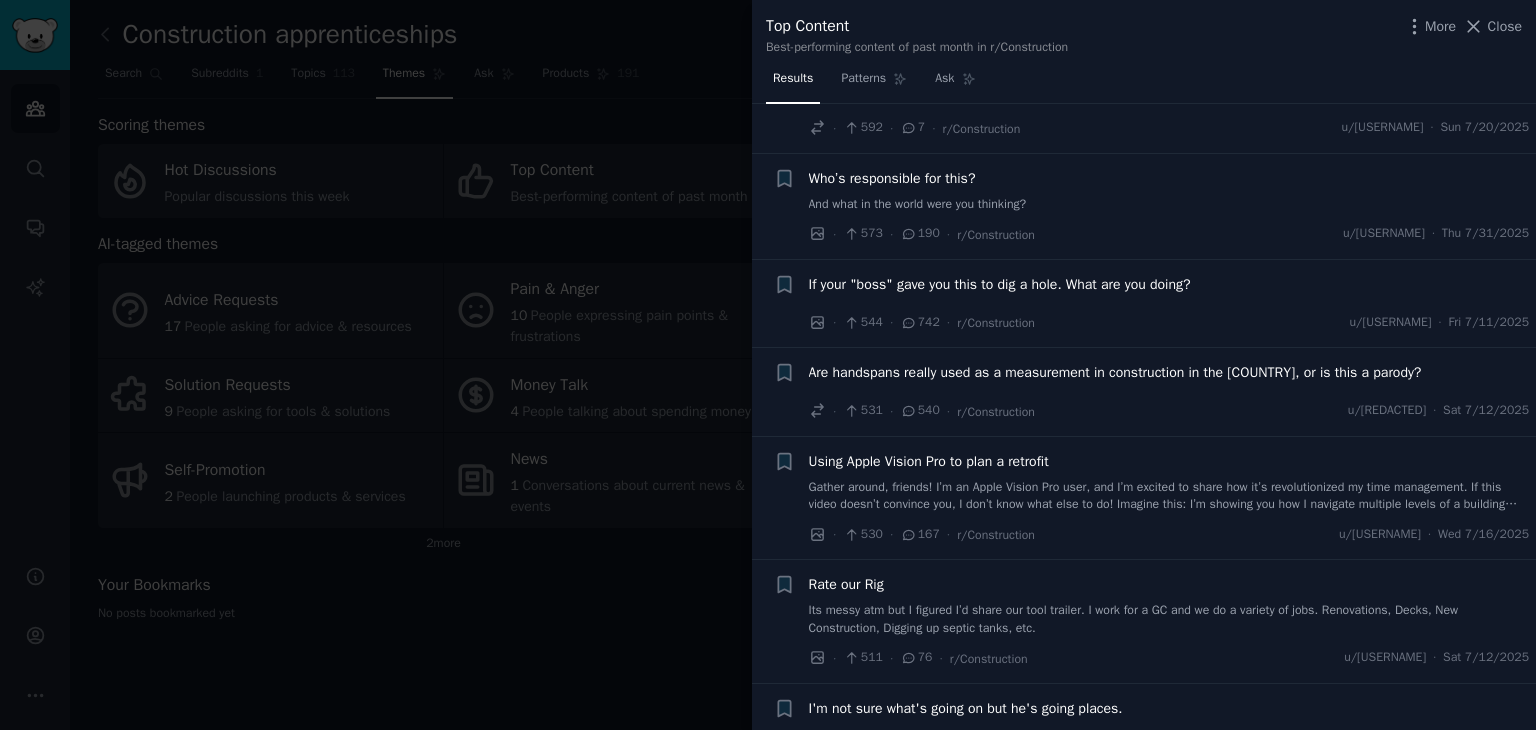 click at bounding box center (768, 365) 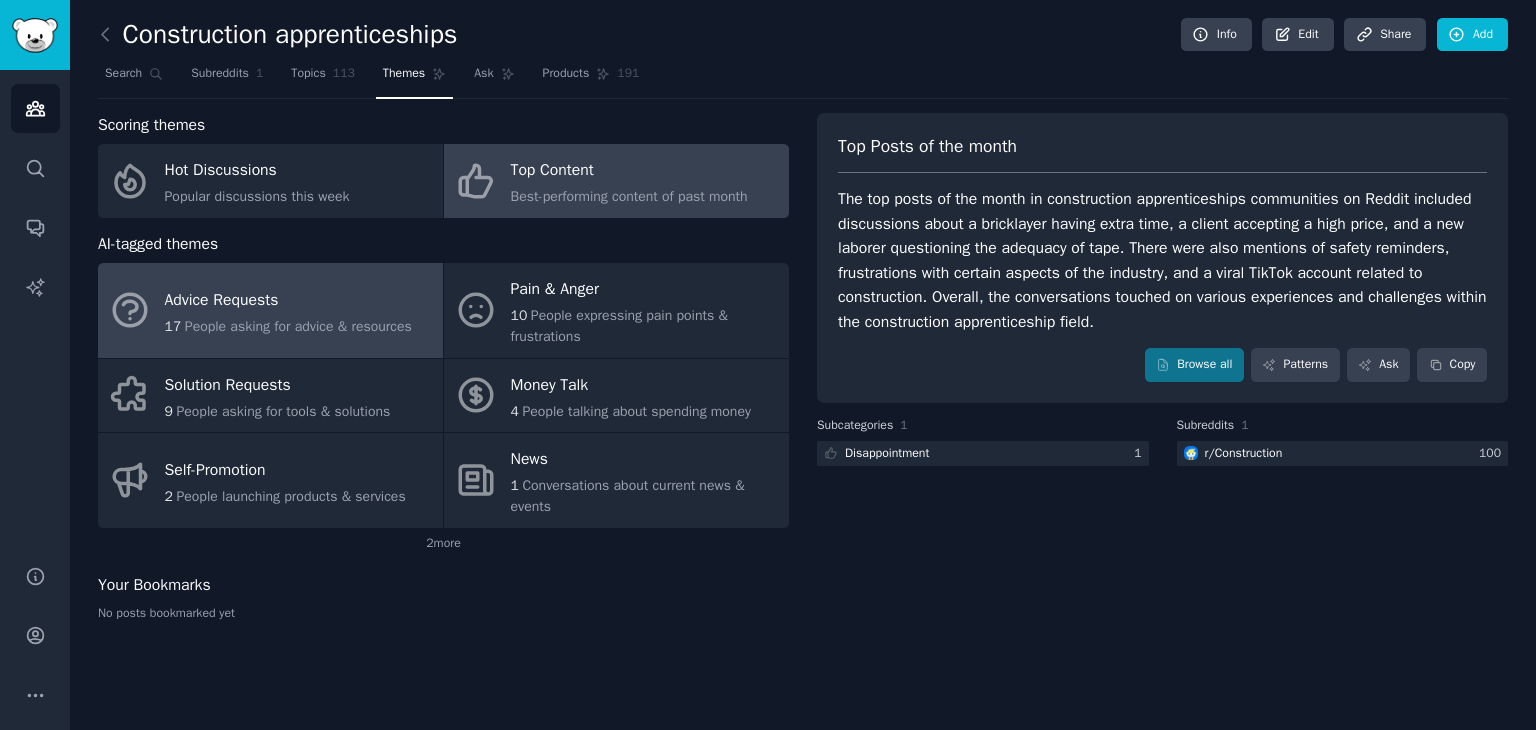 click on "People asking for advice & resources" at bounding box center (298, 326) 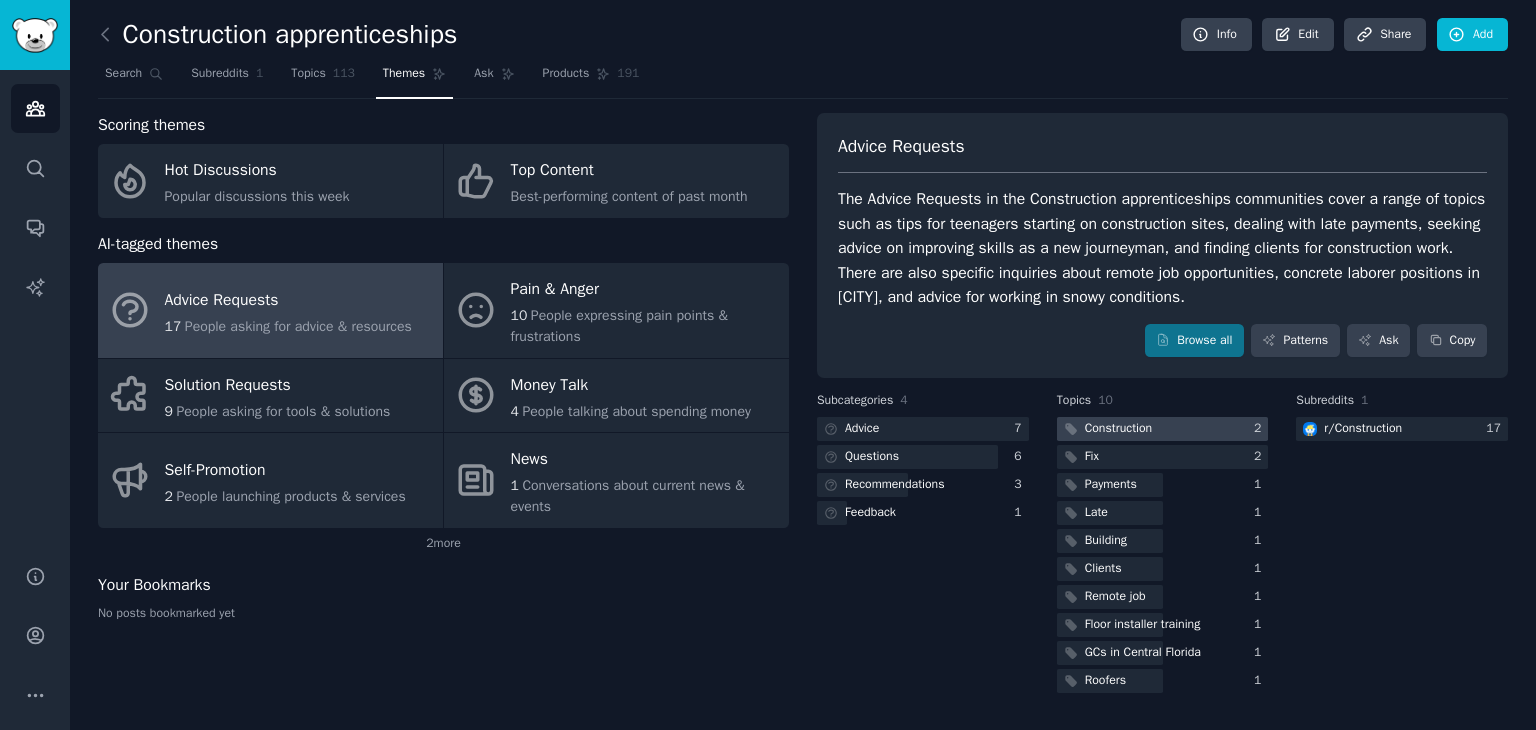 click on "Construction" at bounding box center [1119, 429] 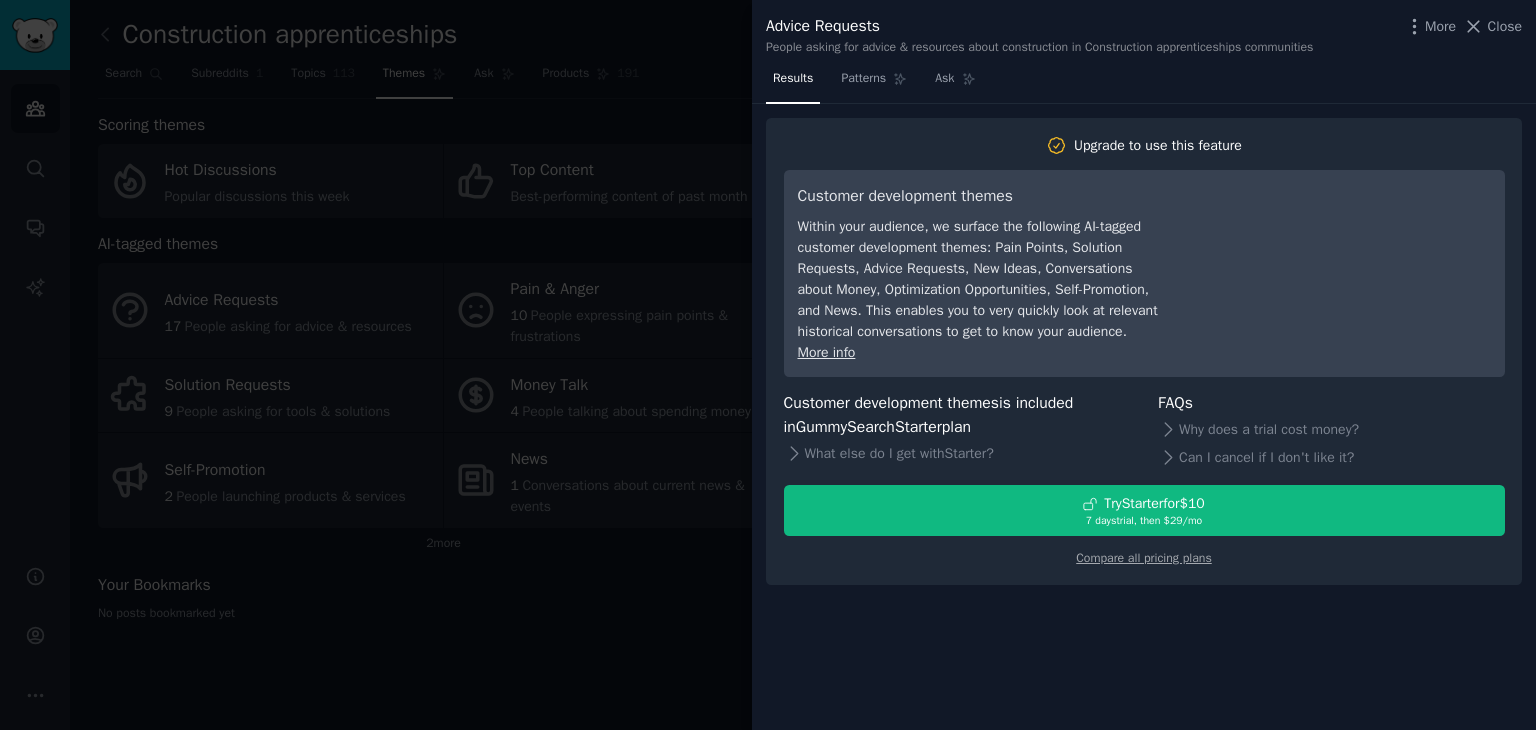 click at bounding box center [768, 365] 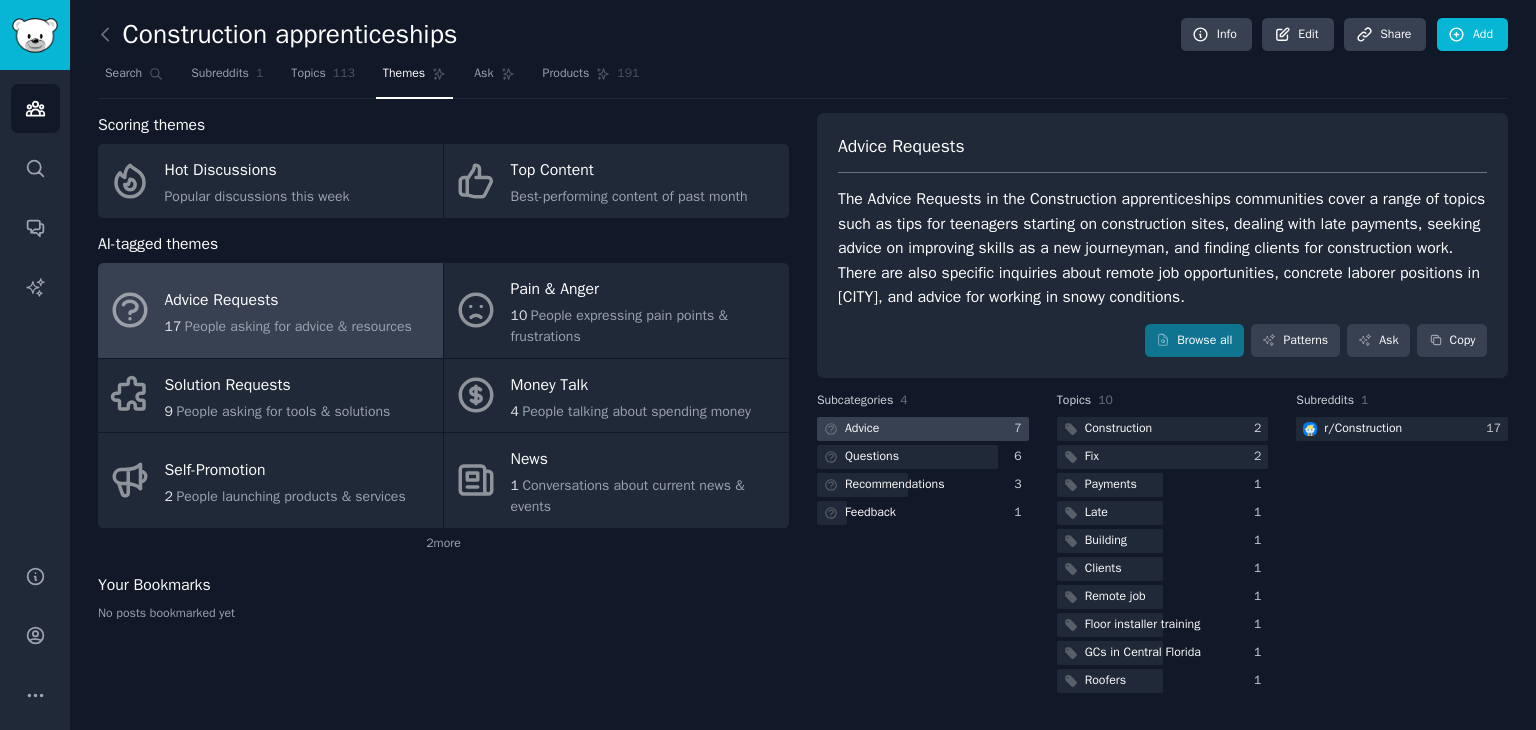 click on "Advice" at bounding box center [862, 429] 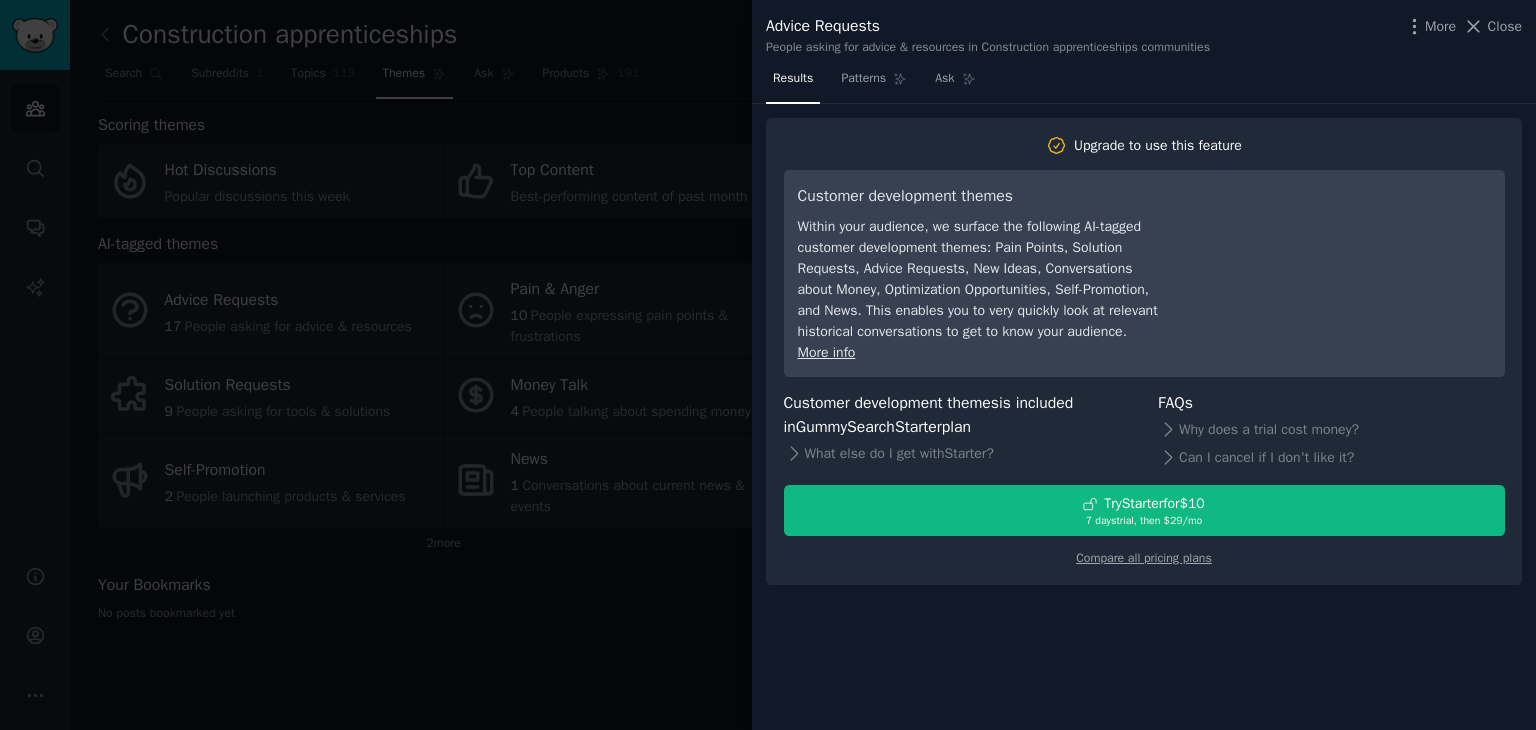 click at bounding box center (768, 365) 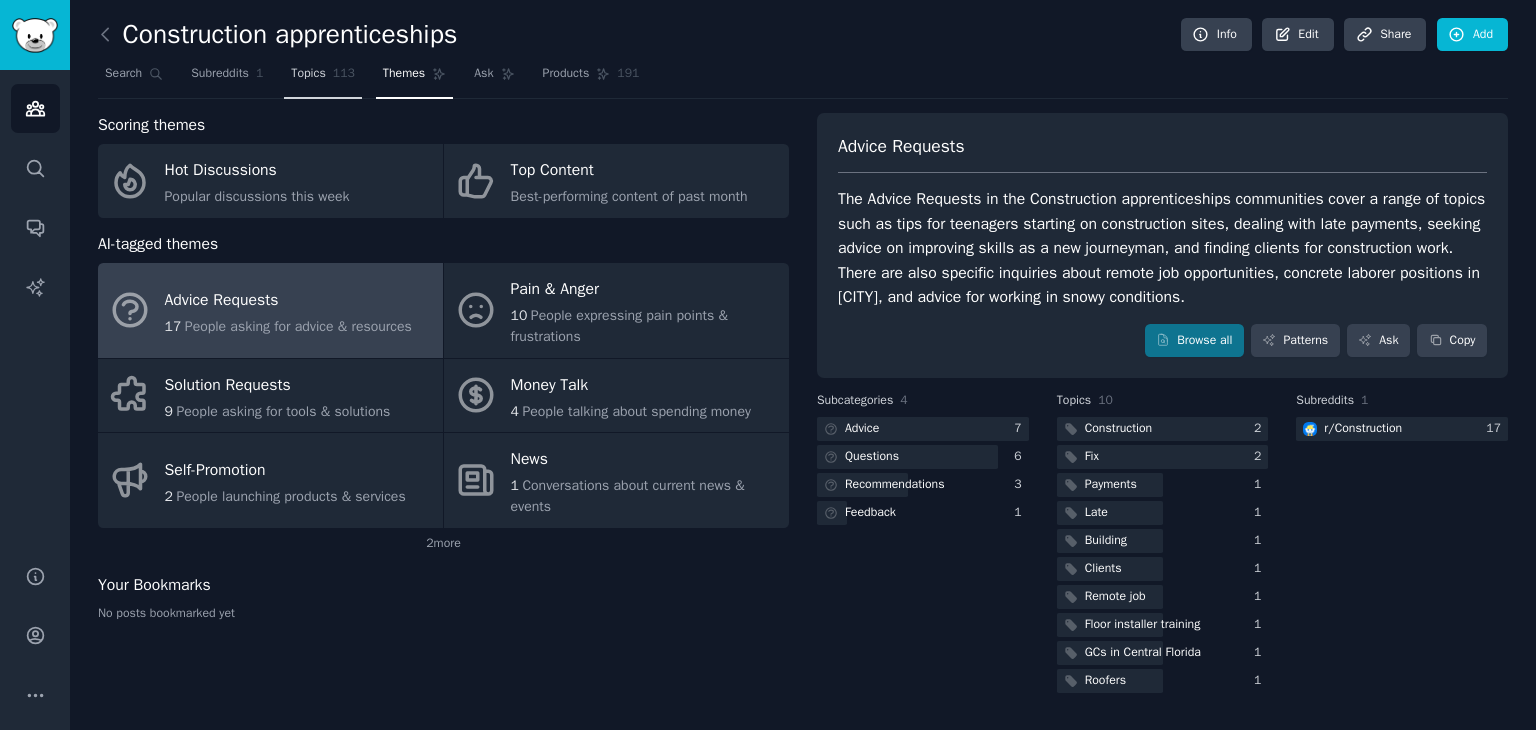 click on "Topics" at bounding box center [308, 74] 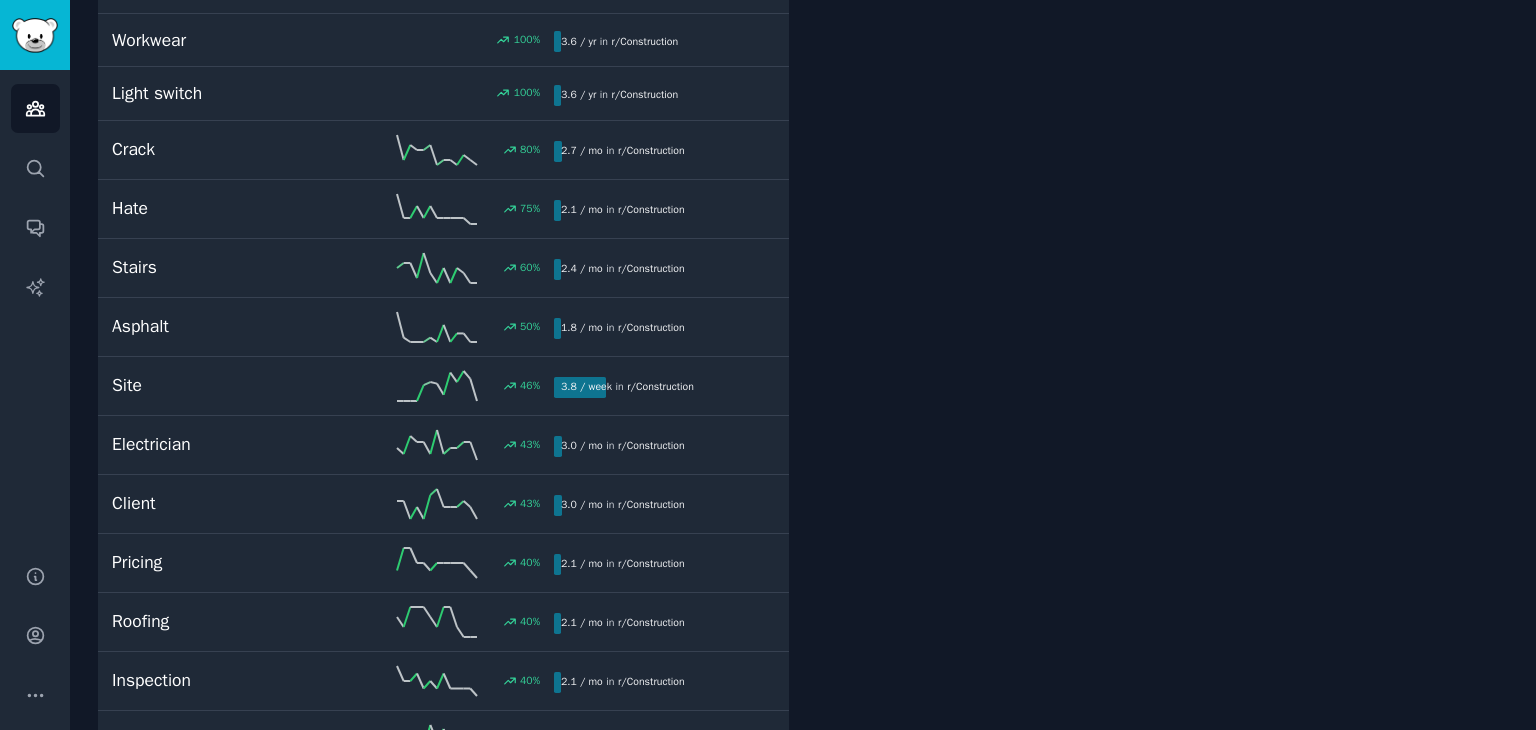 scroll, scrollTop: 1400, scrollLeft: 0, axis: vertical 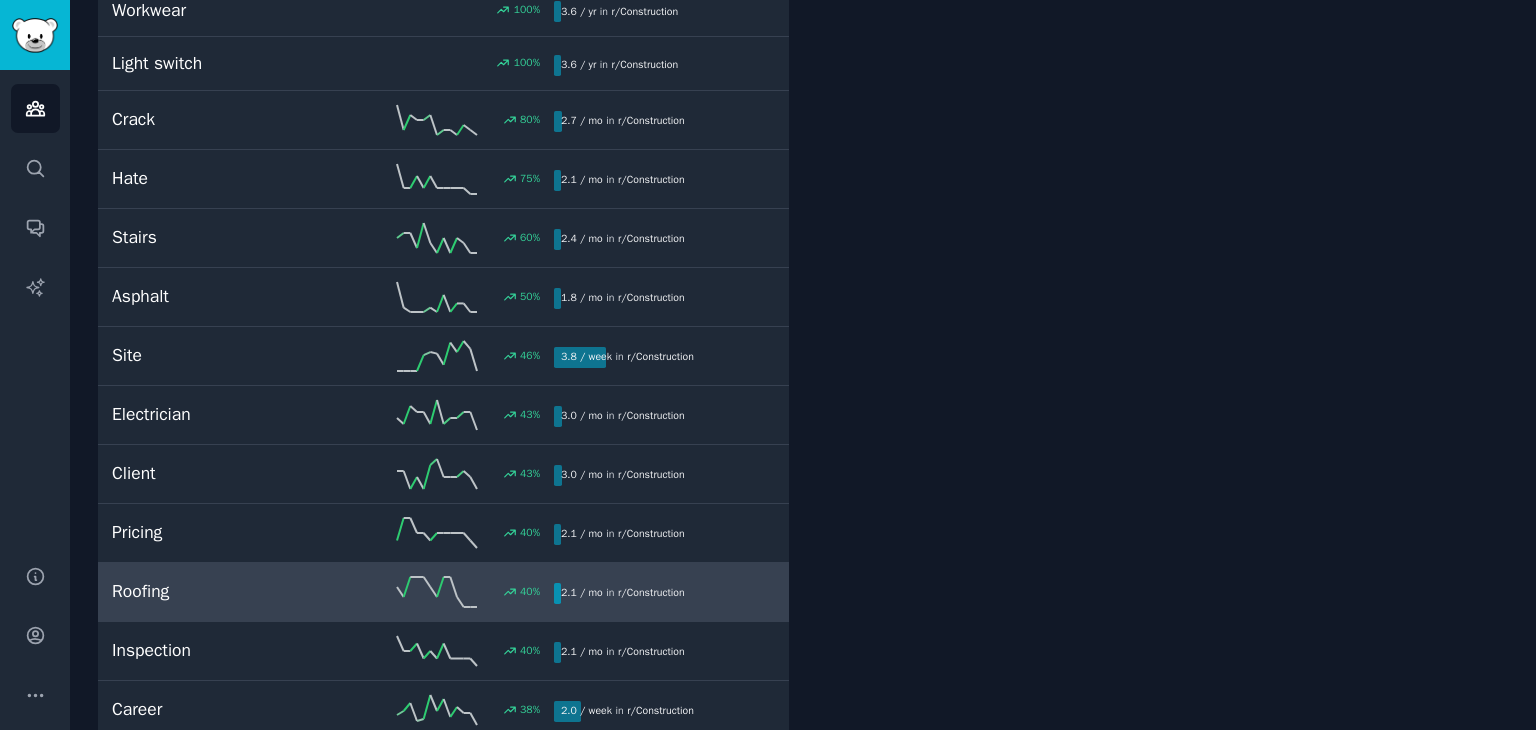 click on "Roofing [NUMBER] % [NUMBER] / mo  in    r/ Construction" at bounding box center (443, 592) 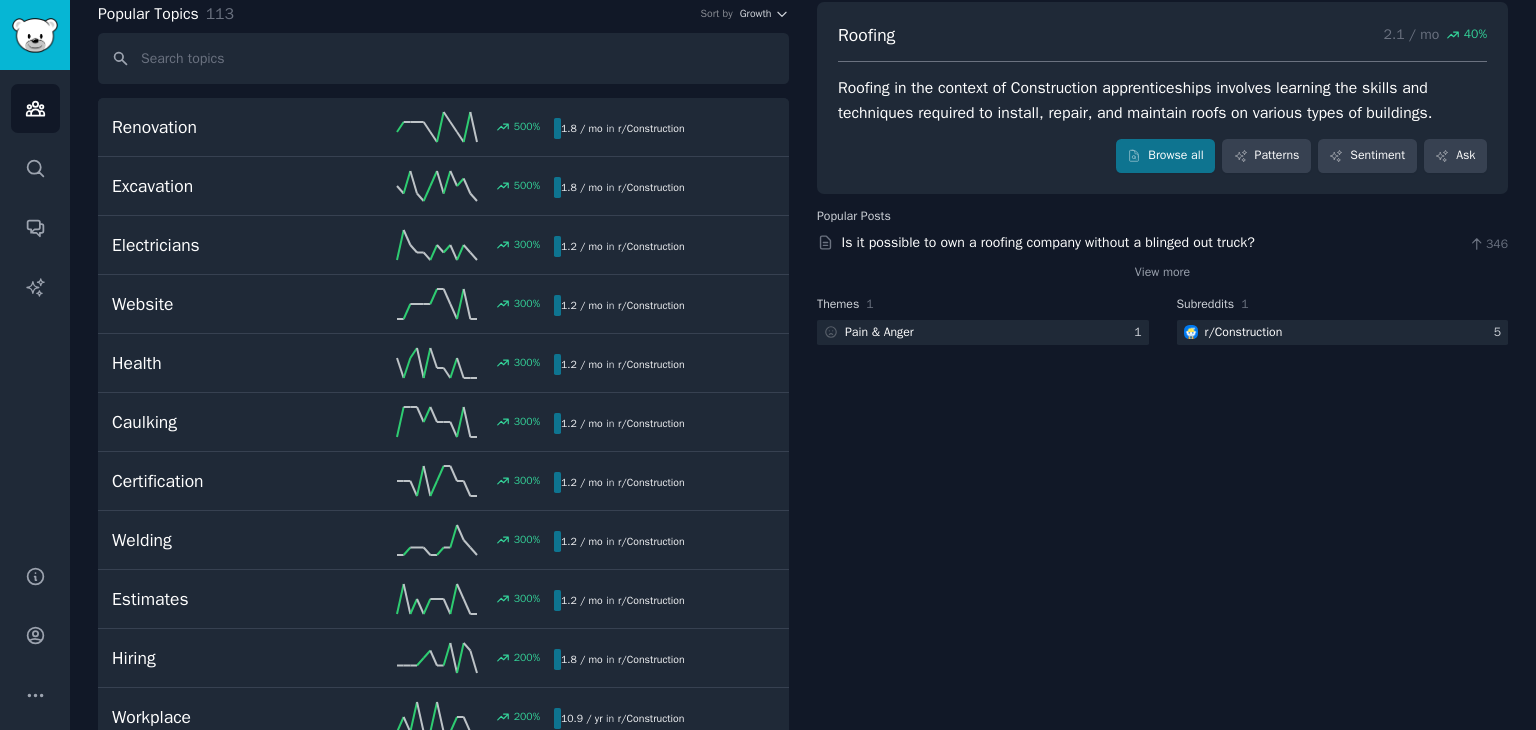 scroll, scrollTop: 11, scrollLeft: 0, axis: vertical 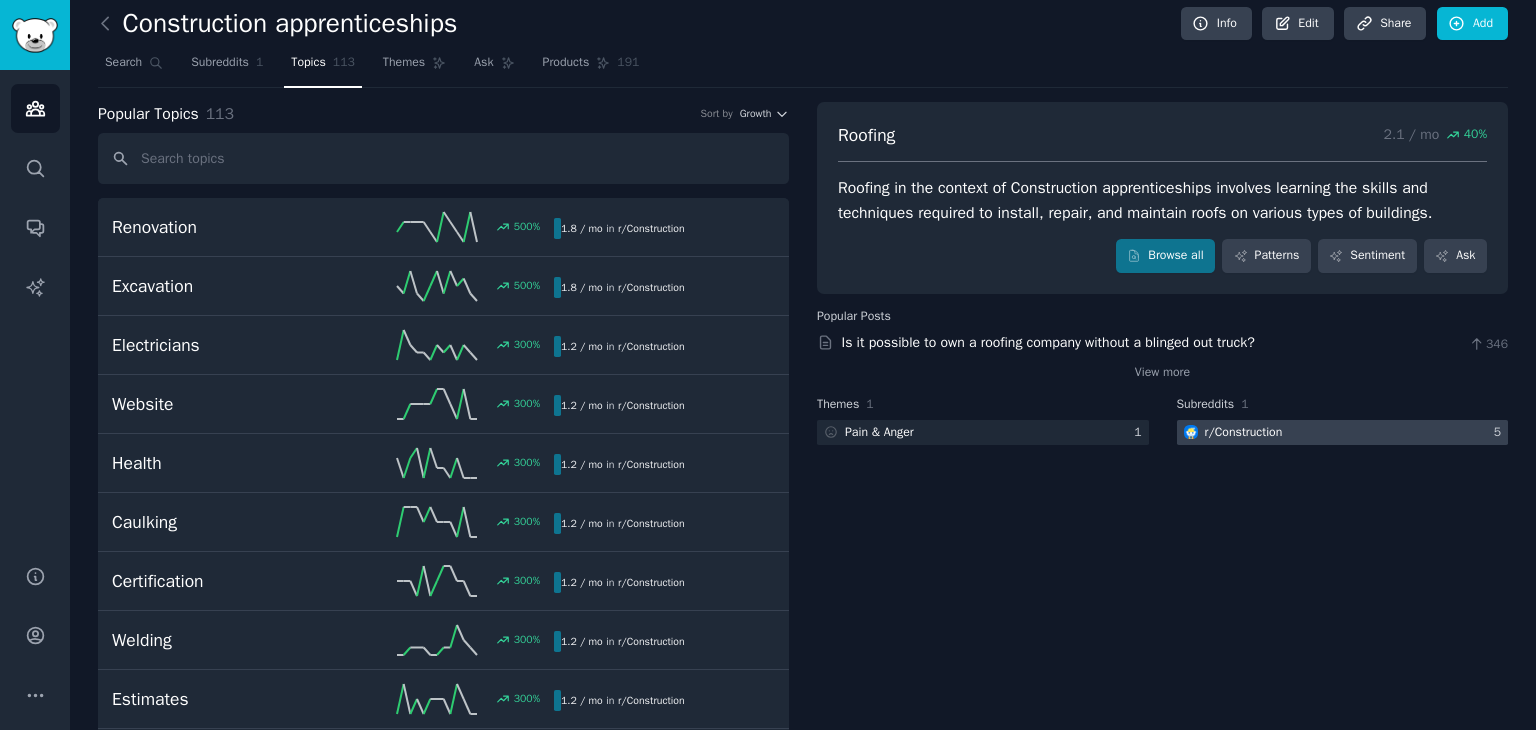 click on "r/ Construction" at bounding box center [1231, 432] 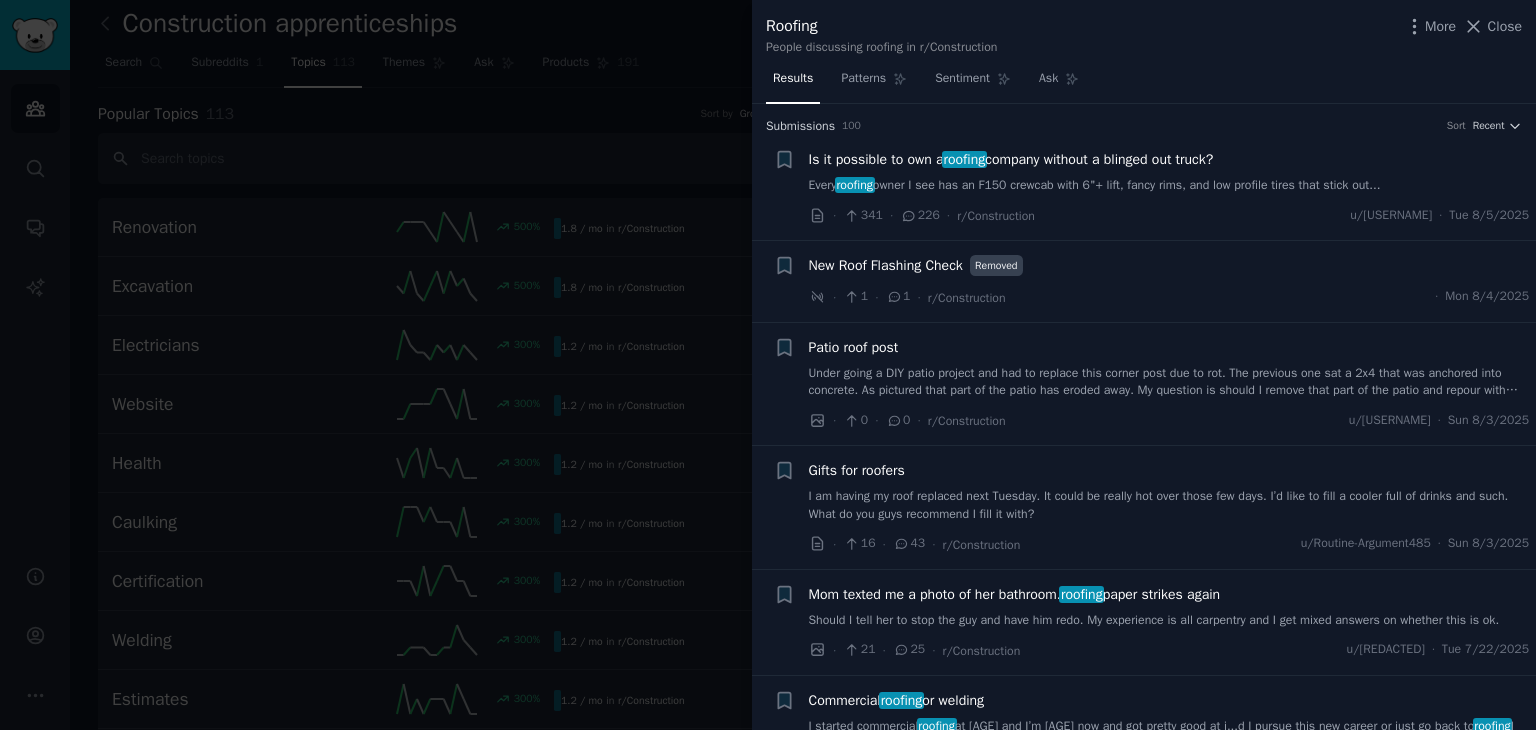 click at bounding box center [768, 365] 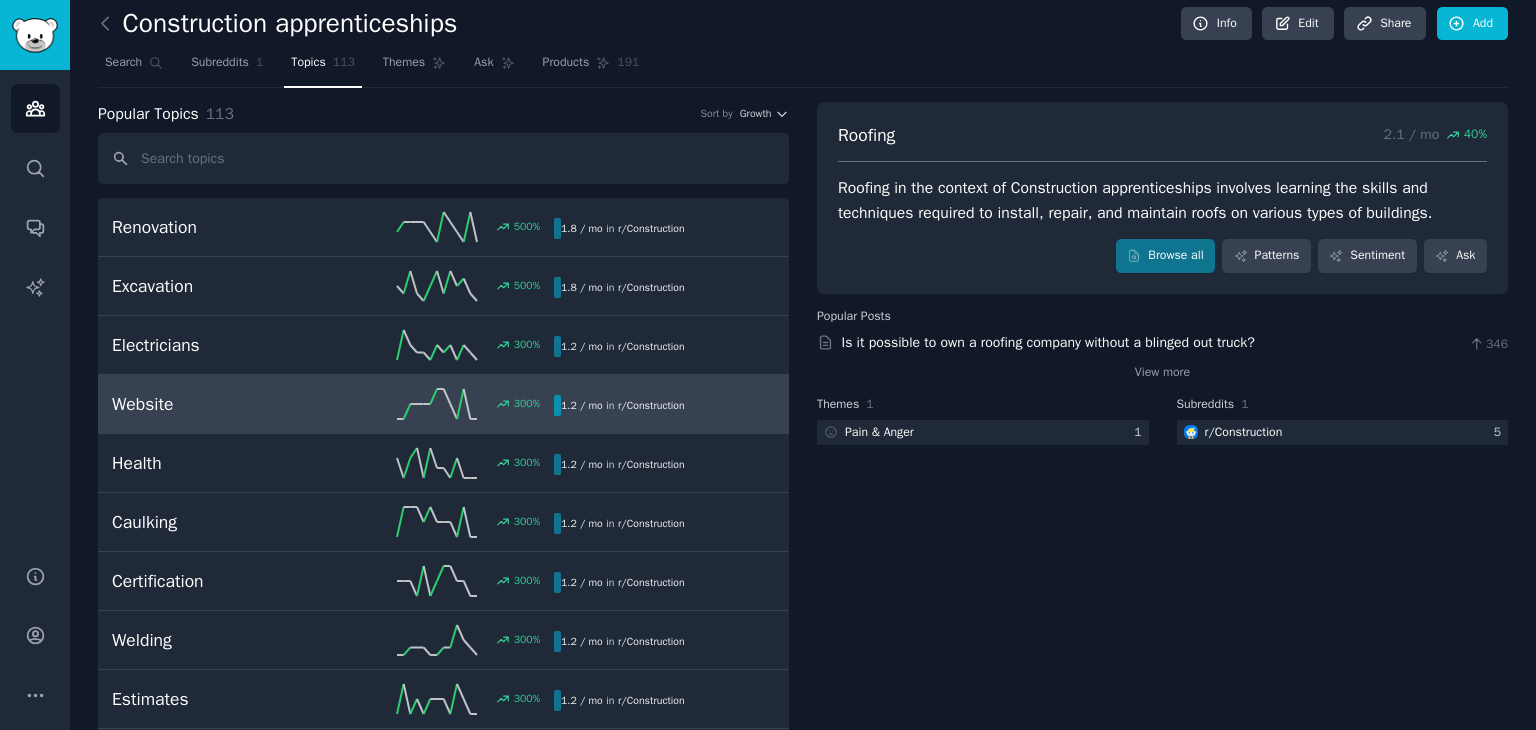 click on "Website" at bounding box center [222, 404] 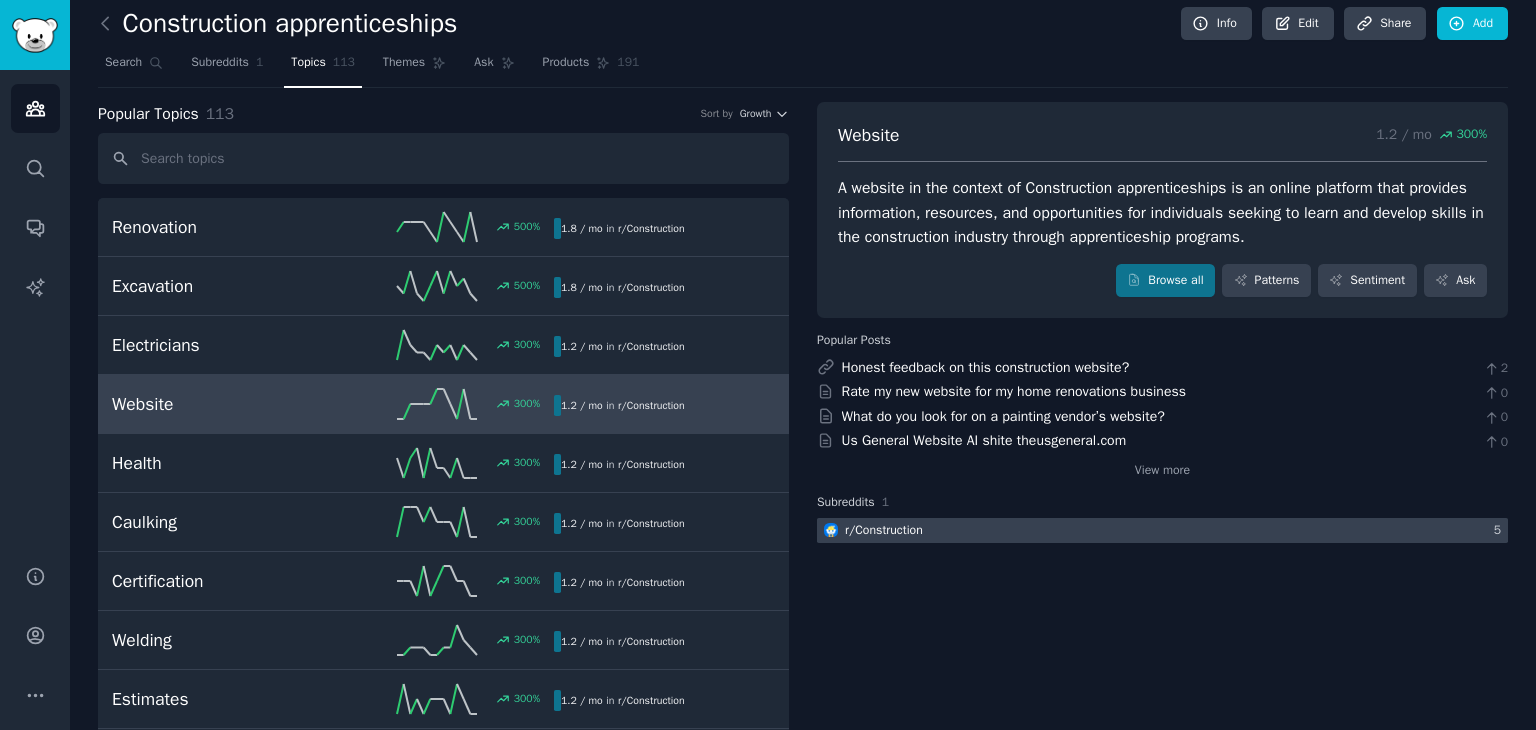 click at bounding box center (1162, 530) 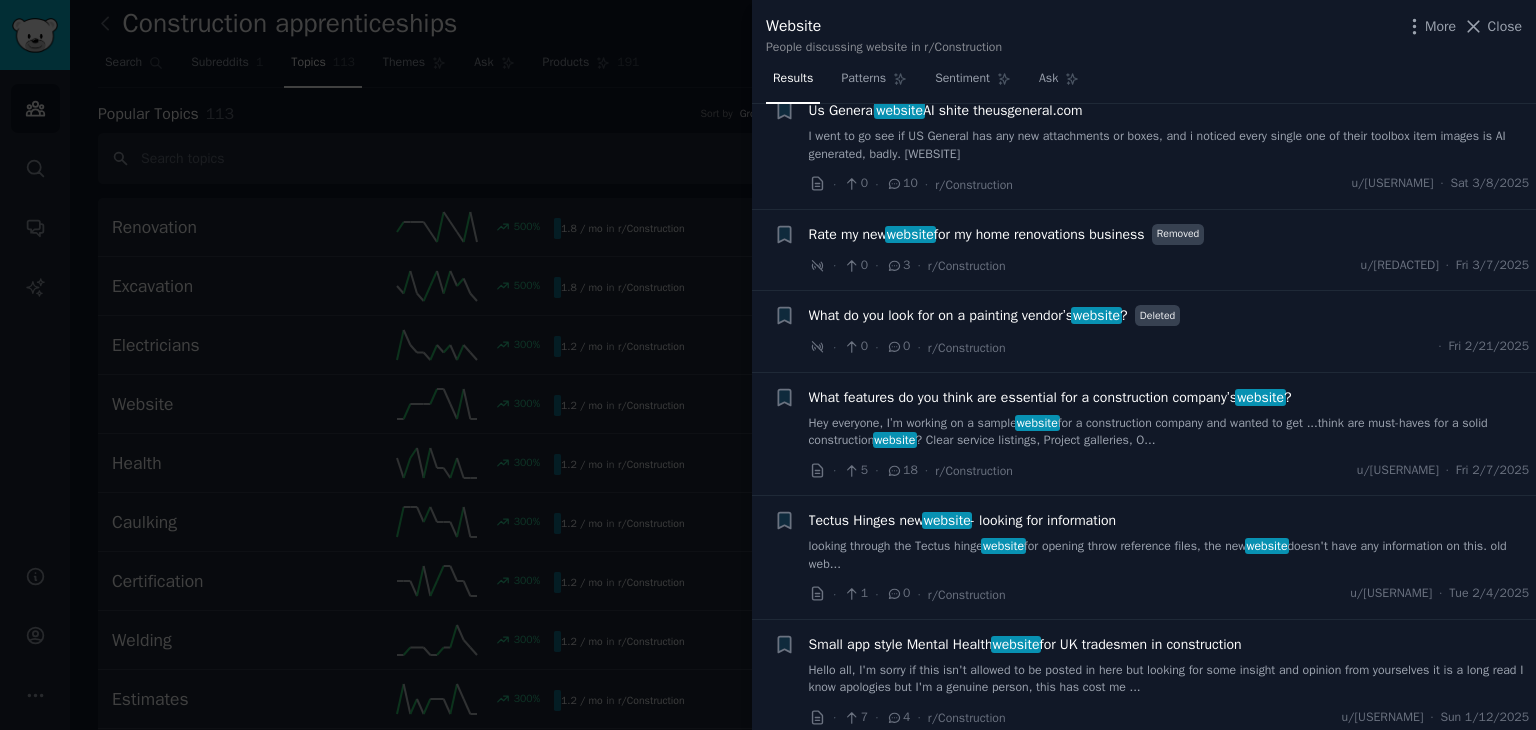 scroll, scrollTop: 1100, scrollLeft: 0, axis: vertical 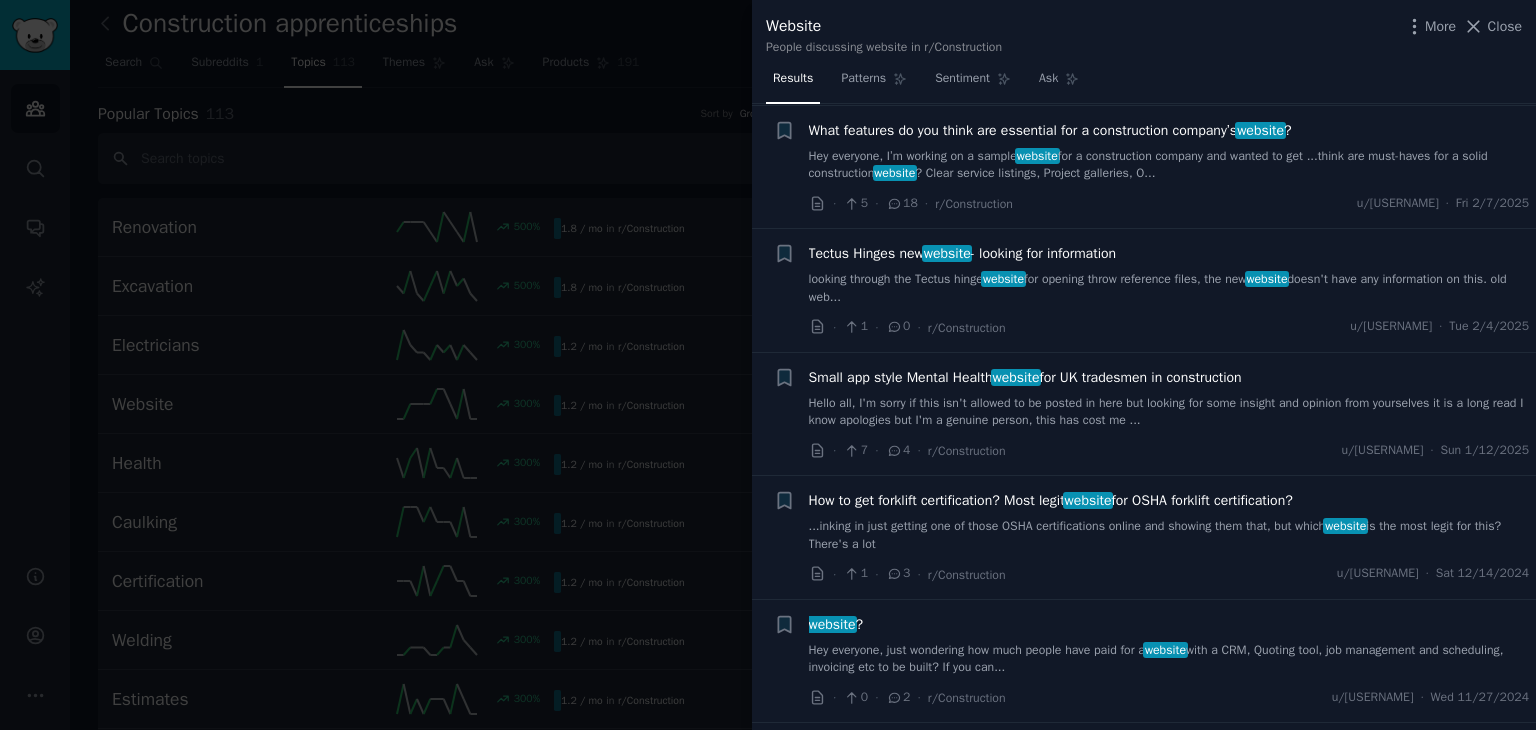 click at bounding box center [768, 365] 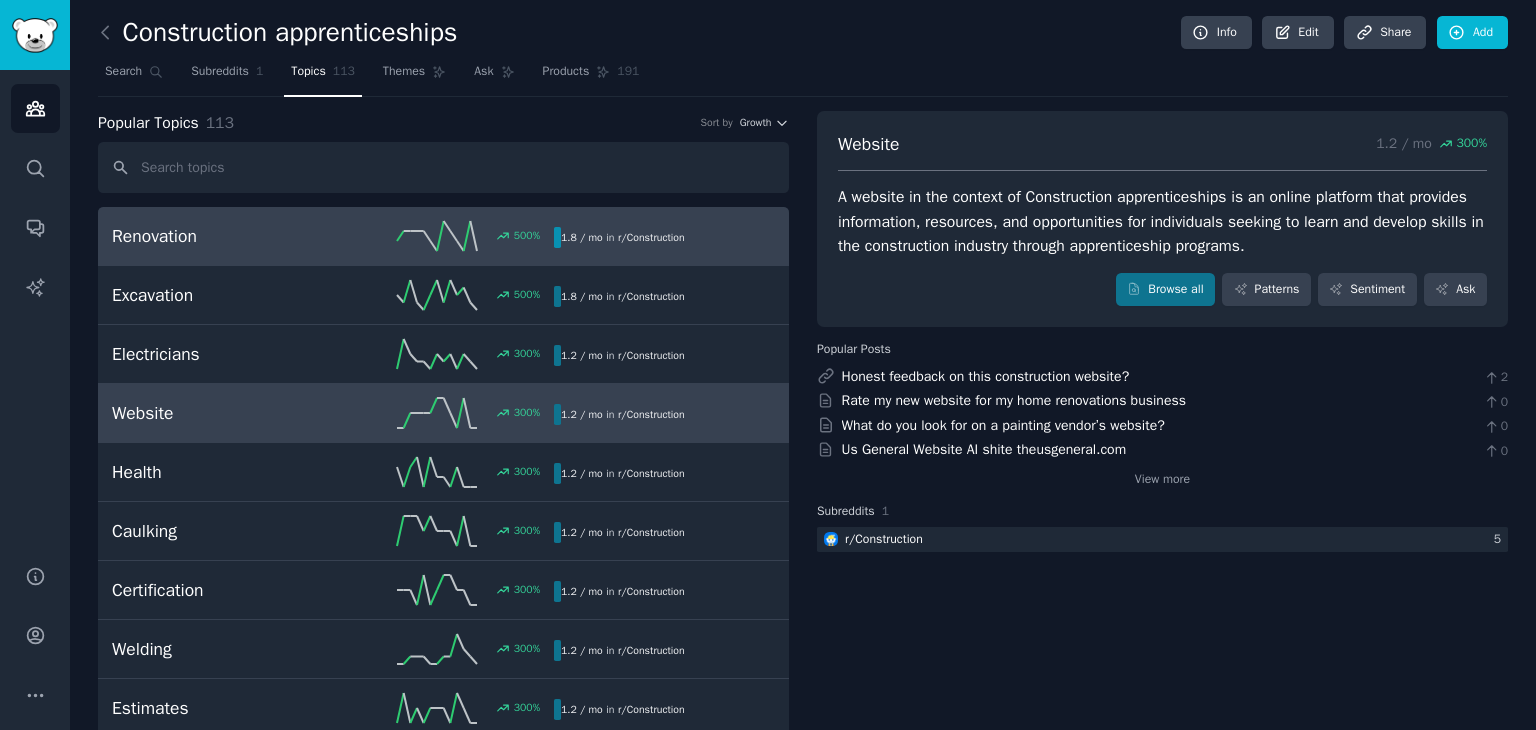 scroll, scrollTop: 0, scrollLeft: 0, axis: both 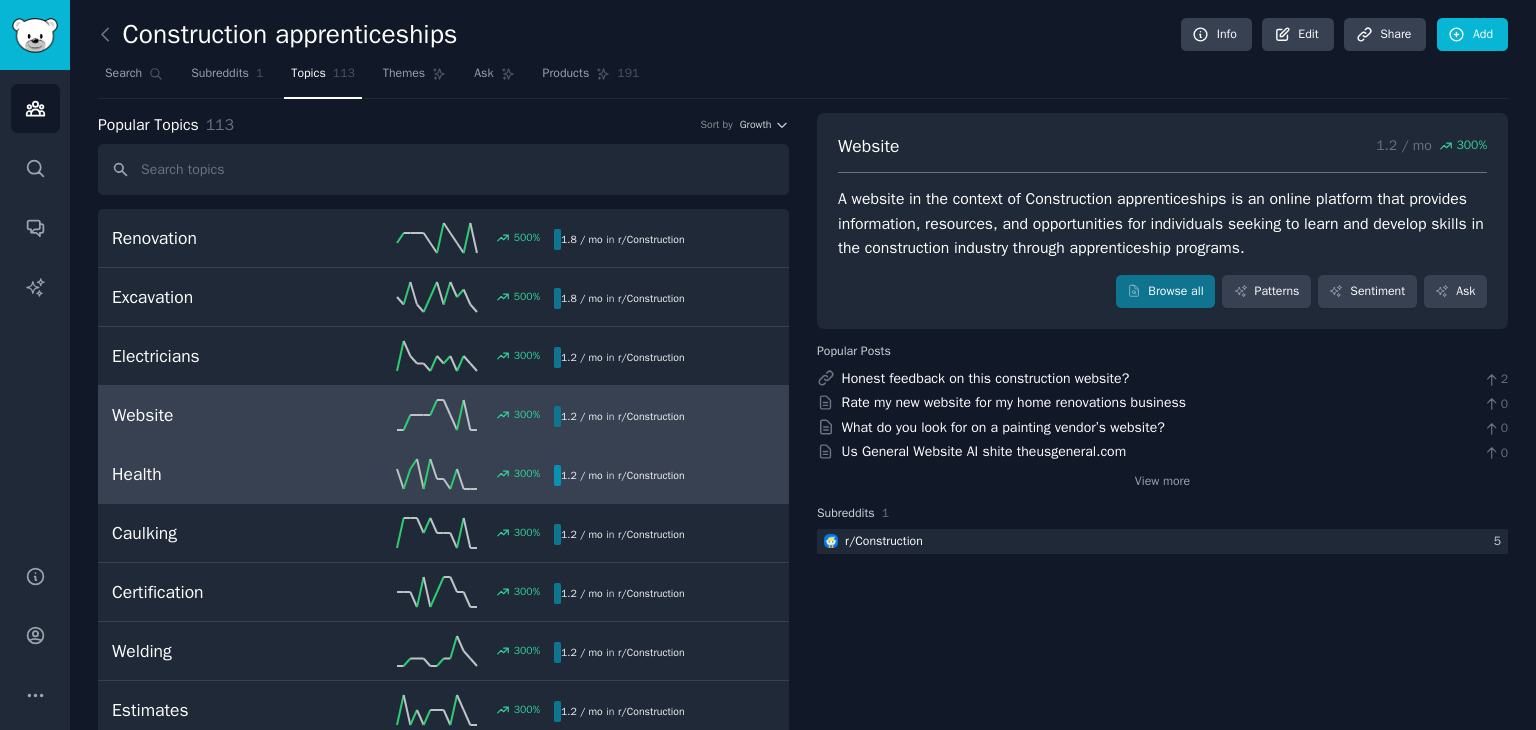 click on "Health" at bounding box center [222, 474] 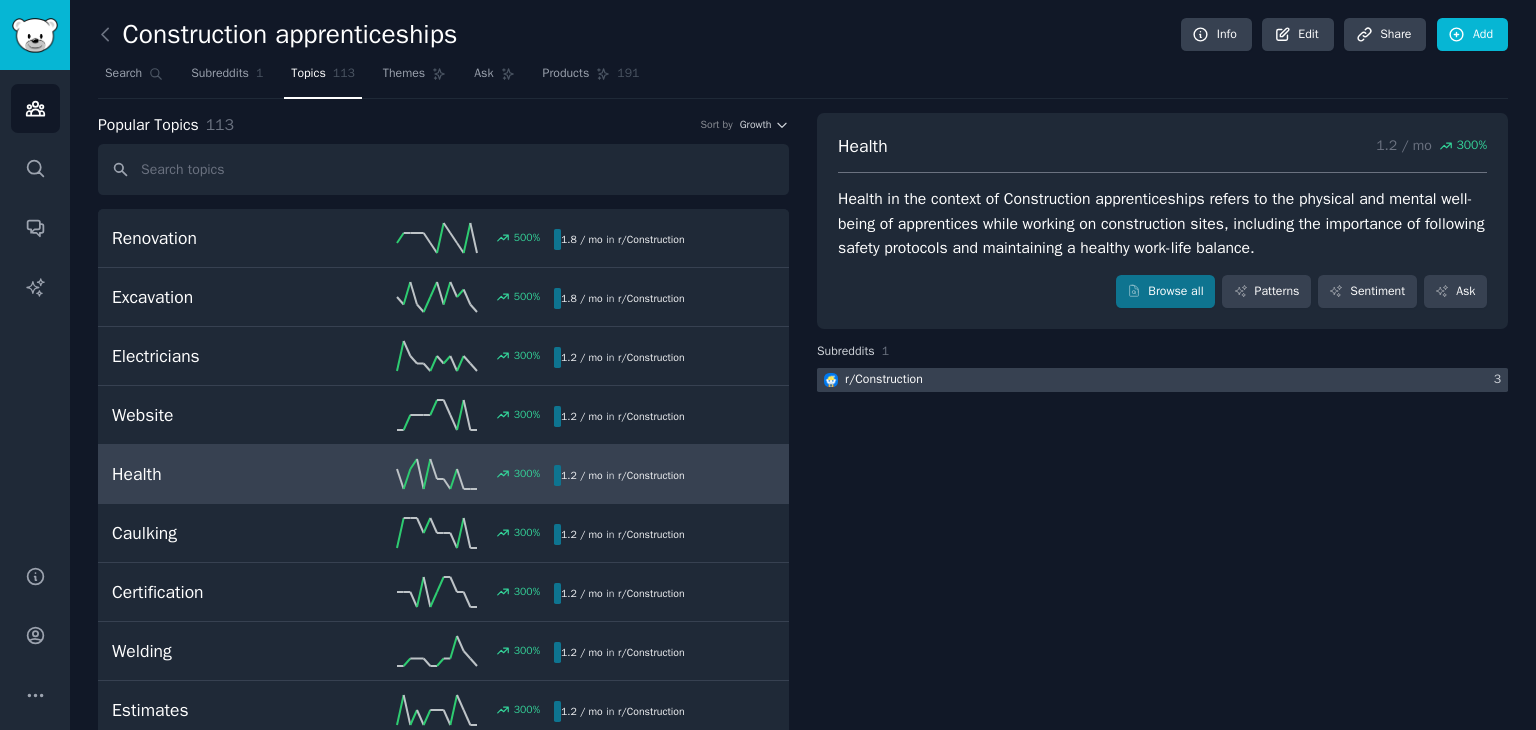 click at bounding box center (1162, 380) 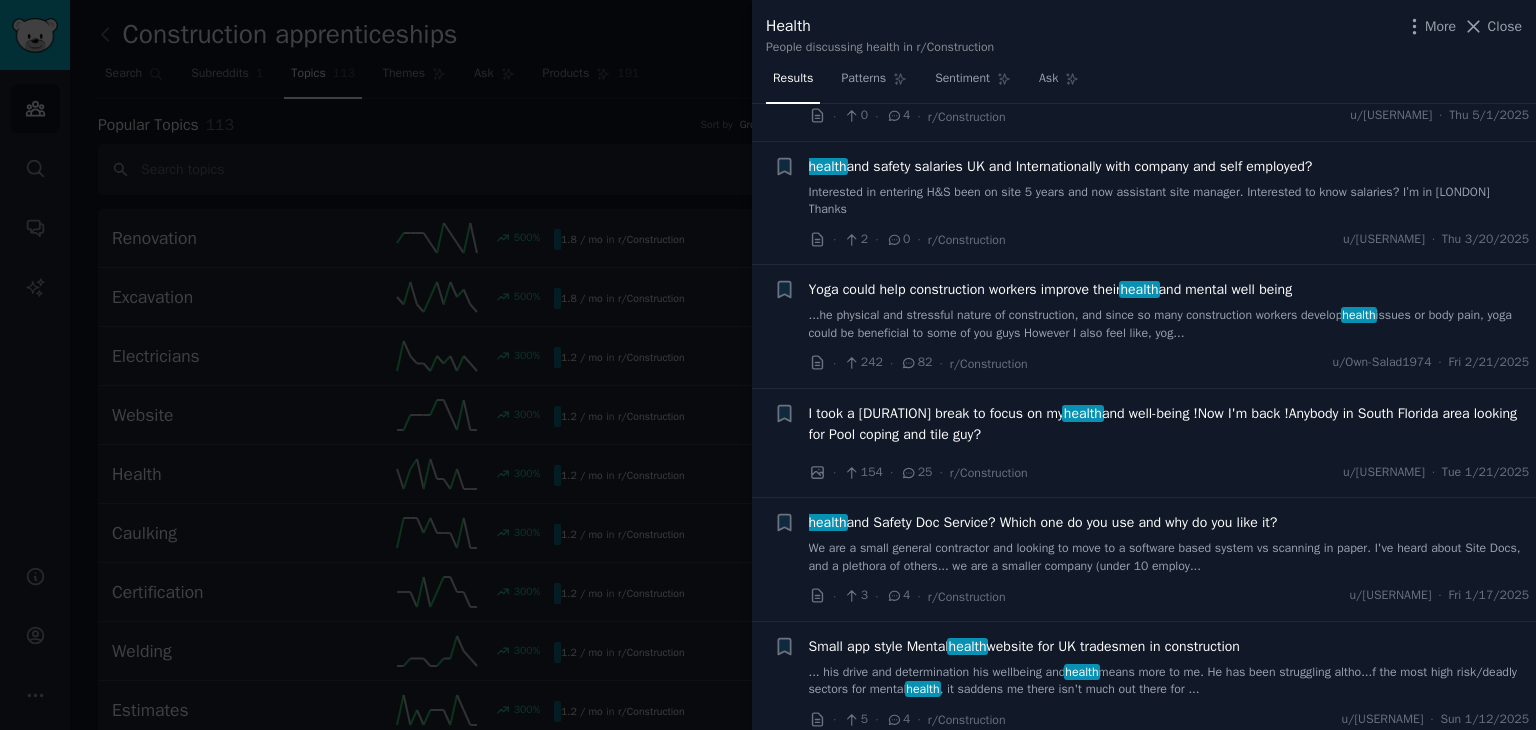scroll, scrollTop: 600, scrollLeft: 0, axis: vertical 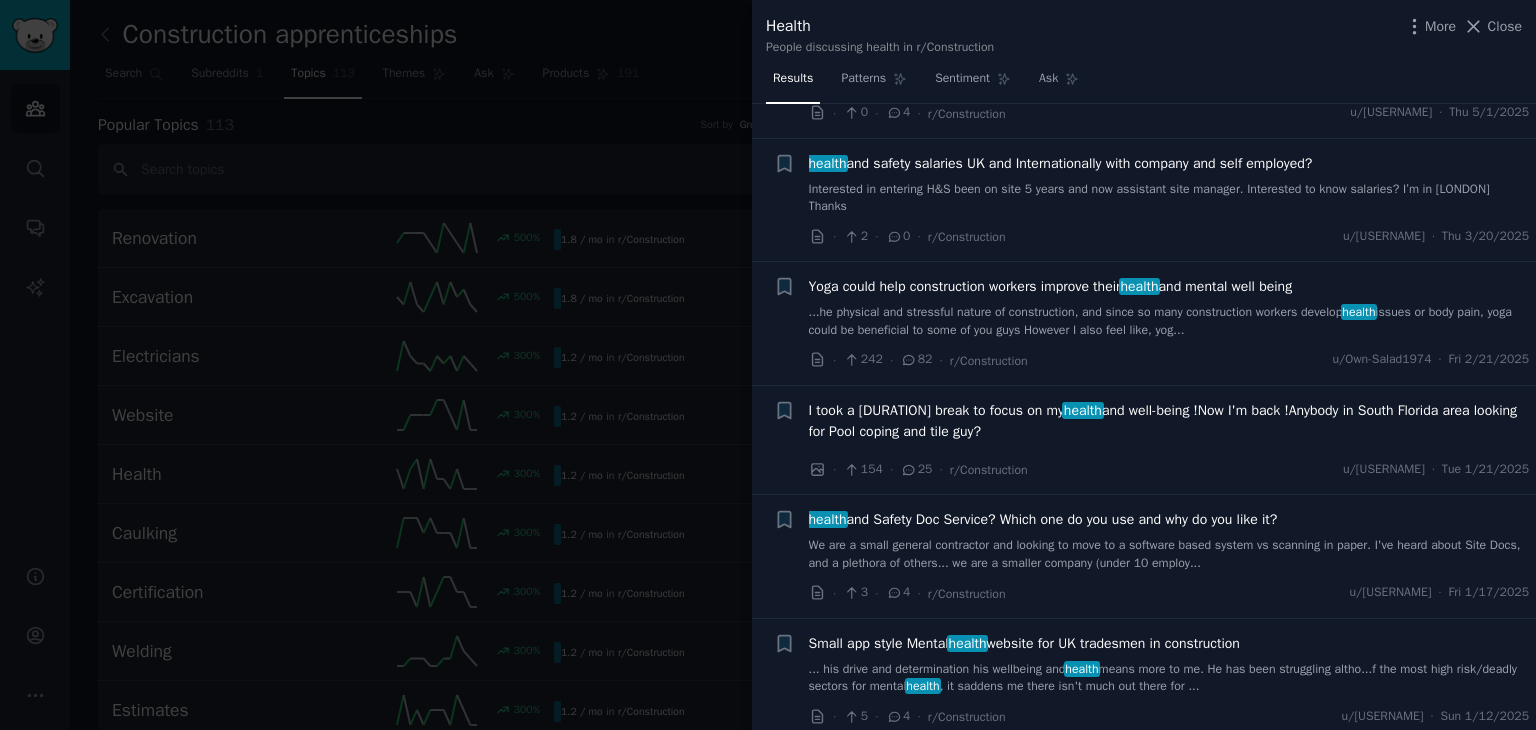 click at bounding box center [768, 365] 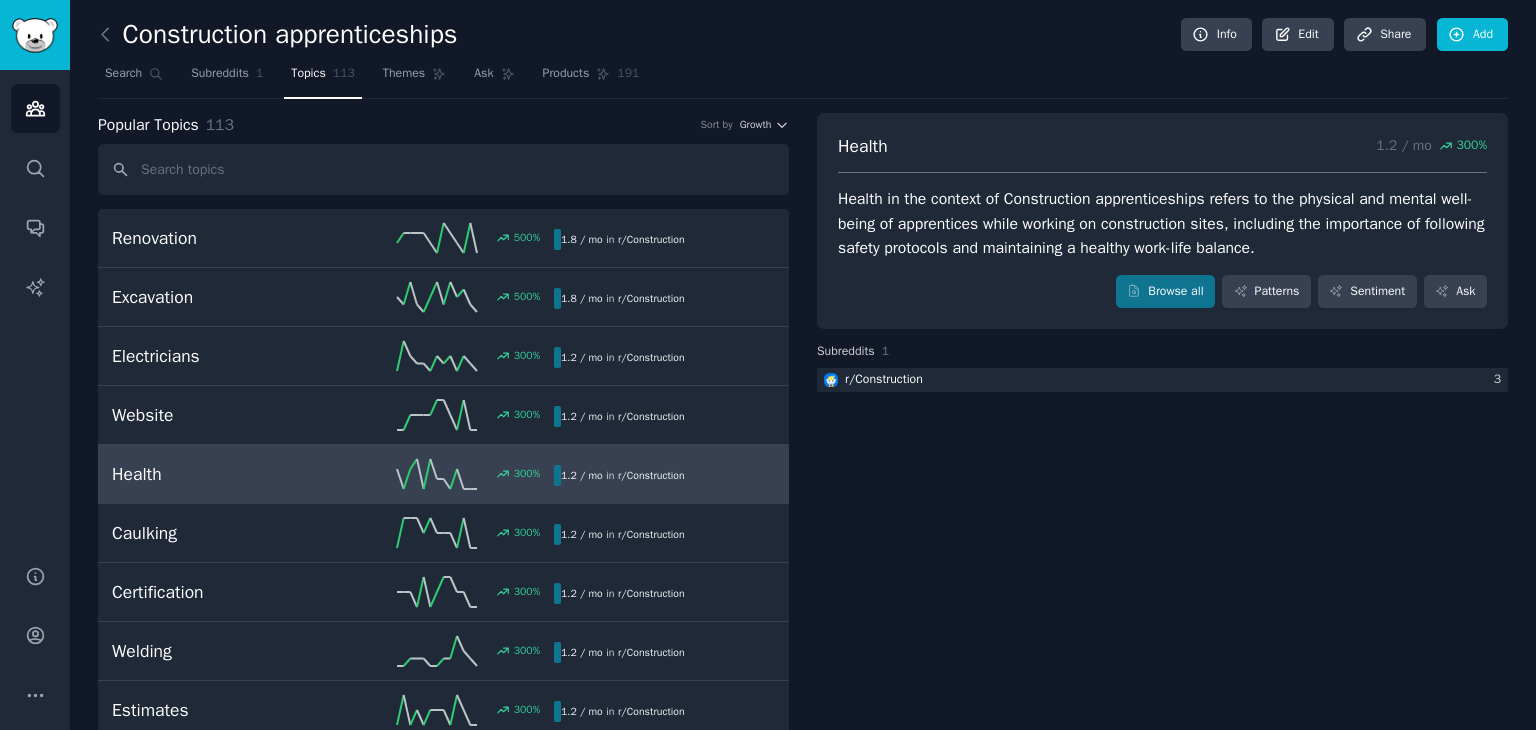 click on "Construction apprenticeships Info Edit Share Add" at bounding box center [803, 38] 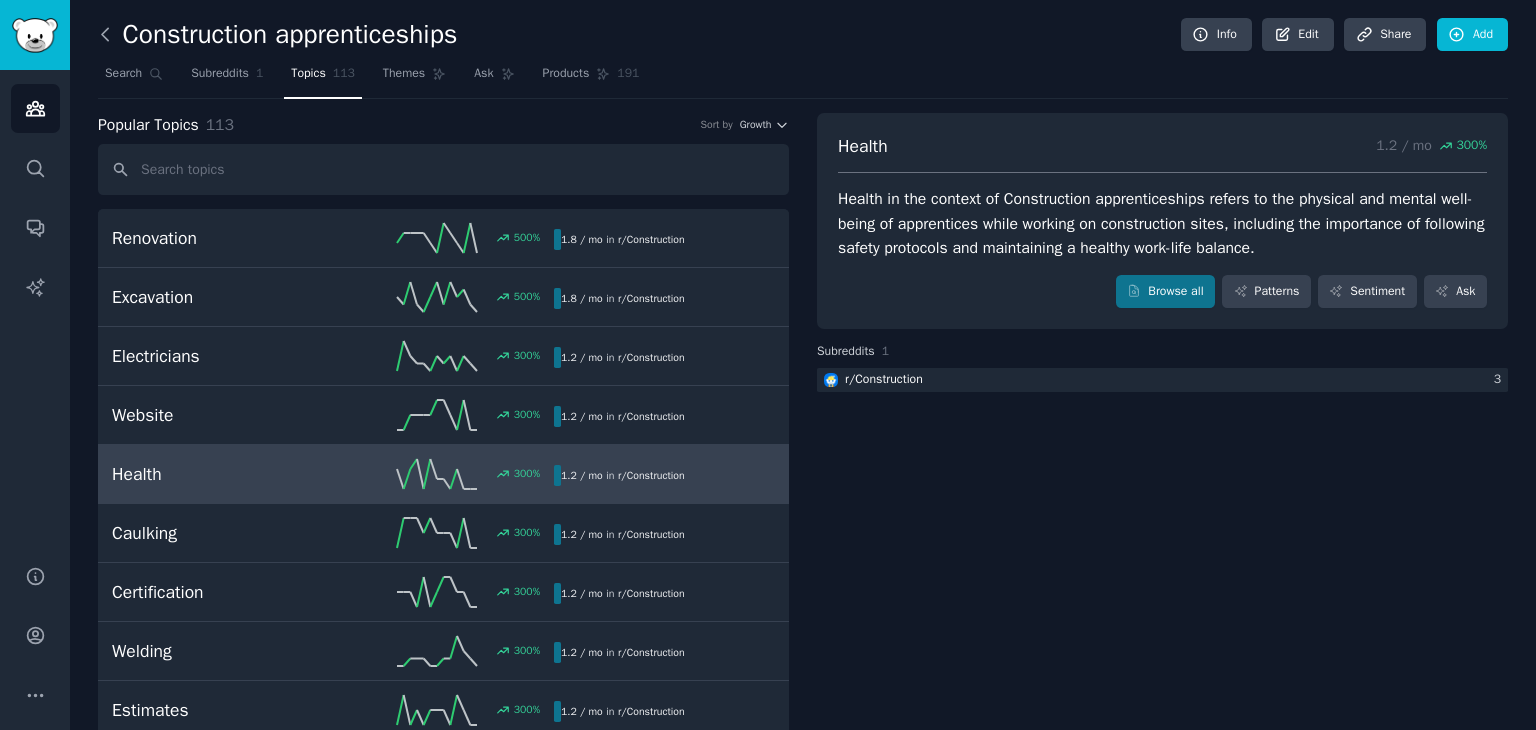 click 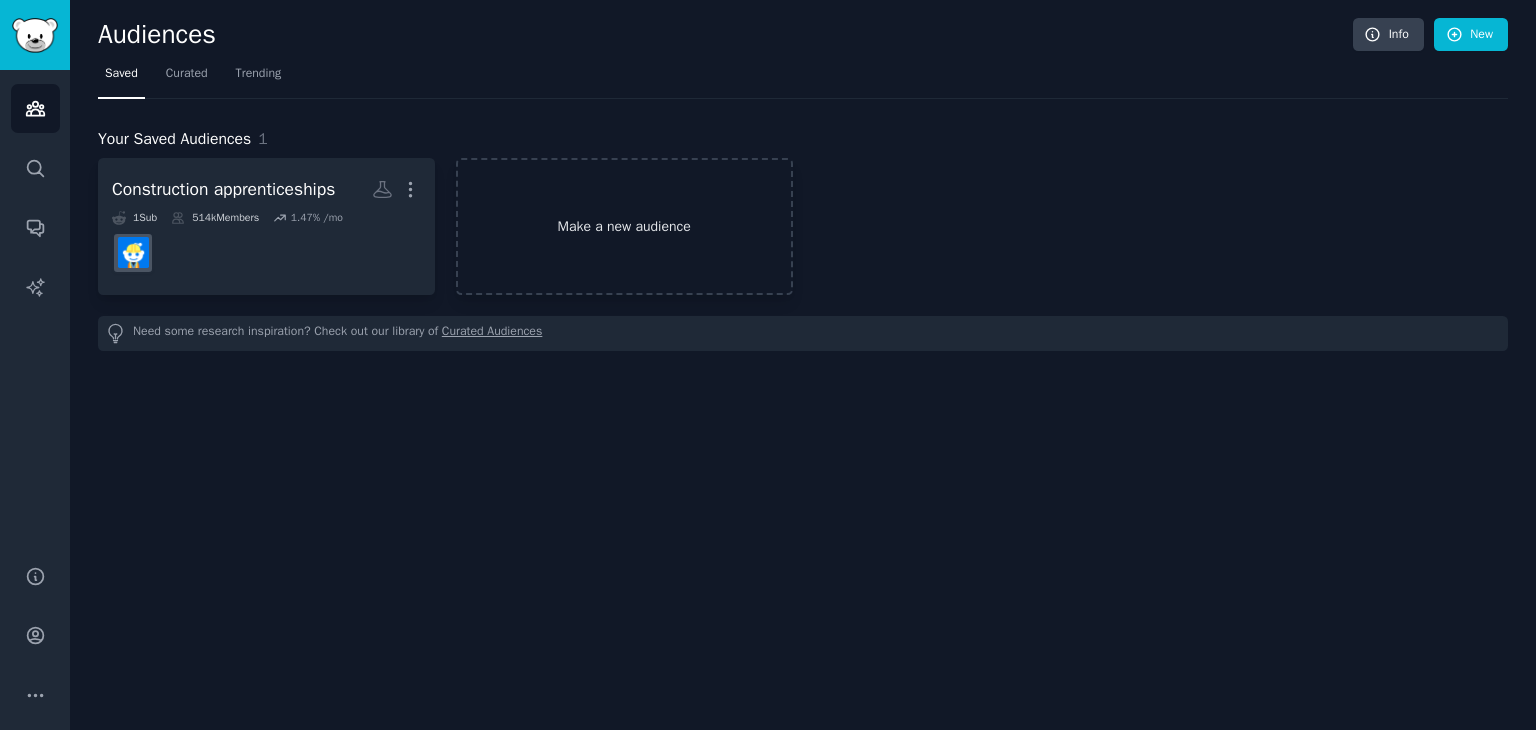 click on "Make a new audience" at bounding box center (624, 226) 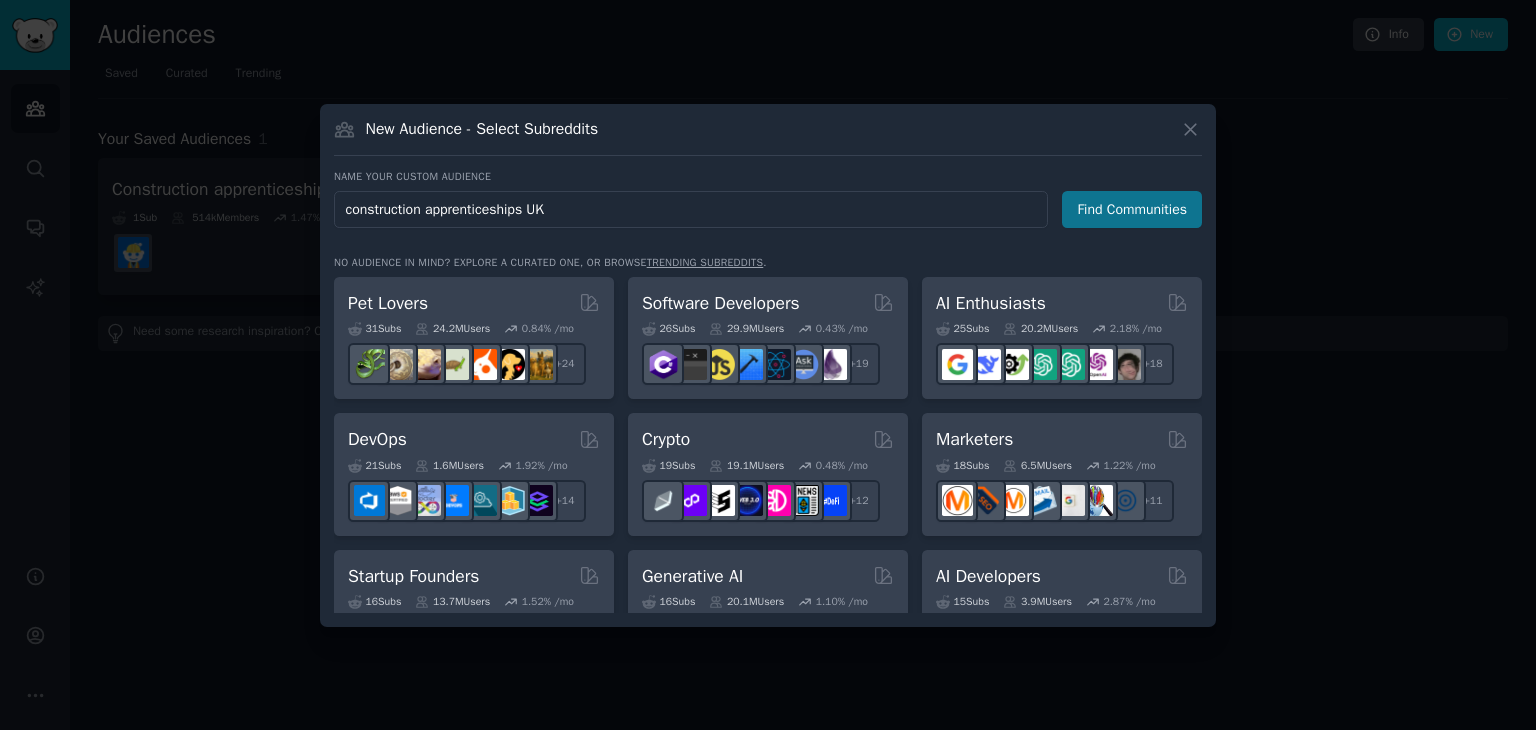 type on "construction apprenticeships UK" 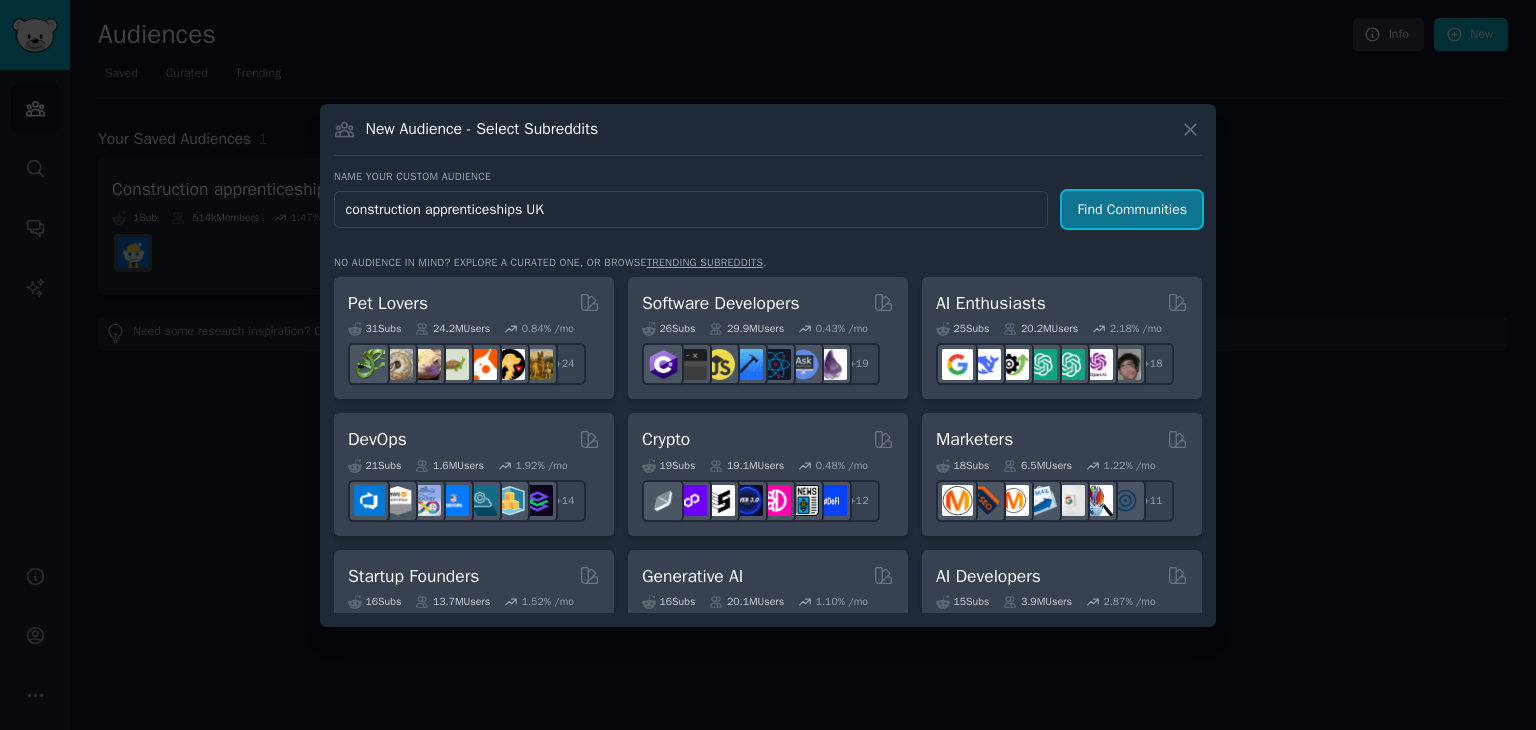 click on "Find Communities" at bounding box center [1132, 209] 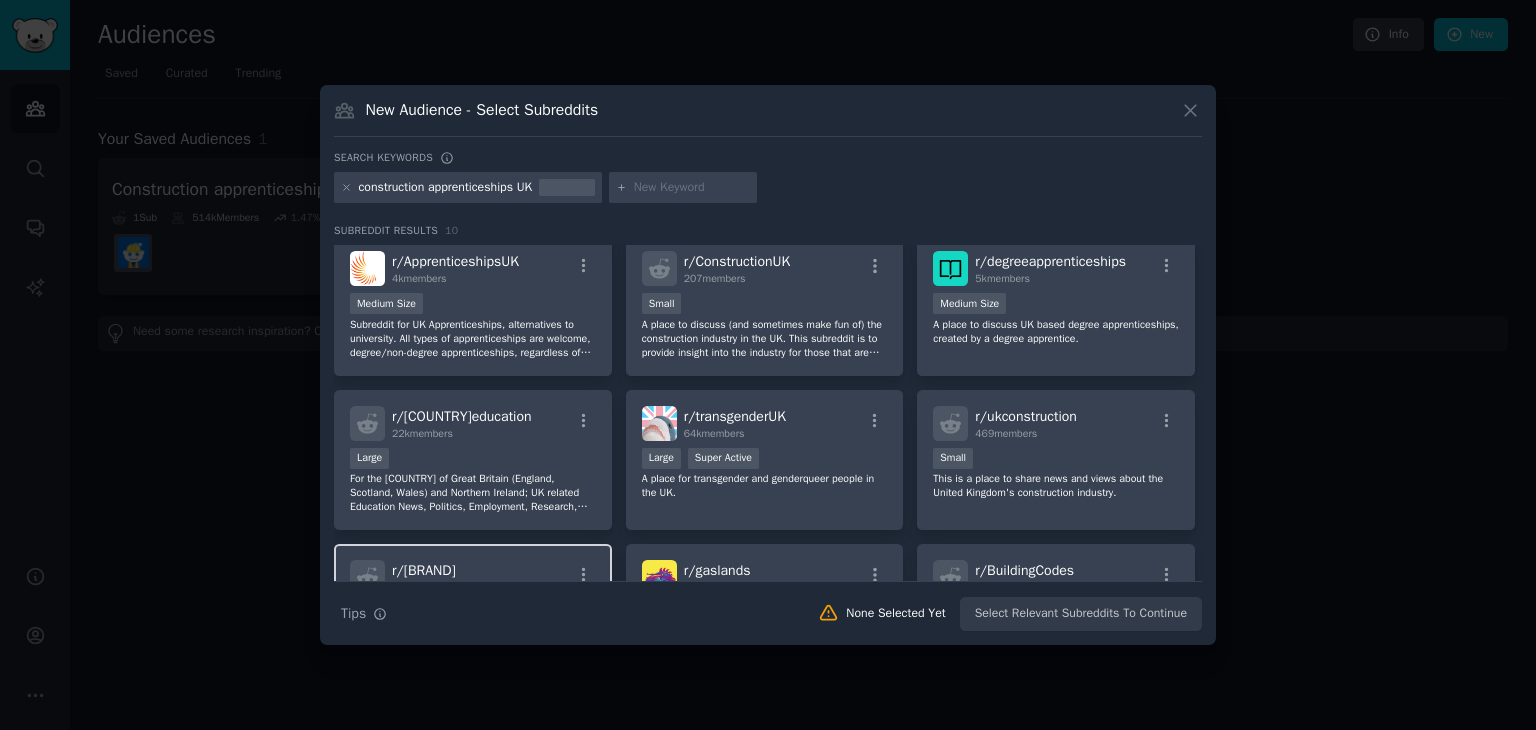 scroll, scrollTop: 0, scrollLeft: 0, axis: both 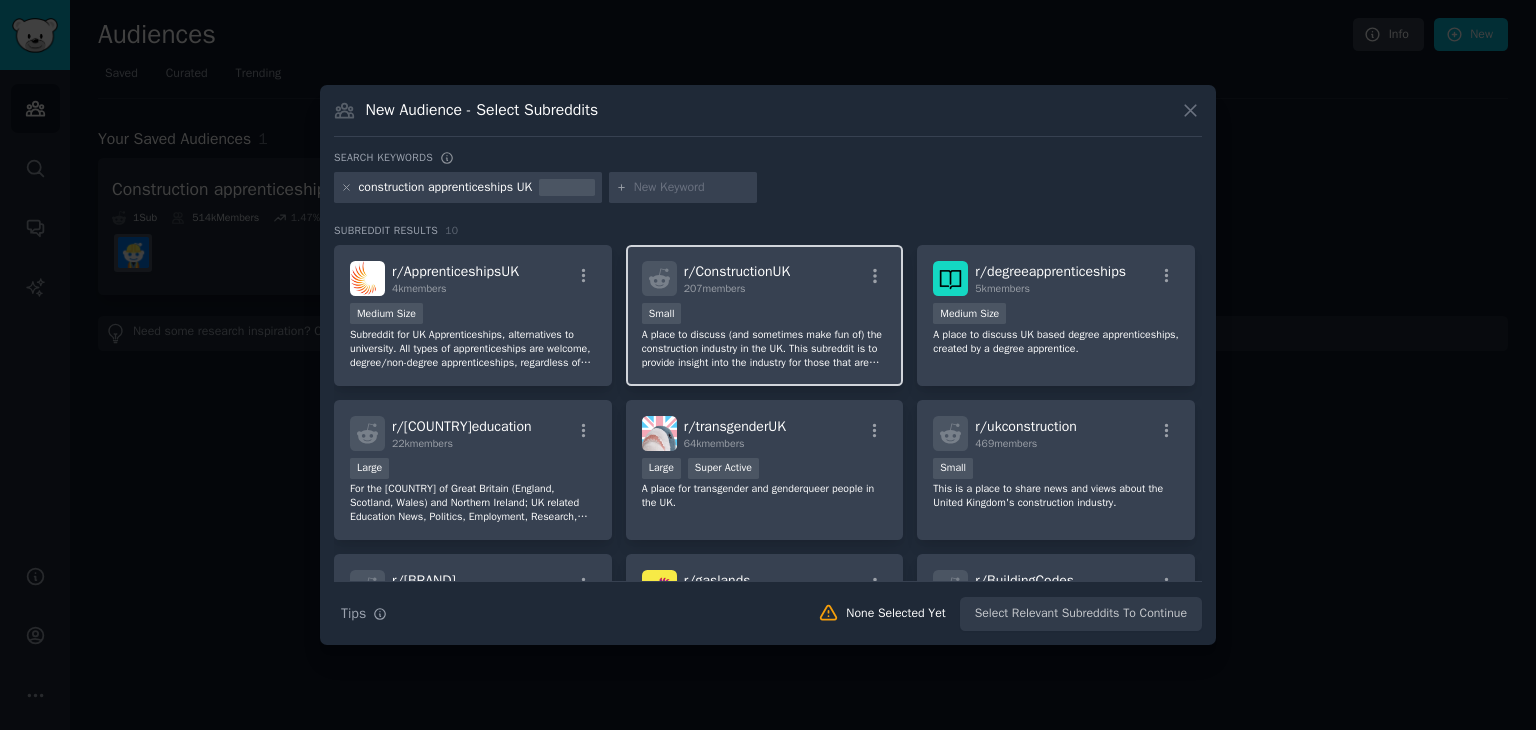drag, startPoint x: 836, startPoint y: 269, endPoint x: 755, endPoint y: 331, distance: 102.0049 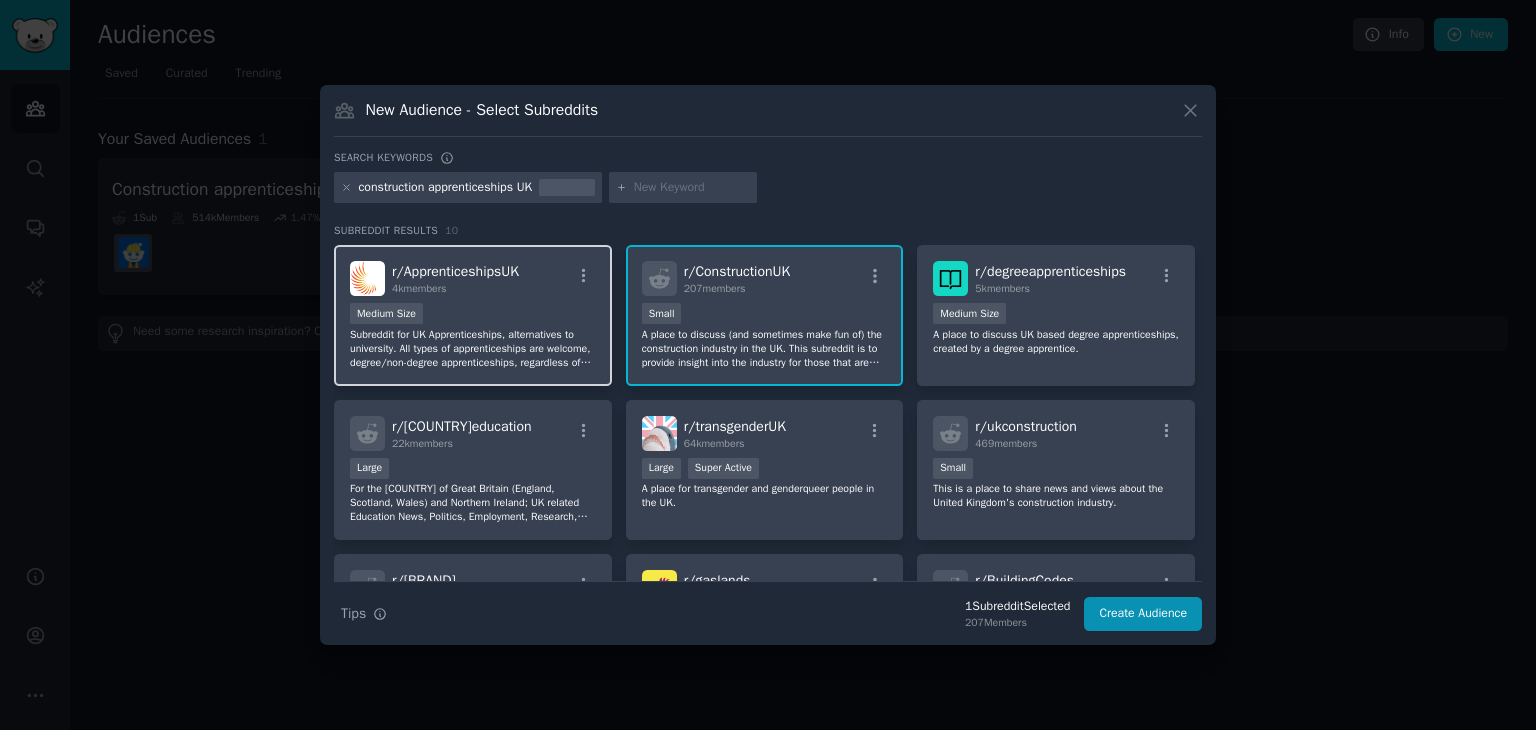 click on "Medium Size" at bounding box center [473, 315] 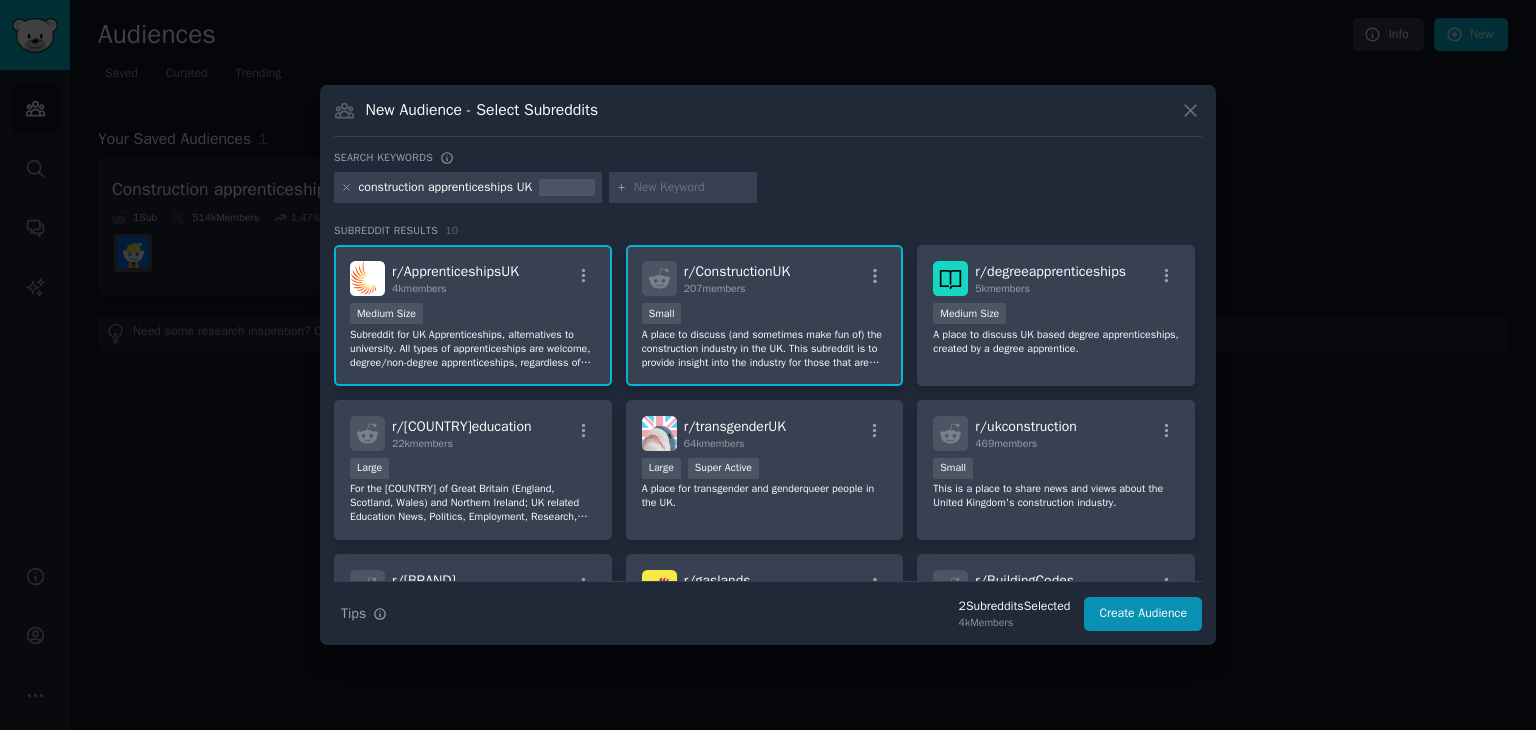 click on "100 - 1000 members Small" at bounding box center (765, 315) 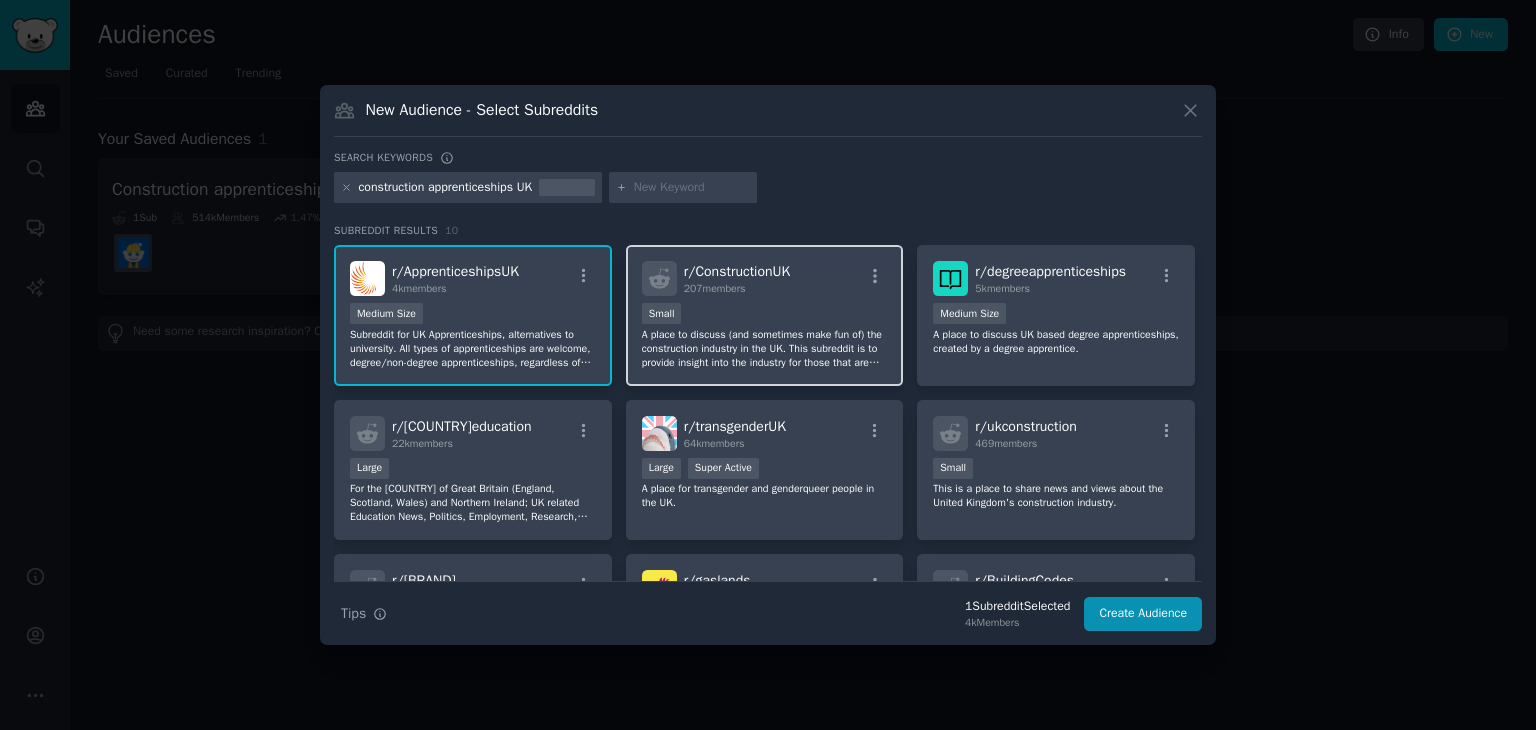 click on "100 - 1000 members Small" at bounding box center [765, 315] 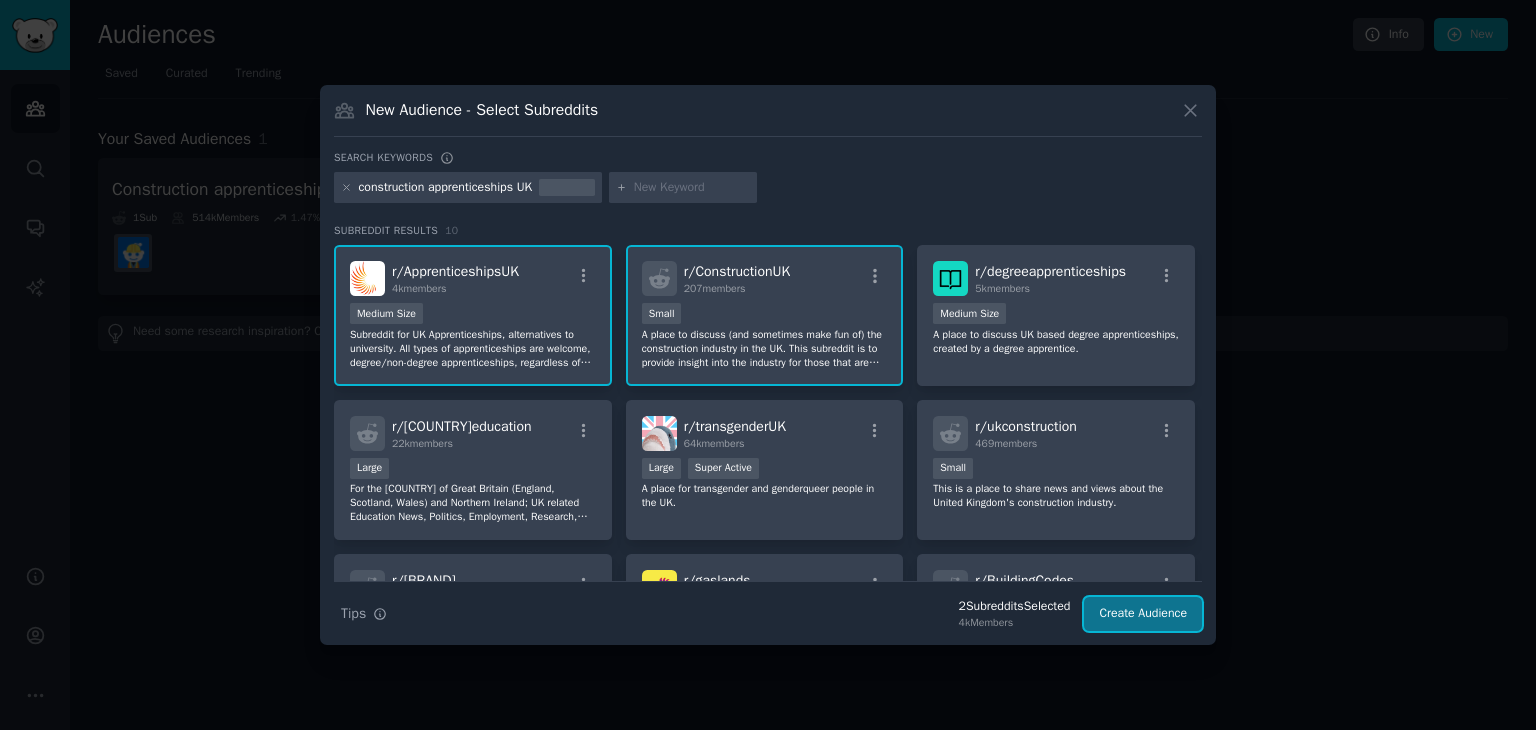 click on "Create Audience" at bounding box center (1143, 614) 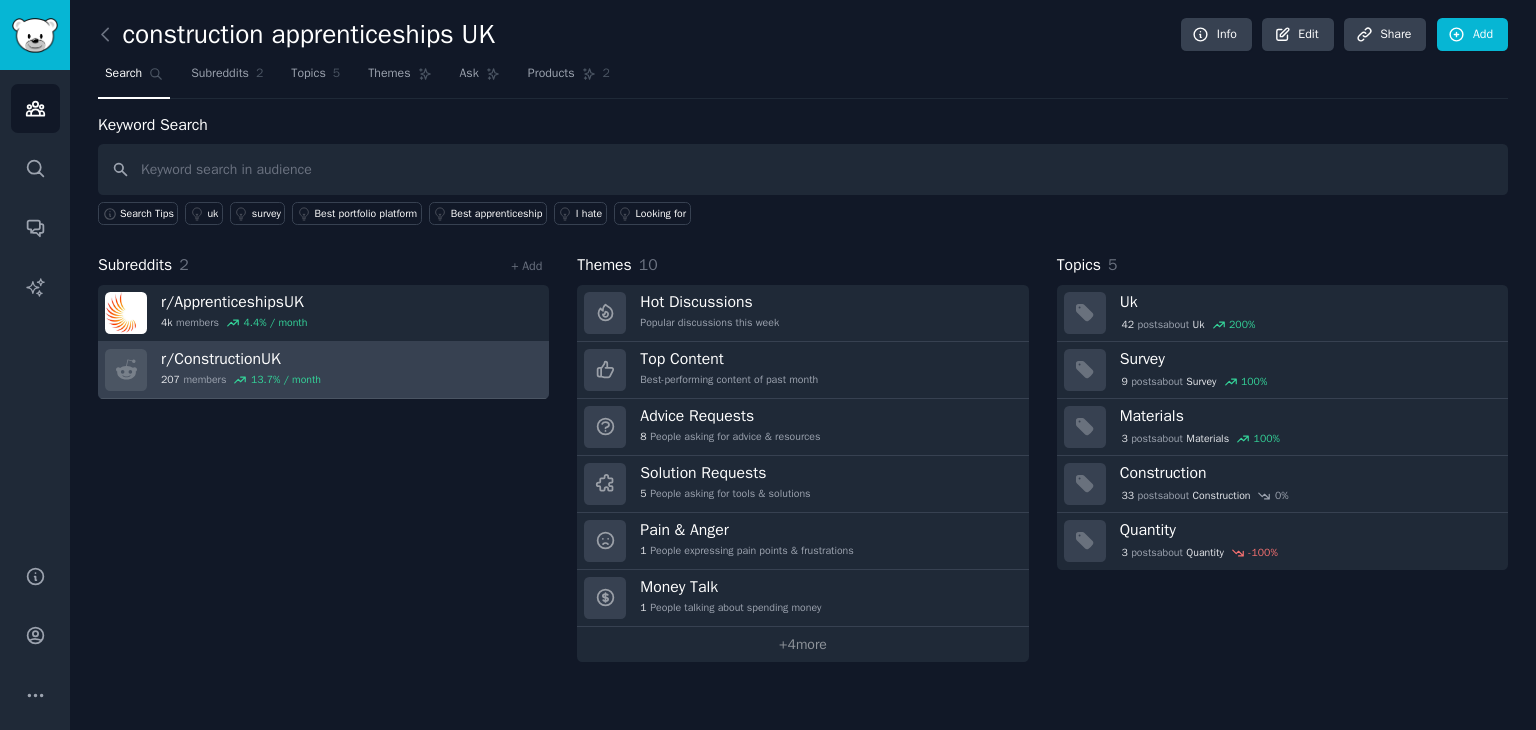 click on "r/ ConstructionUK" at bounding box center [241, 359] 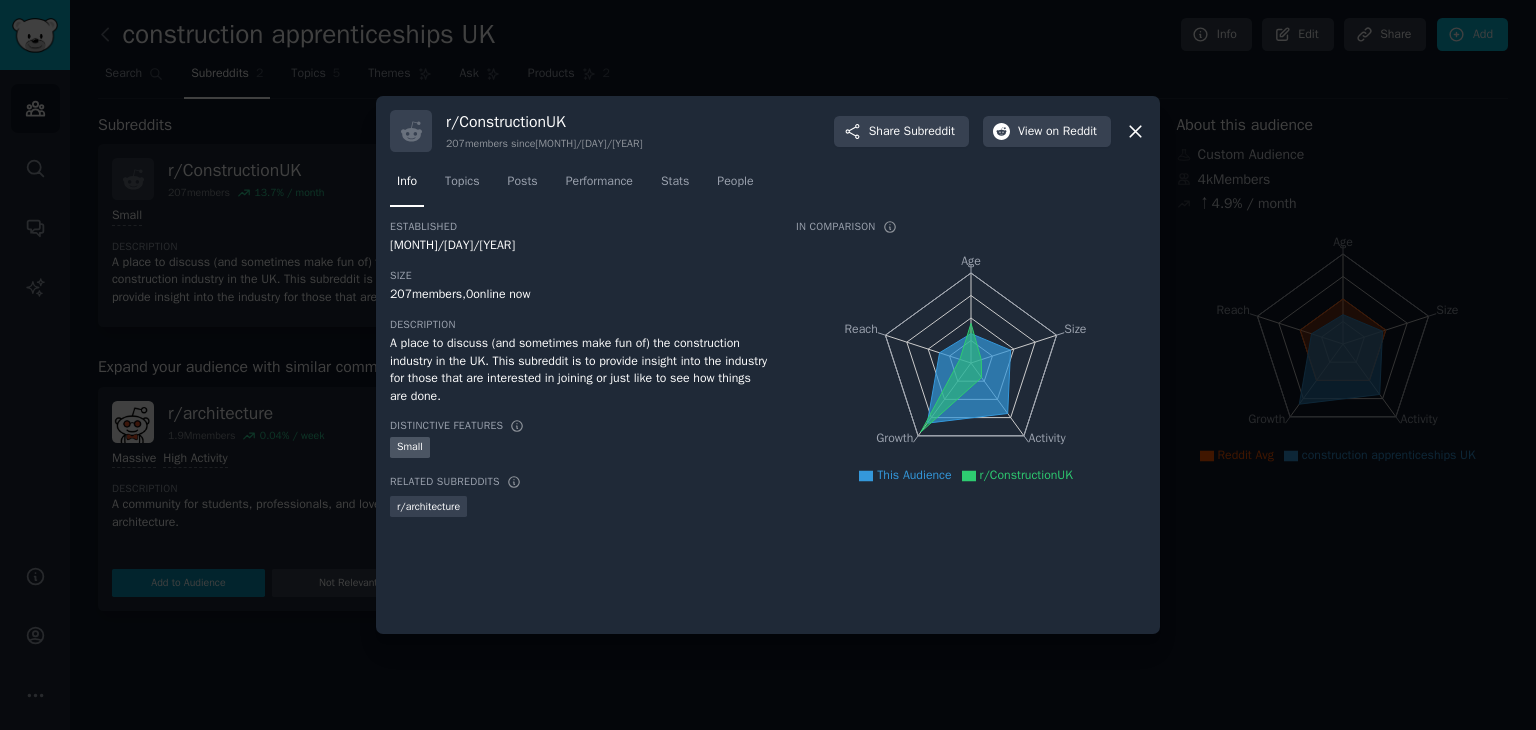 click 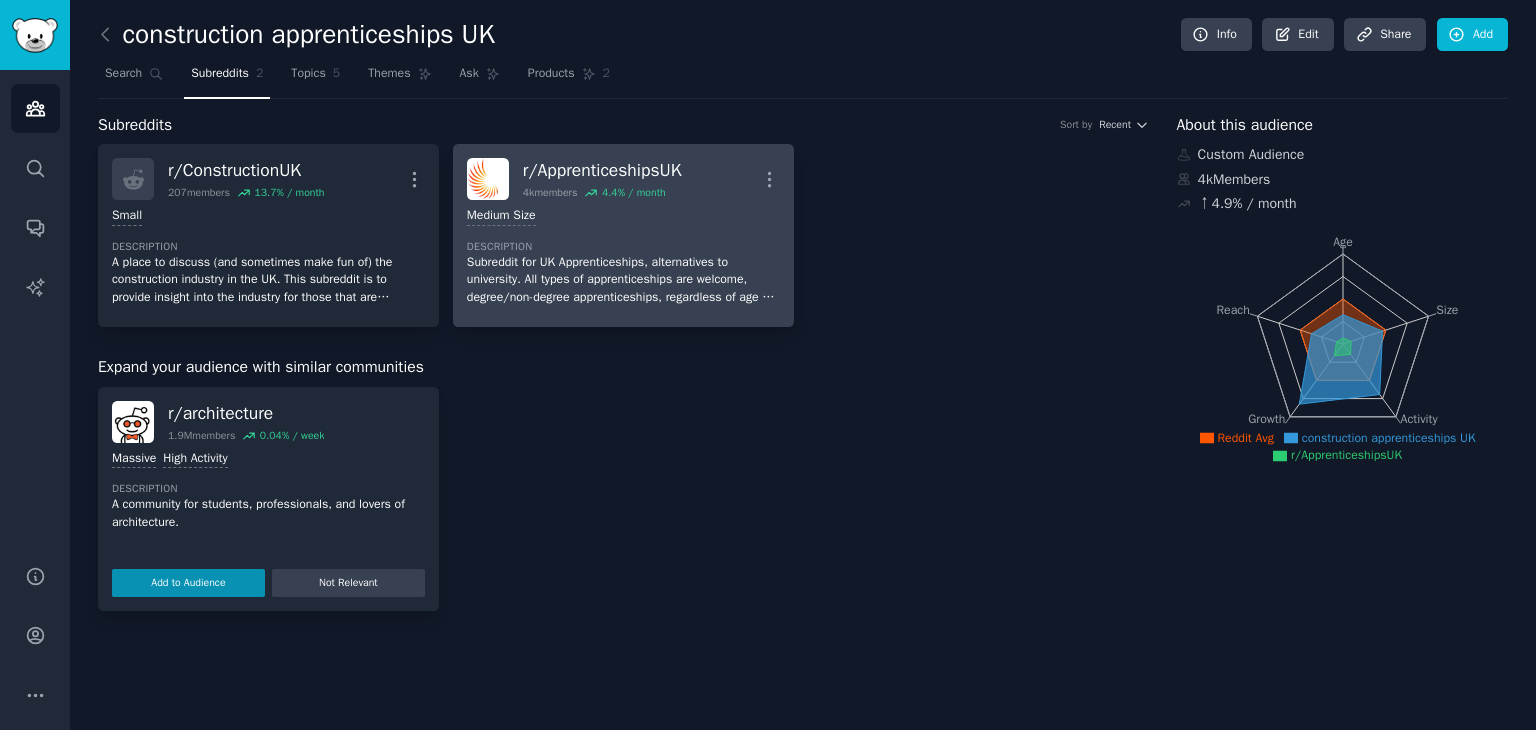 click on "Description" at bounding box center [623, 247] 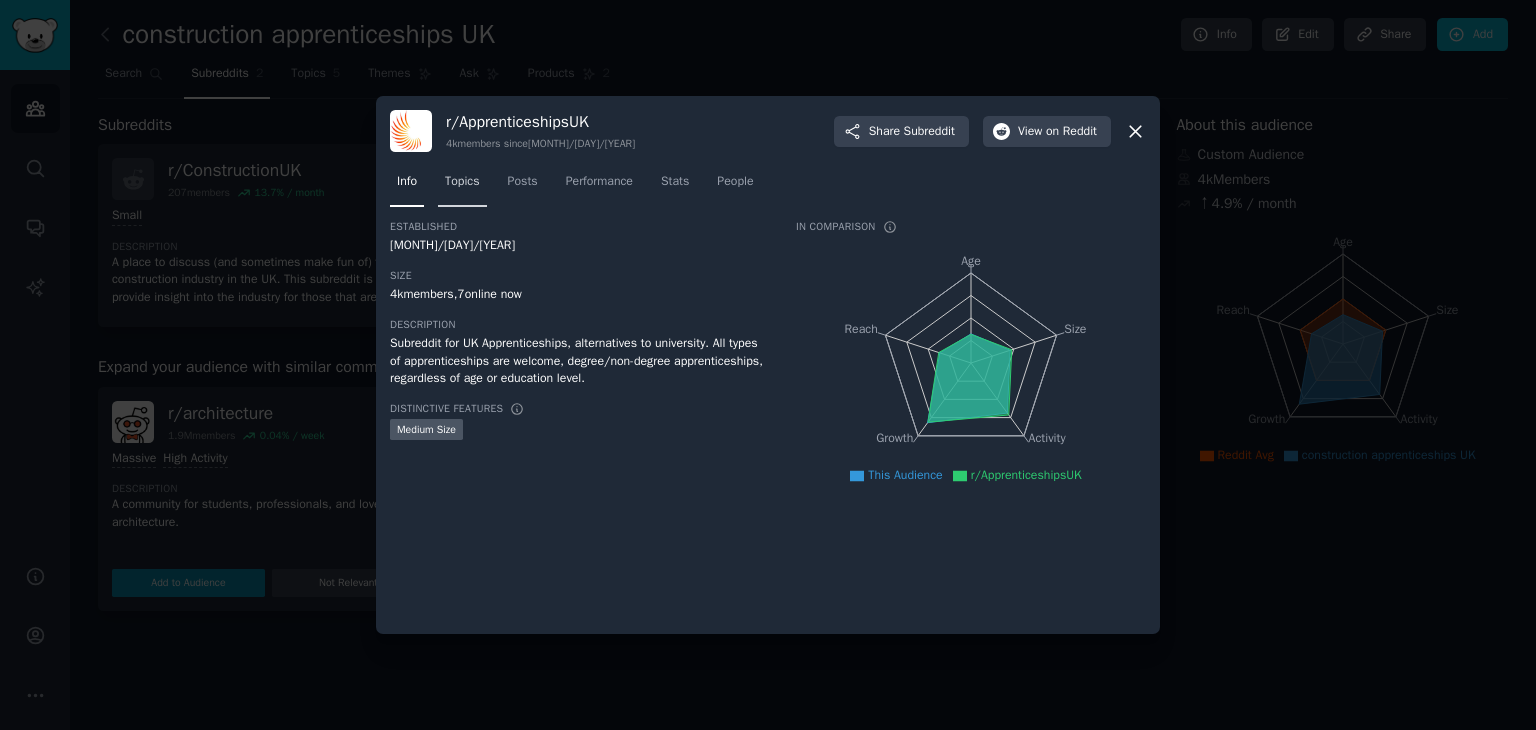 click on "Topics" at bounding box center (462, 182) 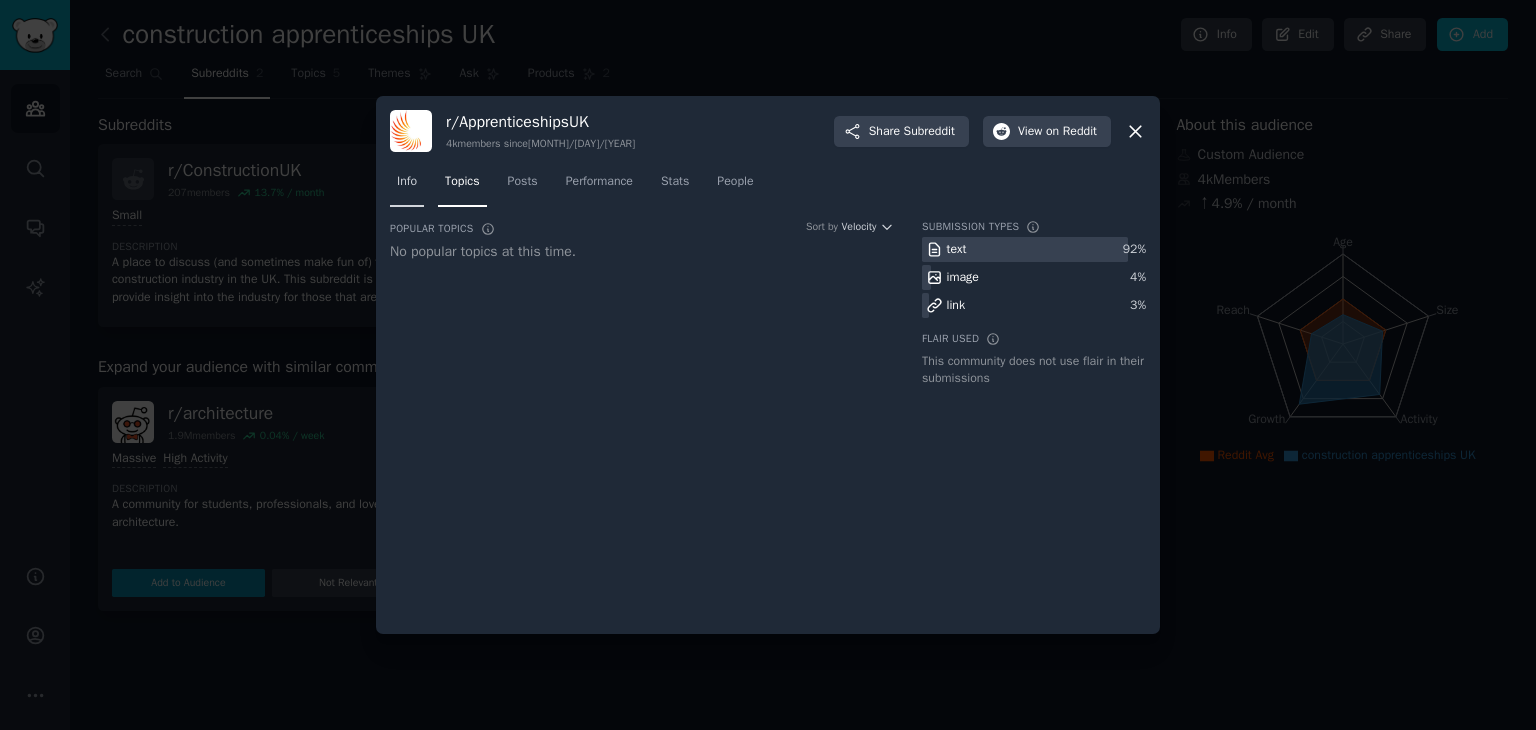click on "Info" at bounding box center (407, 182) 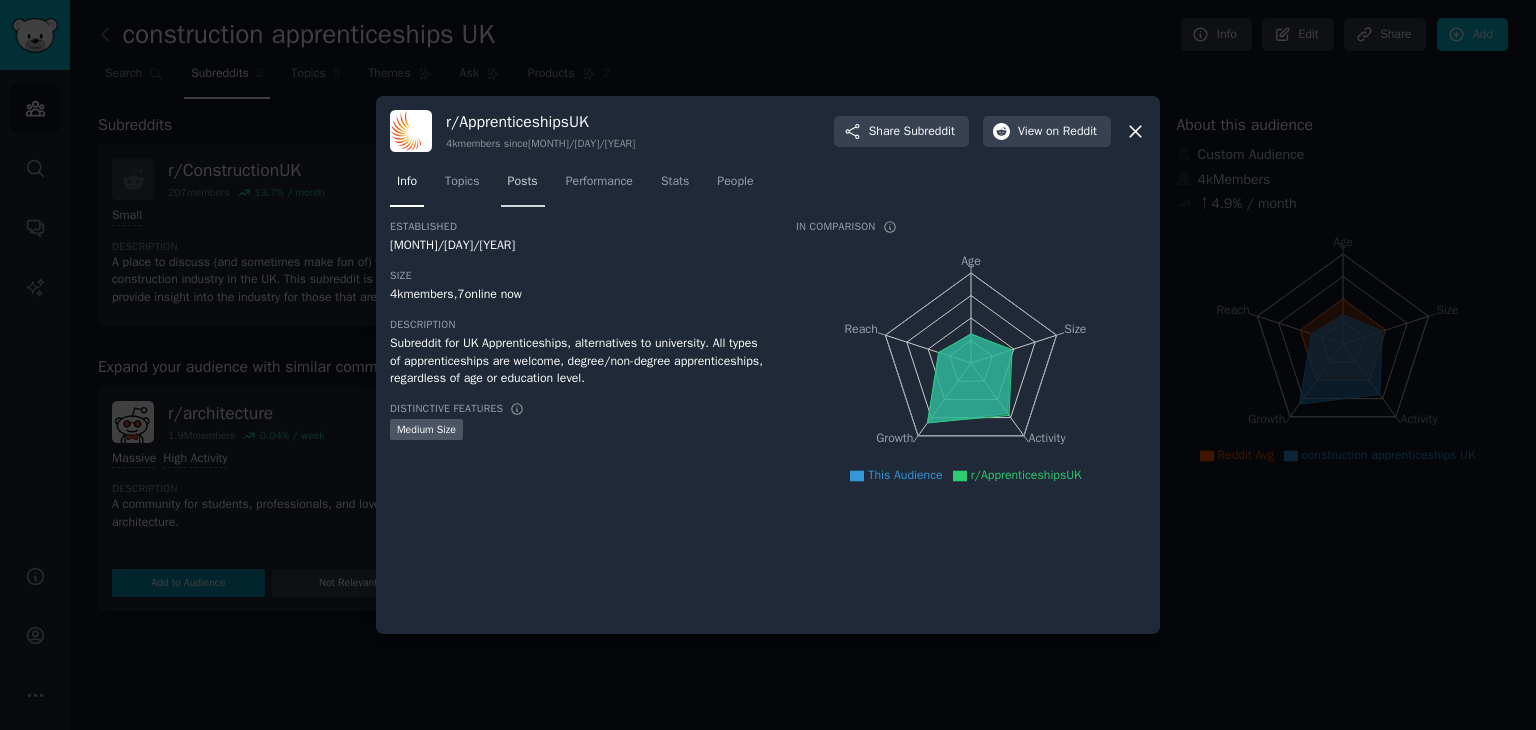 click on "Posts" at bounding box center (523, 182) 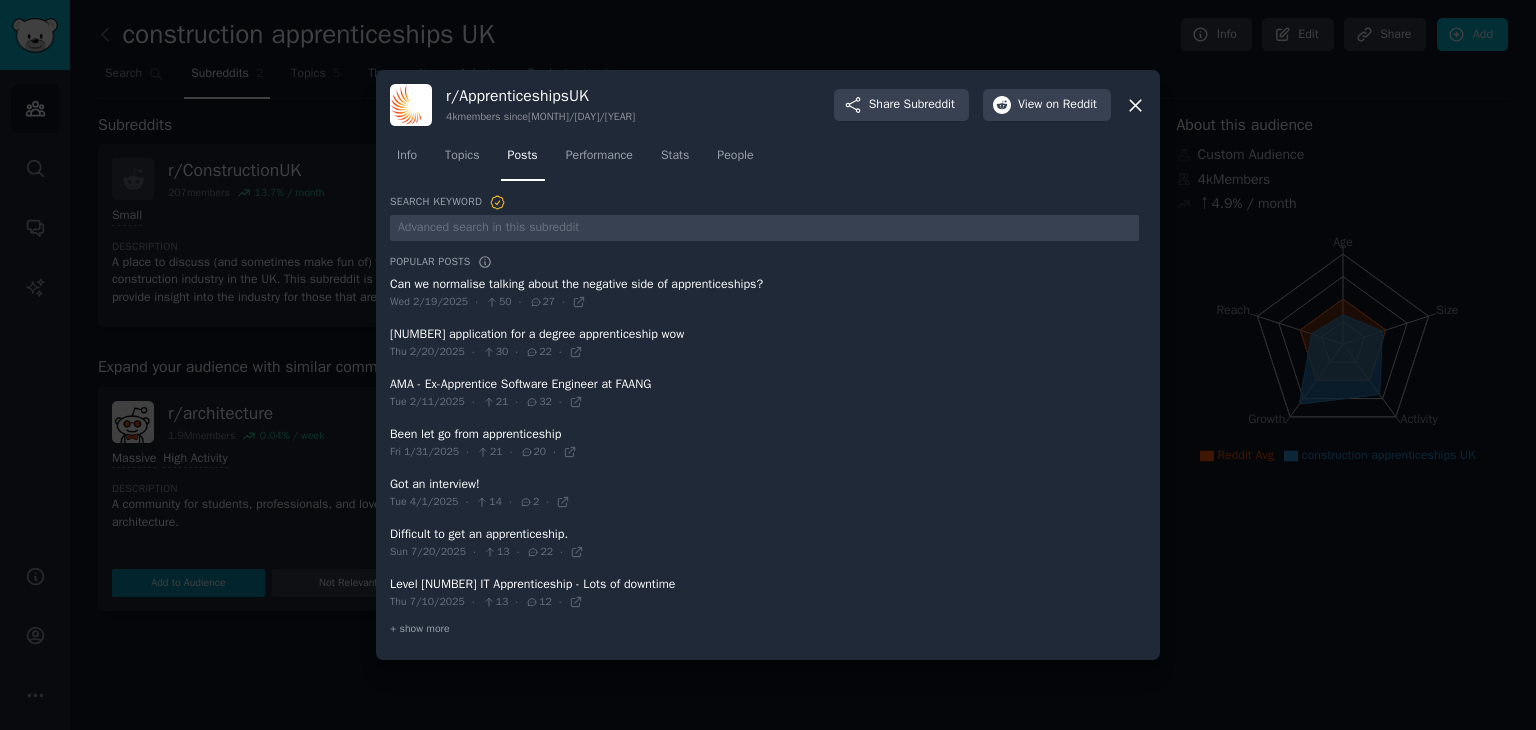 click at bounding box center (768, 365) 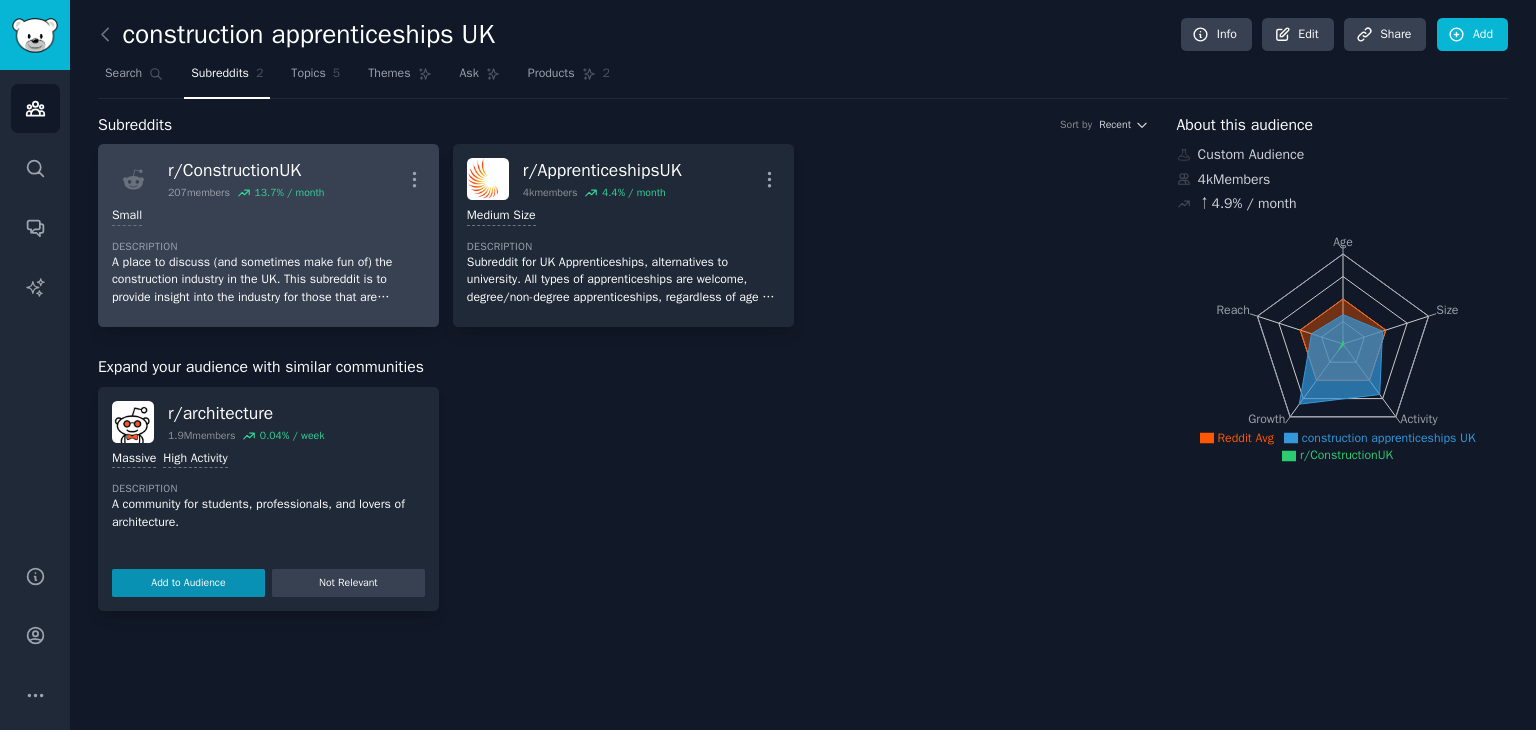 click on "Small" at bounding box center (268, 216) 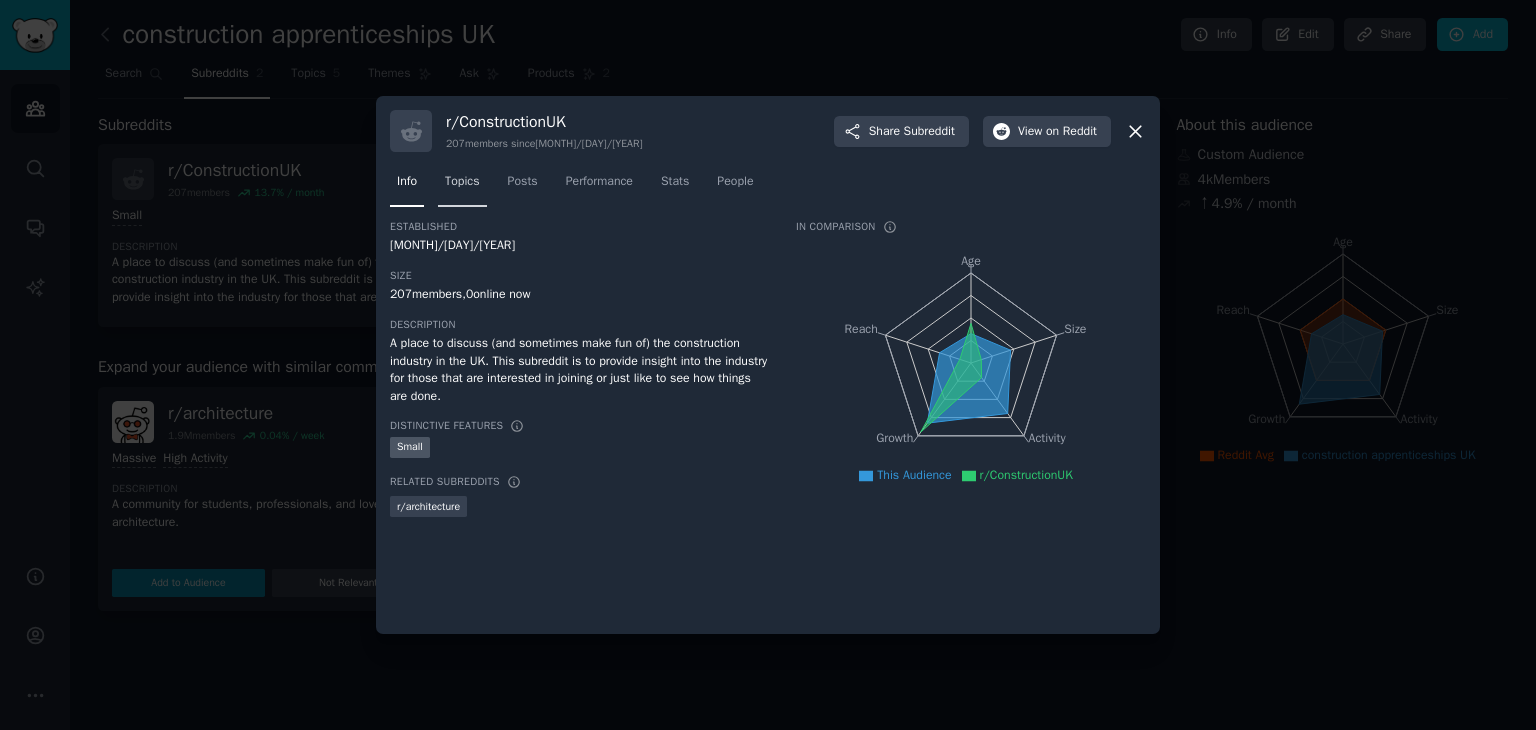 click on "Topics" at bounding box center [462, 182] 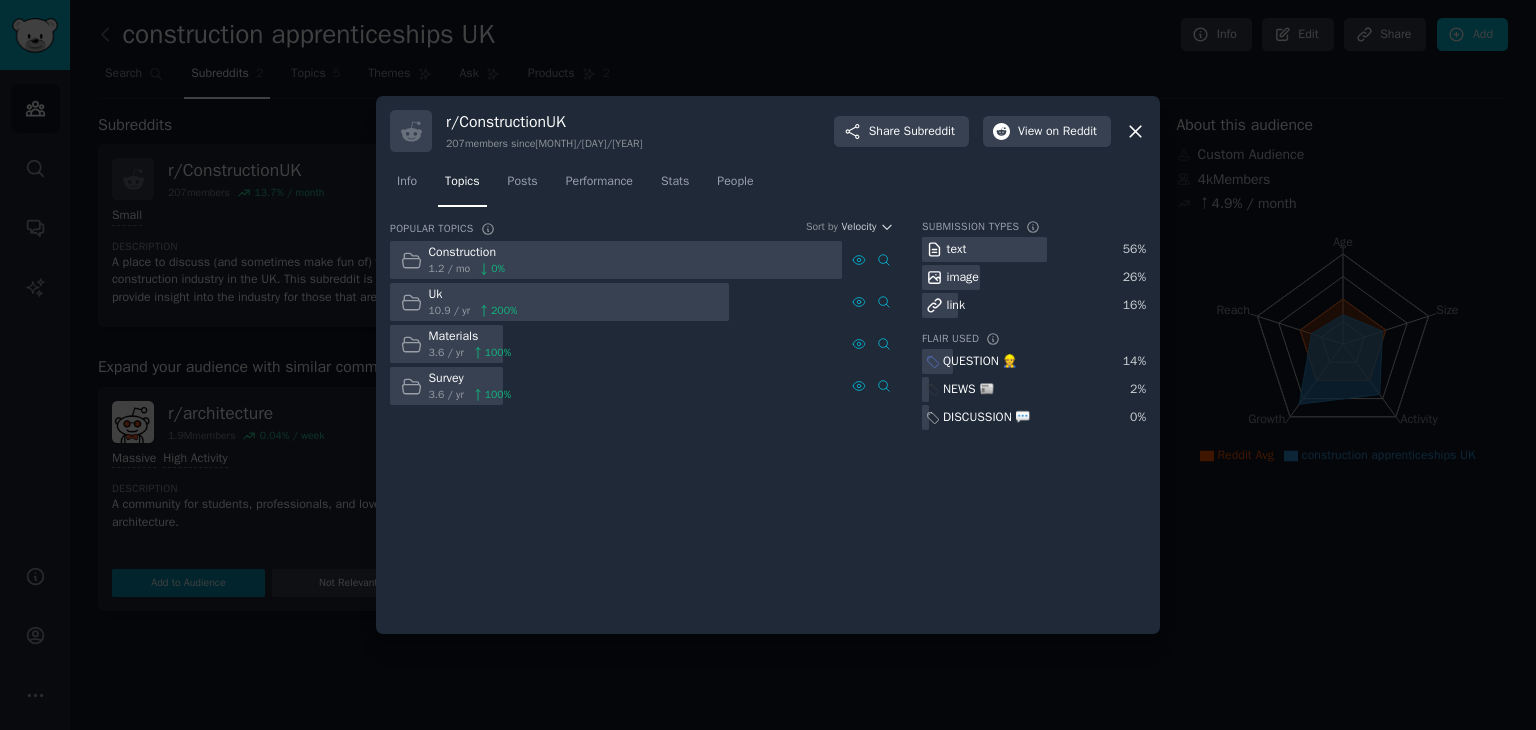 click at bounding box center (616, 260) 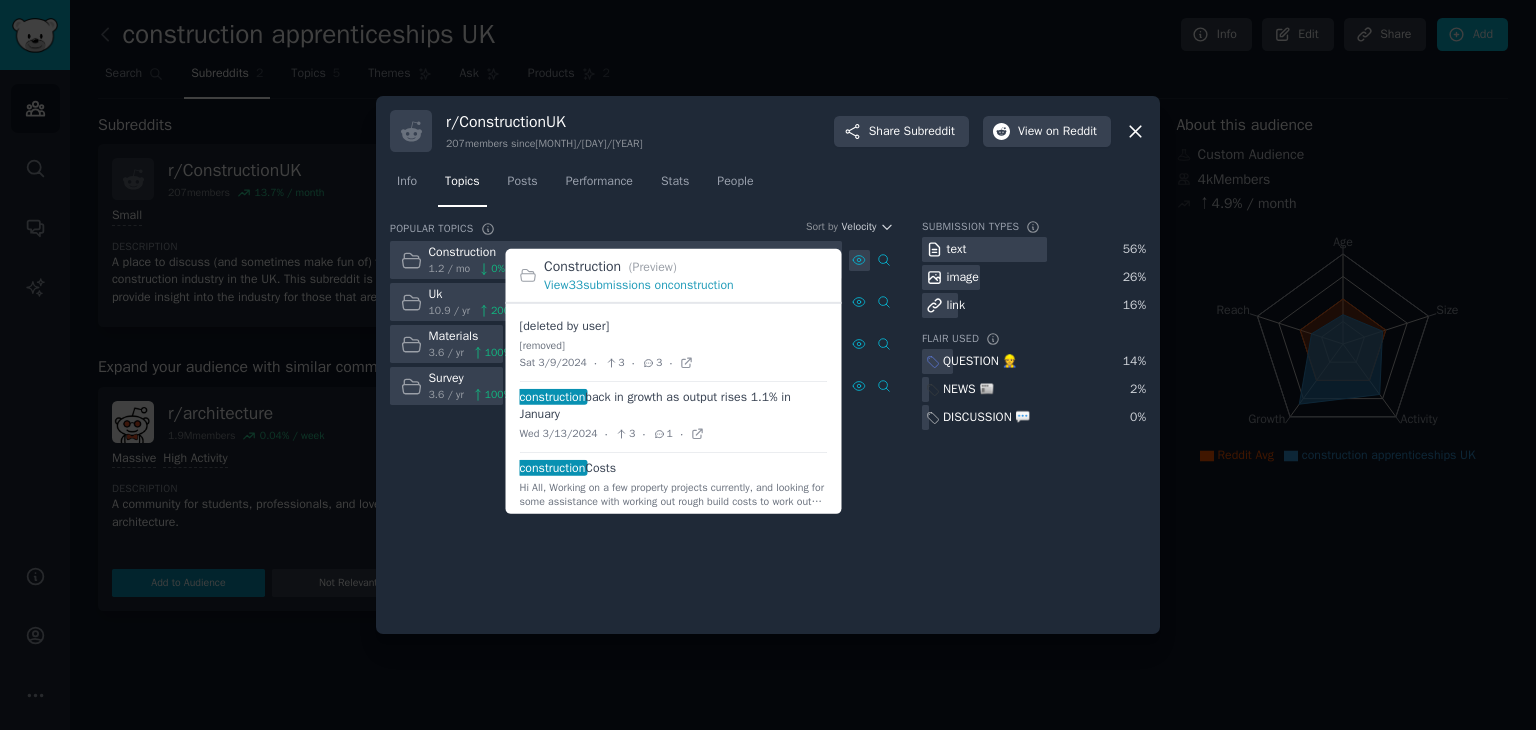 click 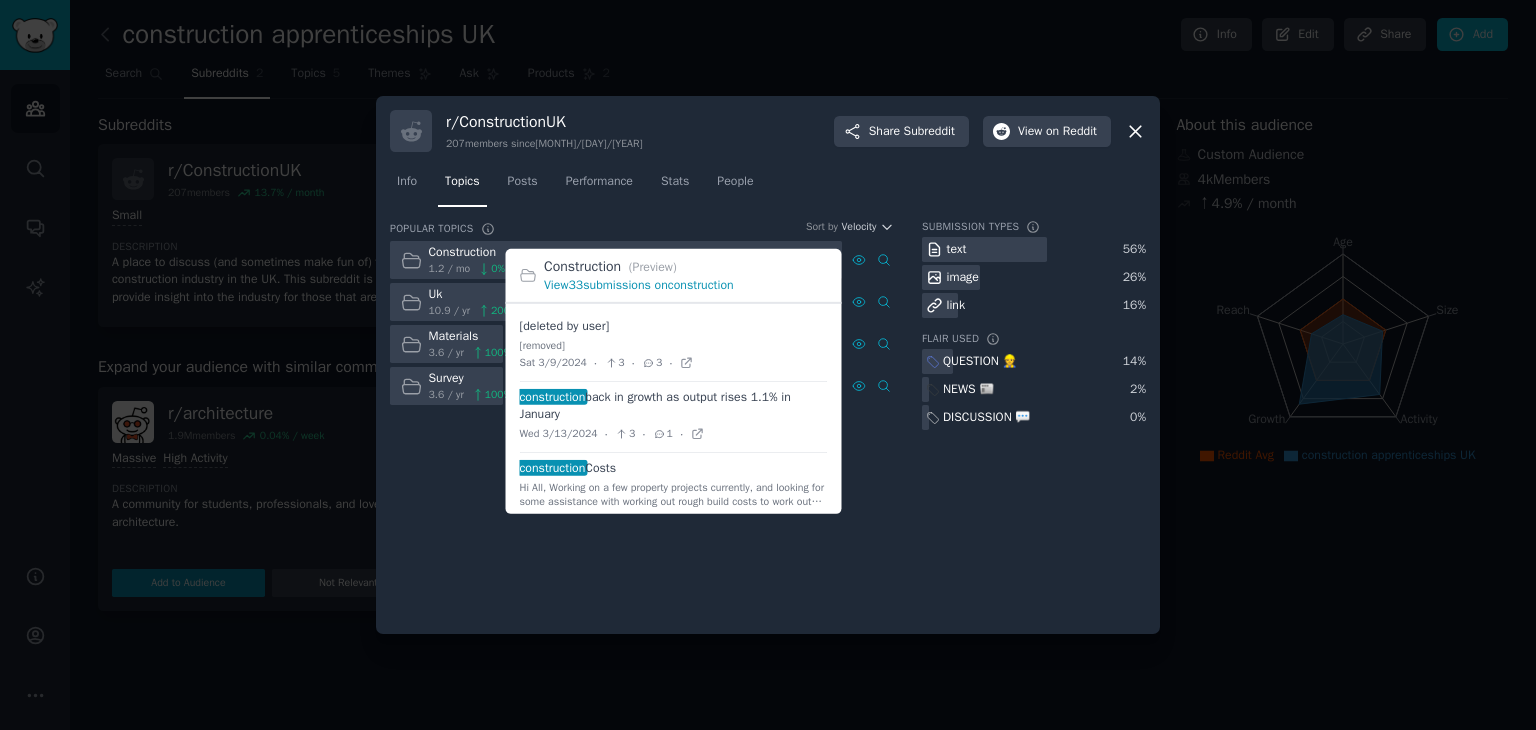click on "View  33  submissions on  construction" at bounding box center [639, 285] 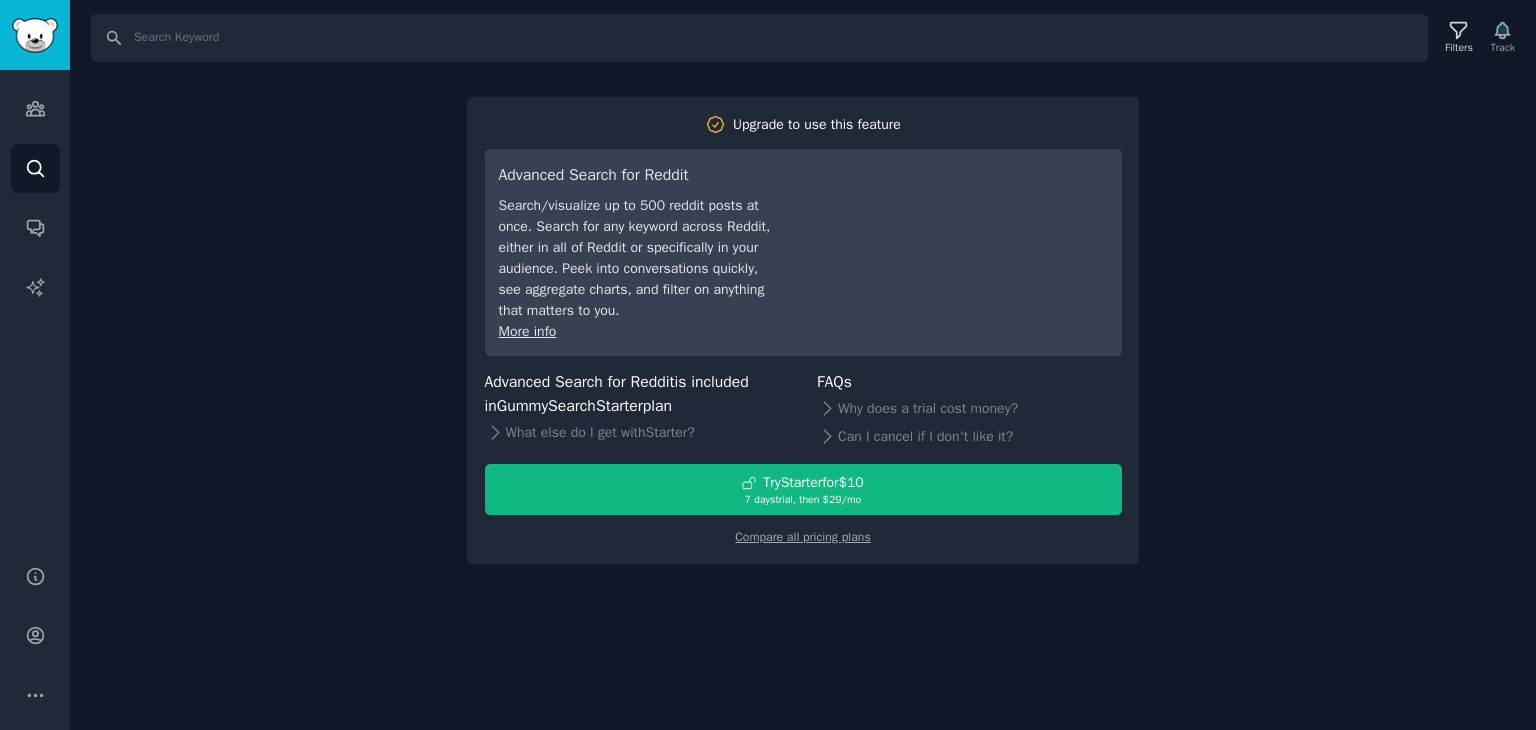 click on "Search Filters Track Upgrade to use this feature Advanced Search for Reddit Search/visualize up to 500 reddit posts at once. Search for any keyword across Reddit, either in all of Reddit or specifically in your audience. Peek into conversations quickly, see aggregate charts, and filter on anything that matters to you. More info Advanced Search for Reddit  is included in  GummySearch  Starter  plan What else do I get with  Starter ? FAQs Why does a trial cost money? Can I cancel if I don't like it? Try  Starter  for  $10 7 days  trial, then $ 29 /mo Compare all pricing plans" at bounding box center (803, 365) 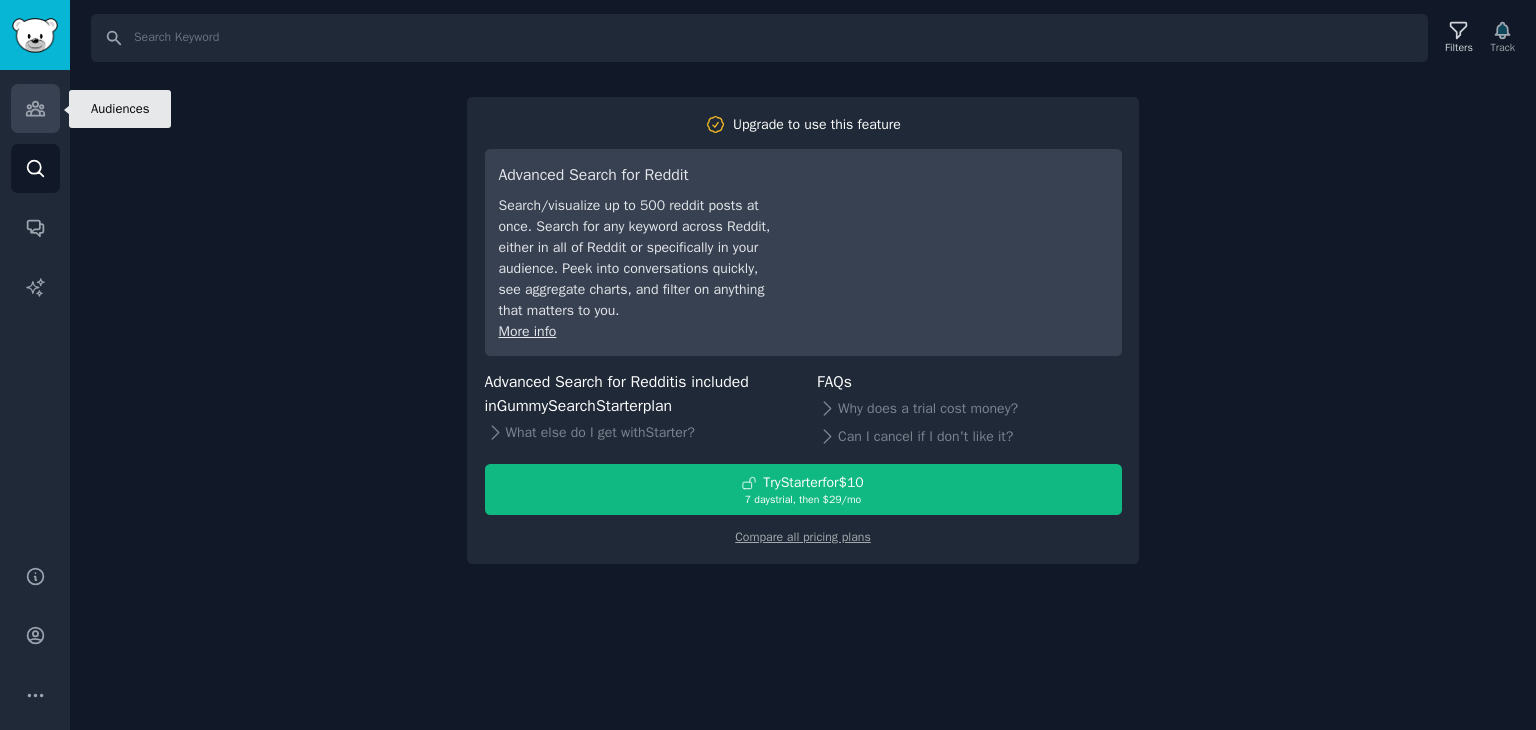 click 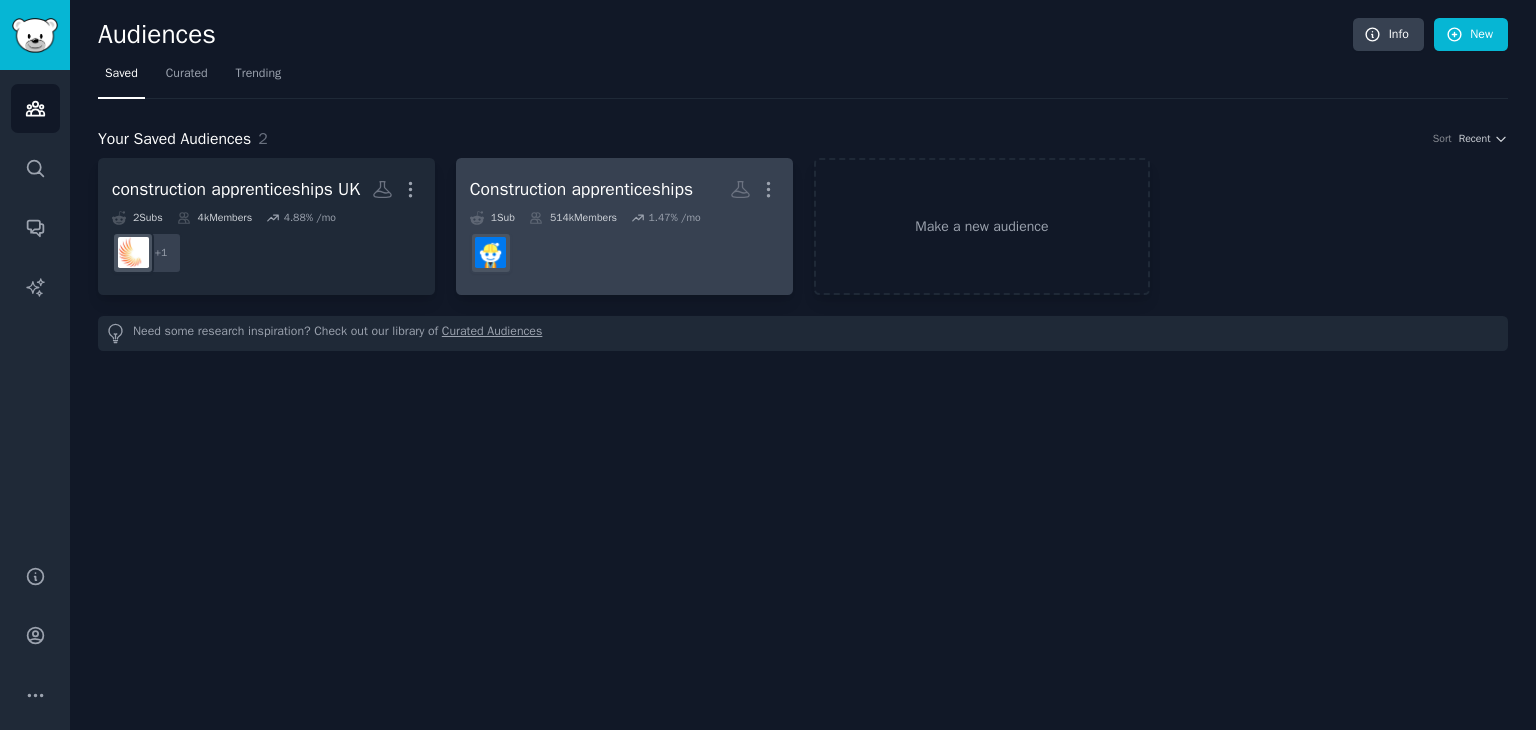 click at bounding box center (624, 253) 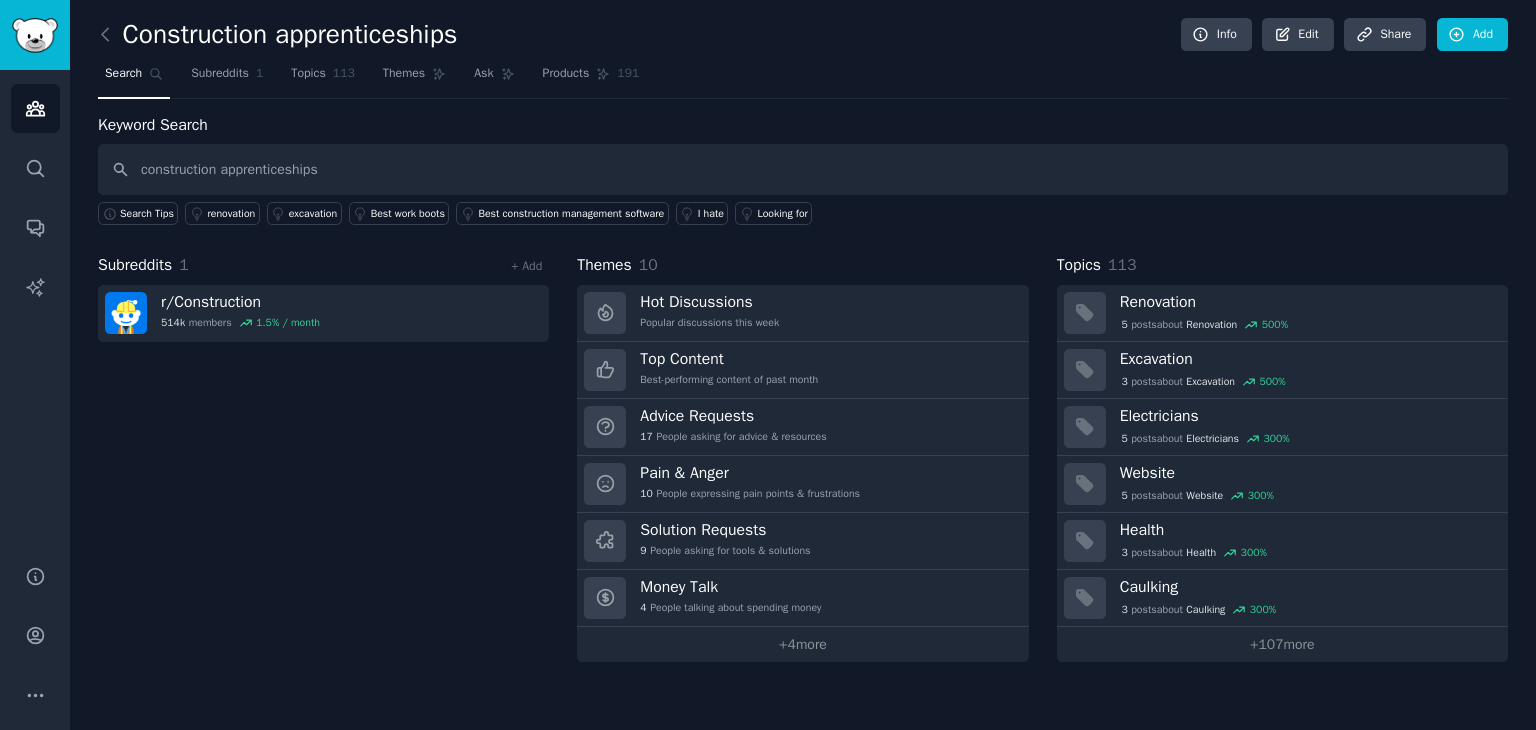 type on "construction apprenticeships" 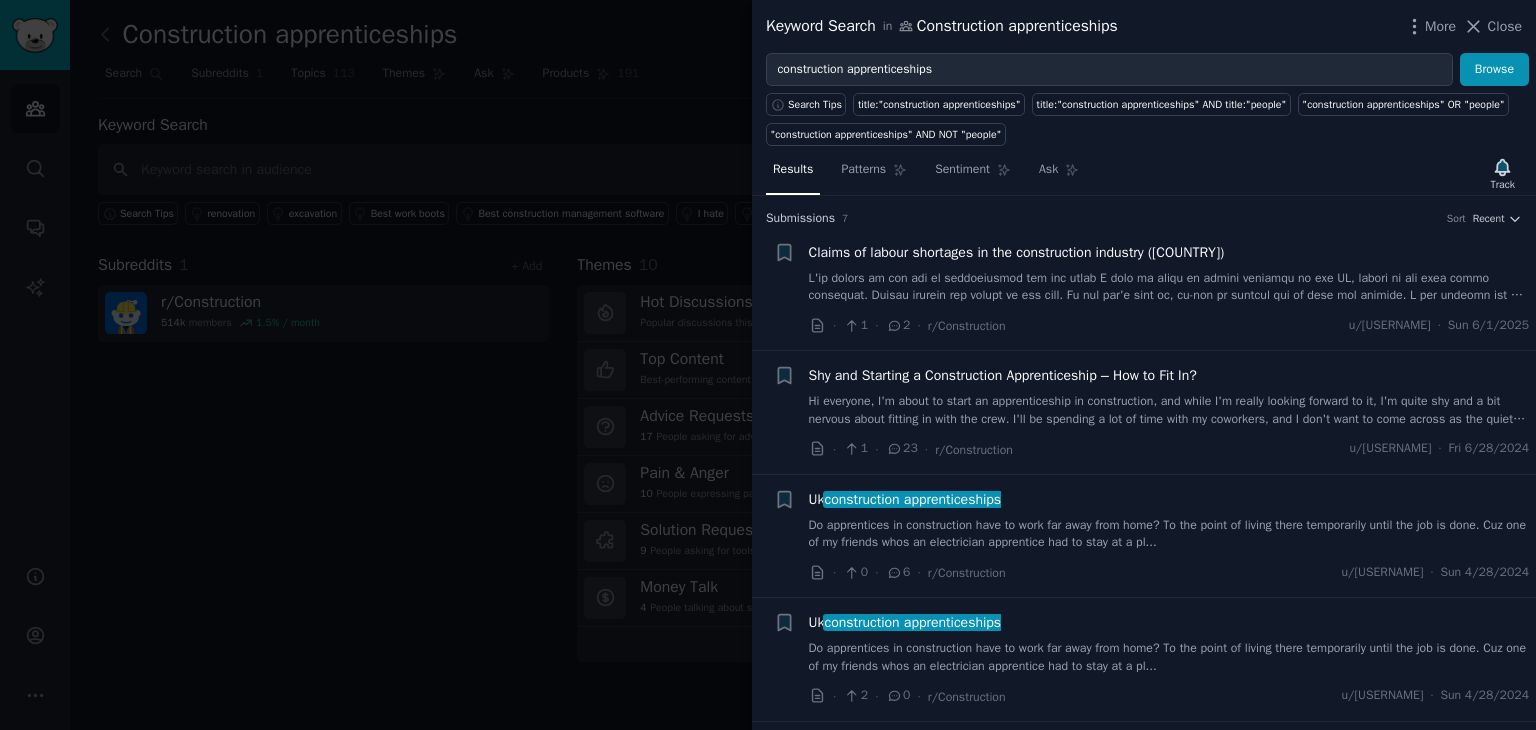 click on "construction apprenticeships" at bounding box center [913, 622] 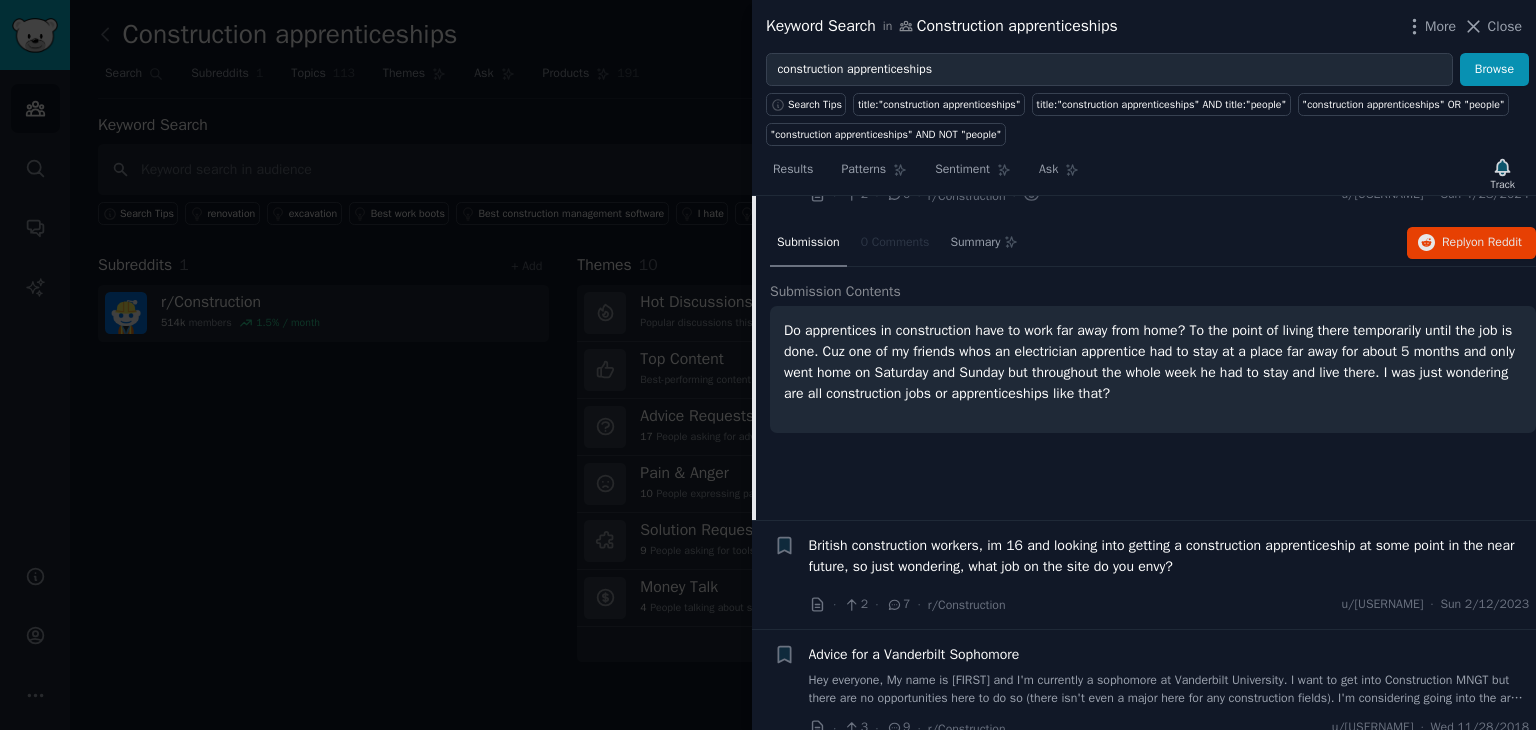 scroll, scrollTop: 601, scrollLeft: 0, axis: vertical 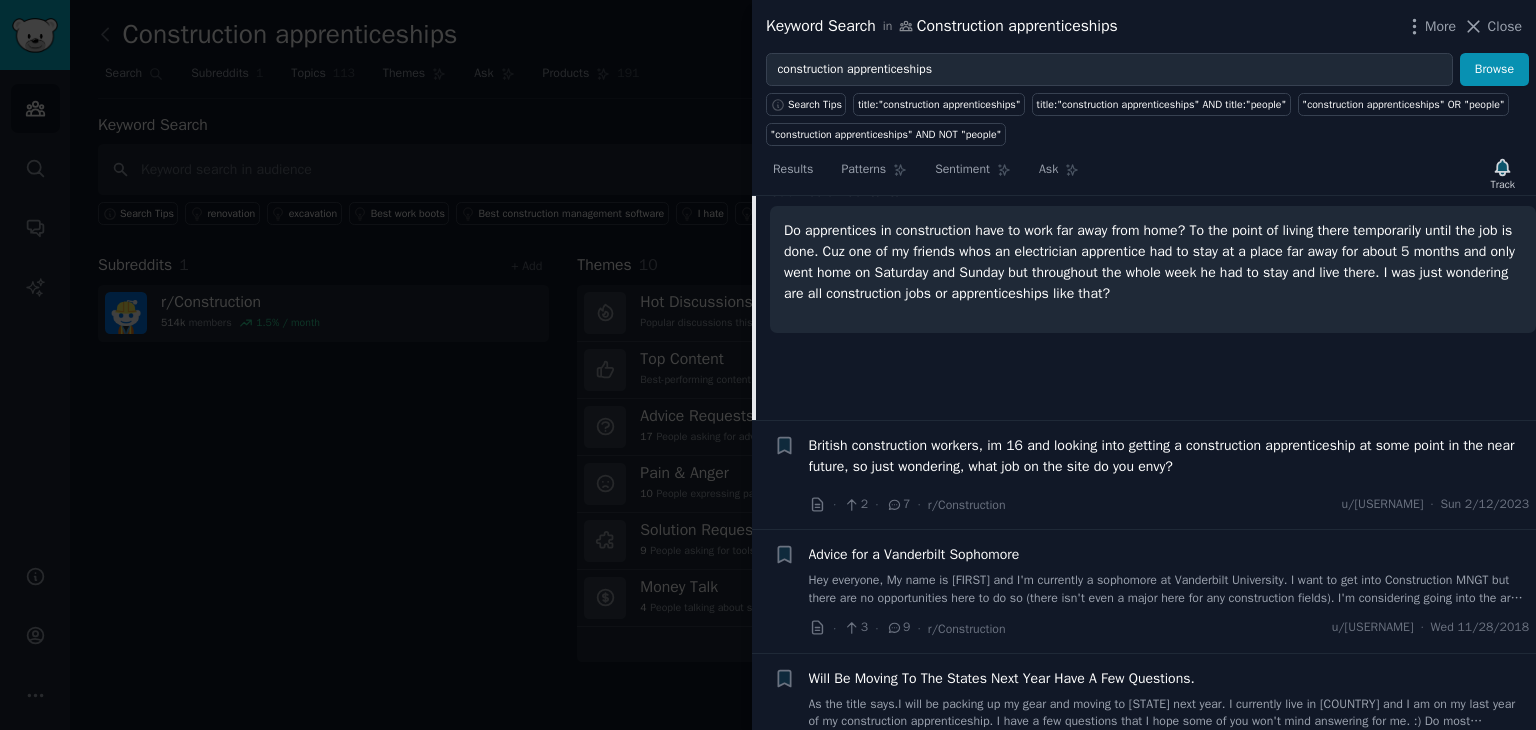 click on "British construction workers, im 16 and looking into getting a construction apprenticeship at some point in the near future, so just wondering, what job on the site do you envy?" at bounding box center [1169, 456] 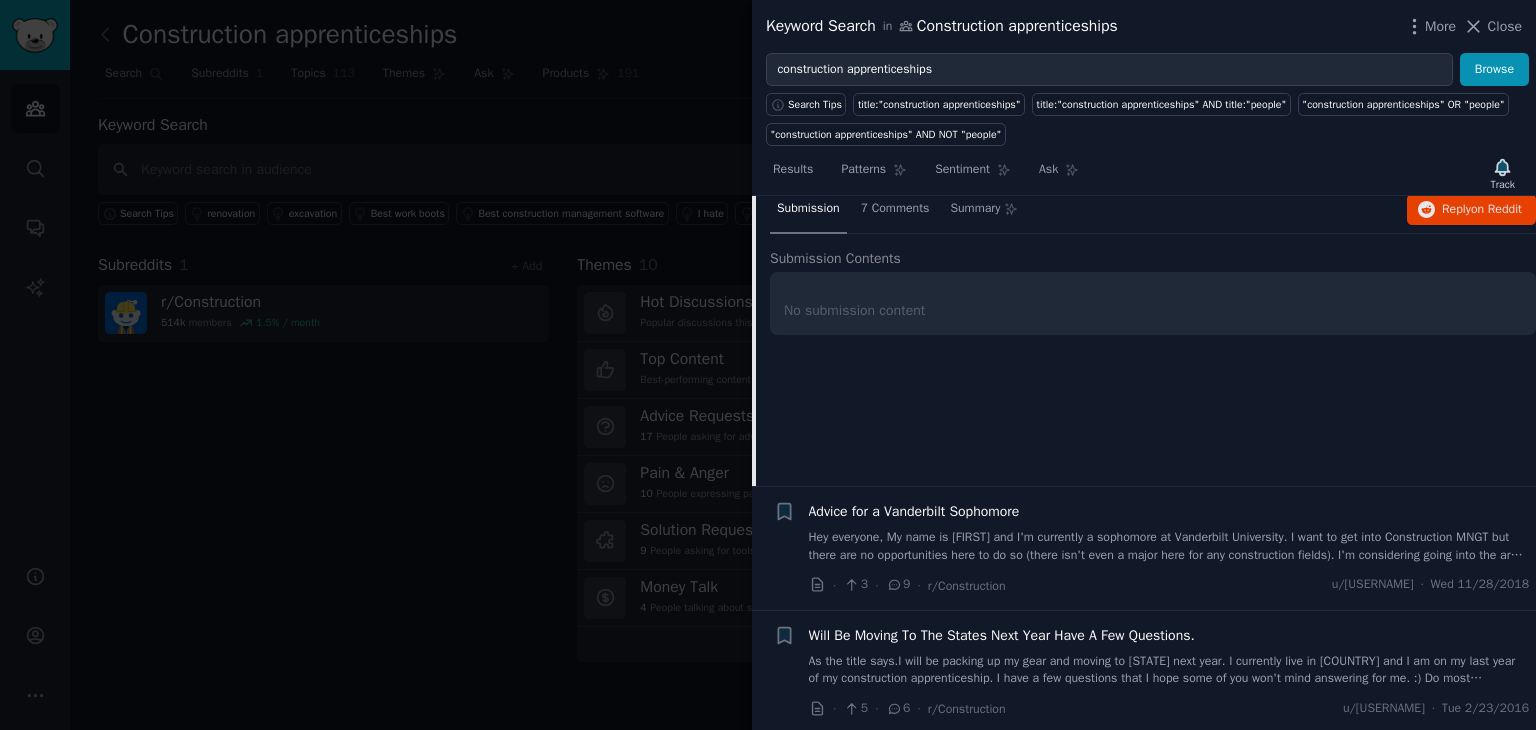 scroll, scrollTop: 645, scrollLeft: 0, axis: vertical 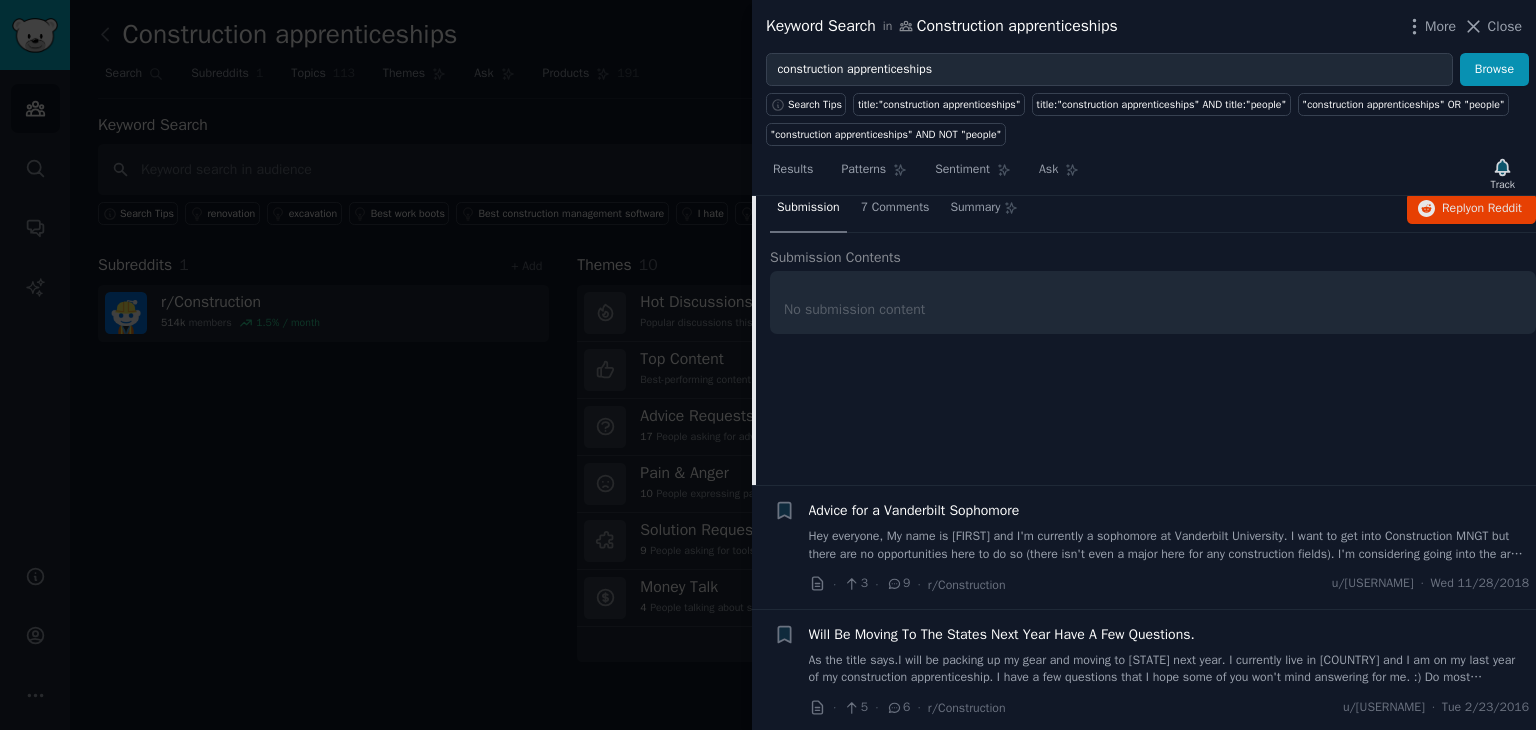 click at bounding box center [768, 365] 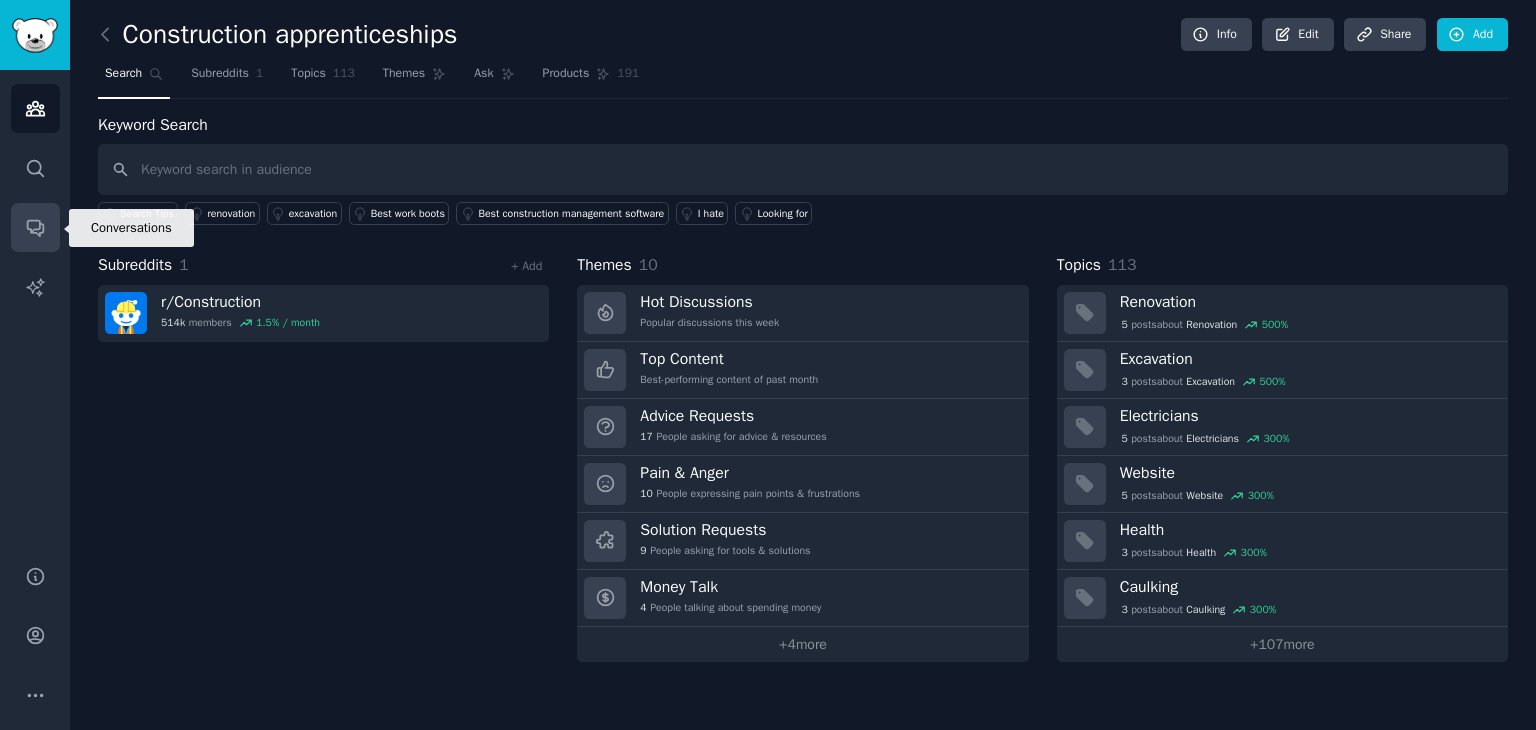 click on "Conversations" at bounding box center [35, 227] 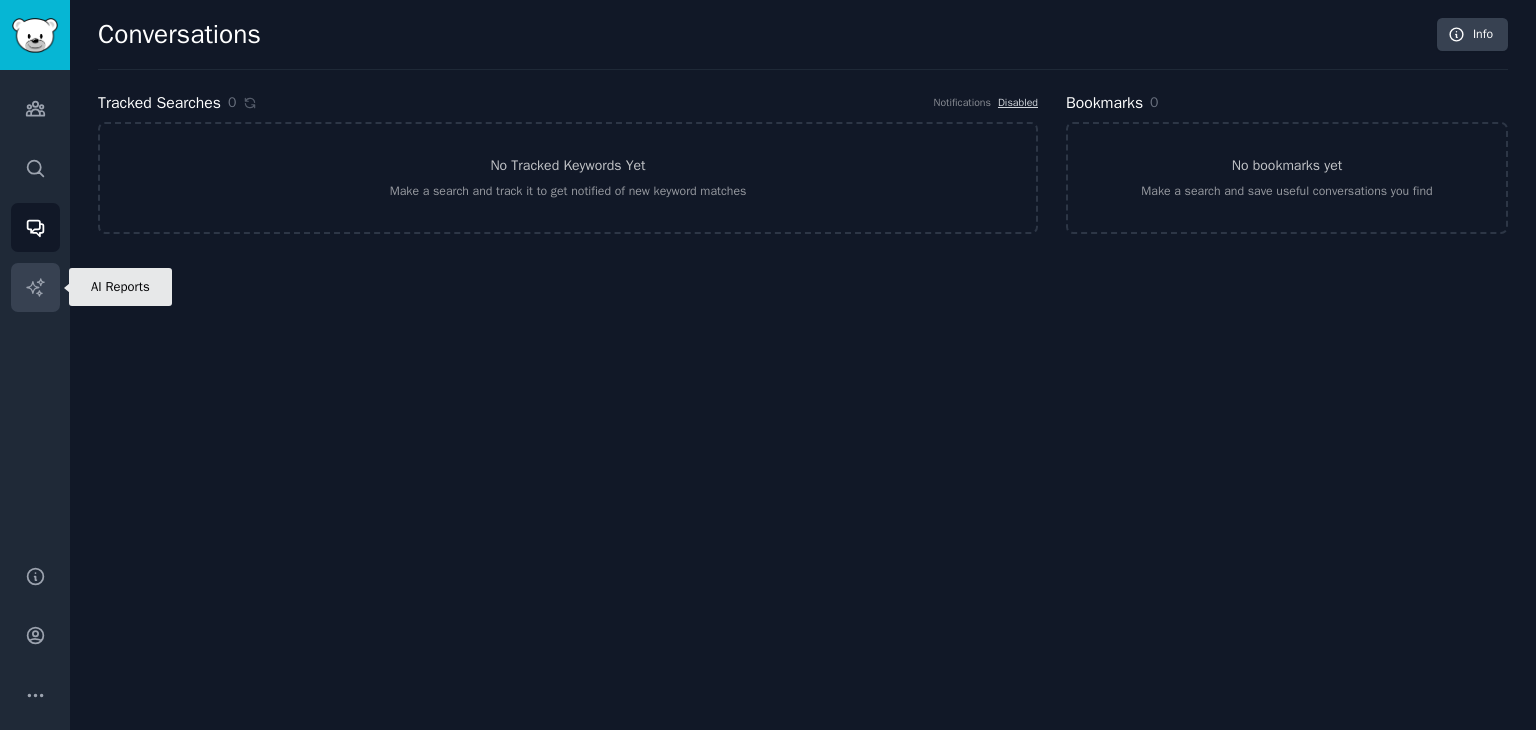 click 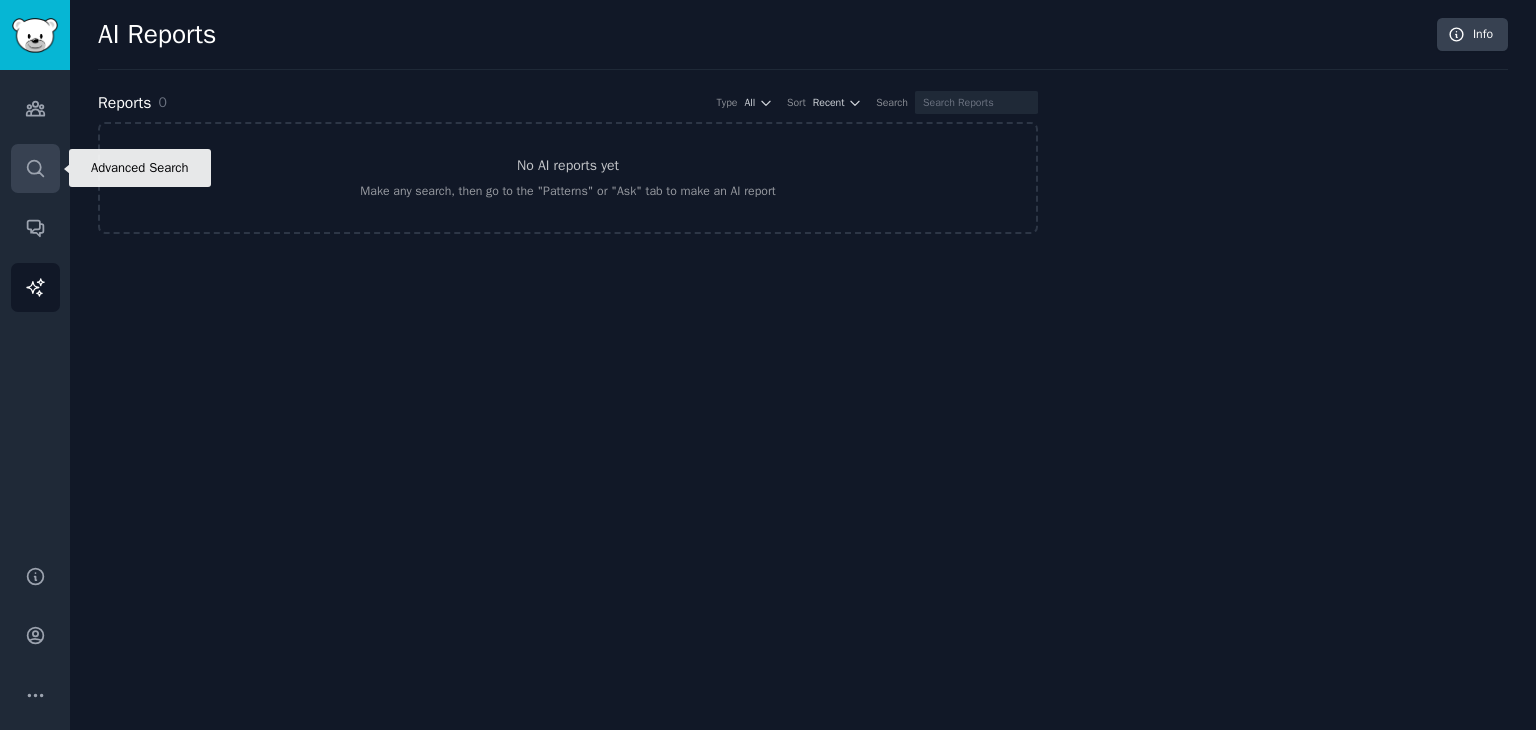 click 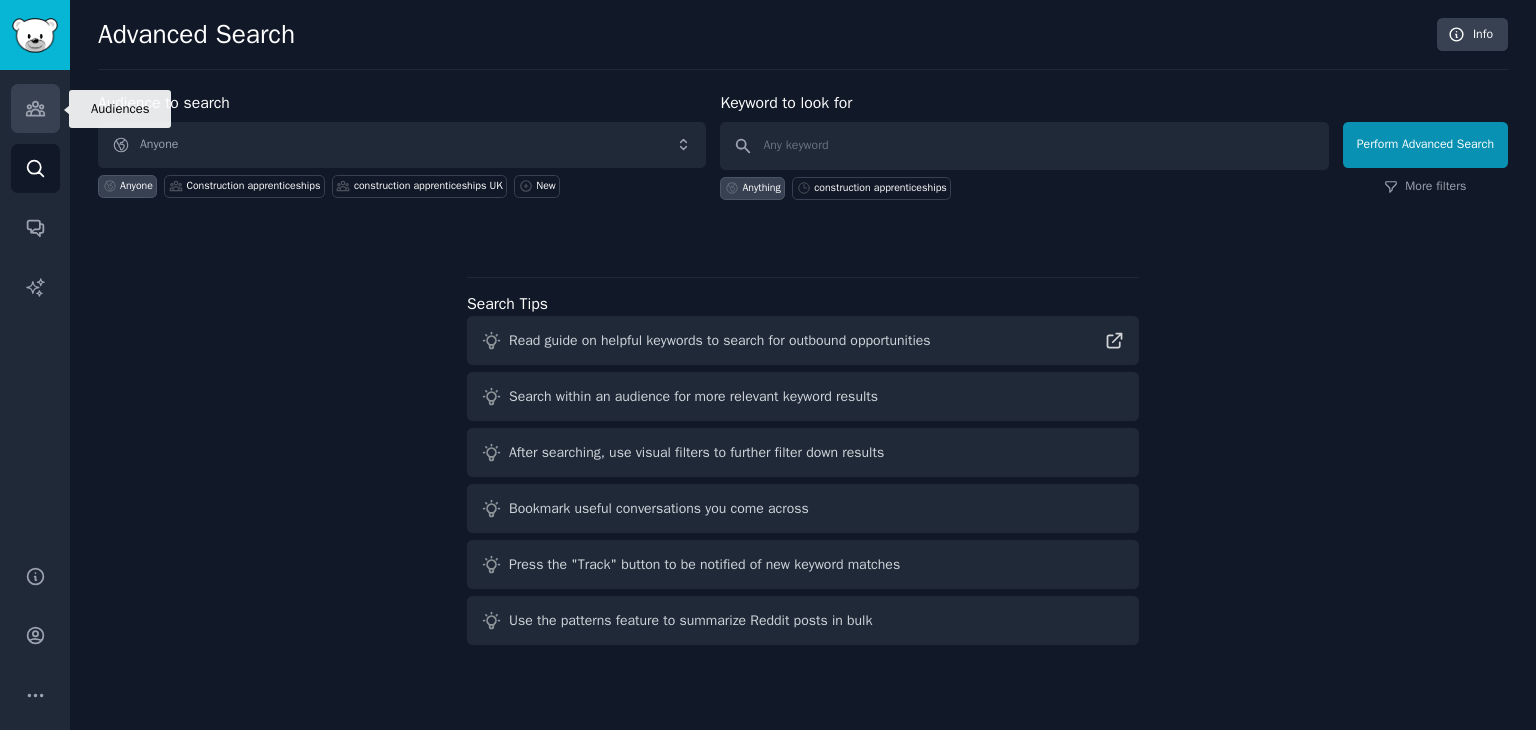 click 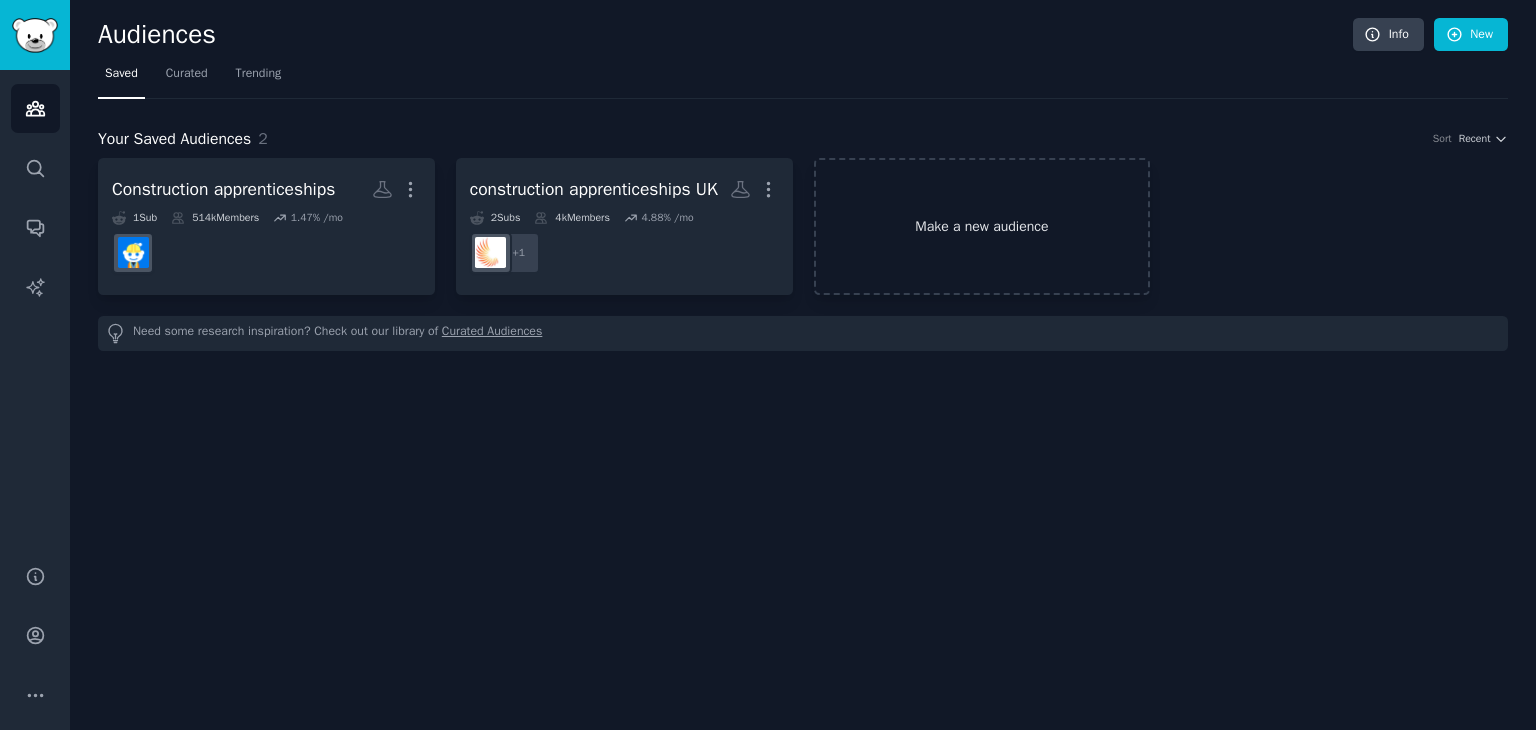 click on "Make a new audience" at bounding box center (982, 226) 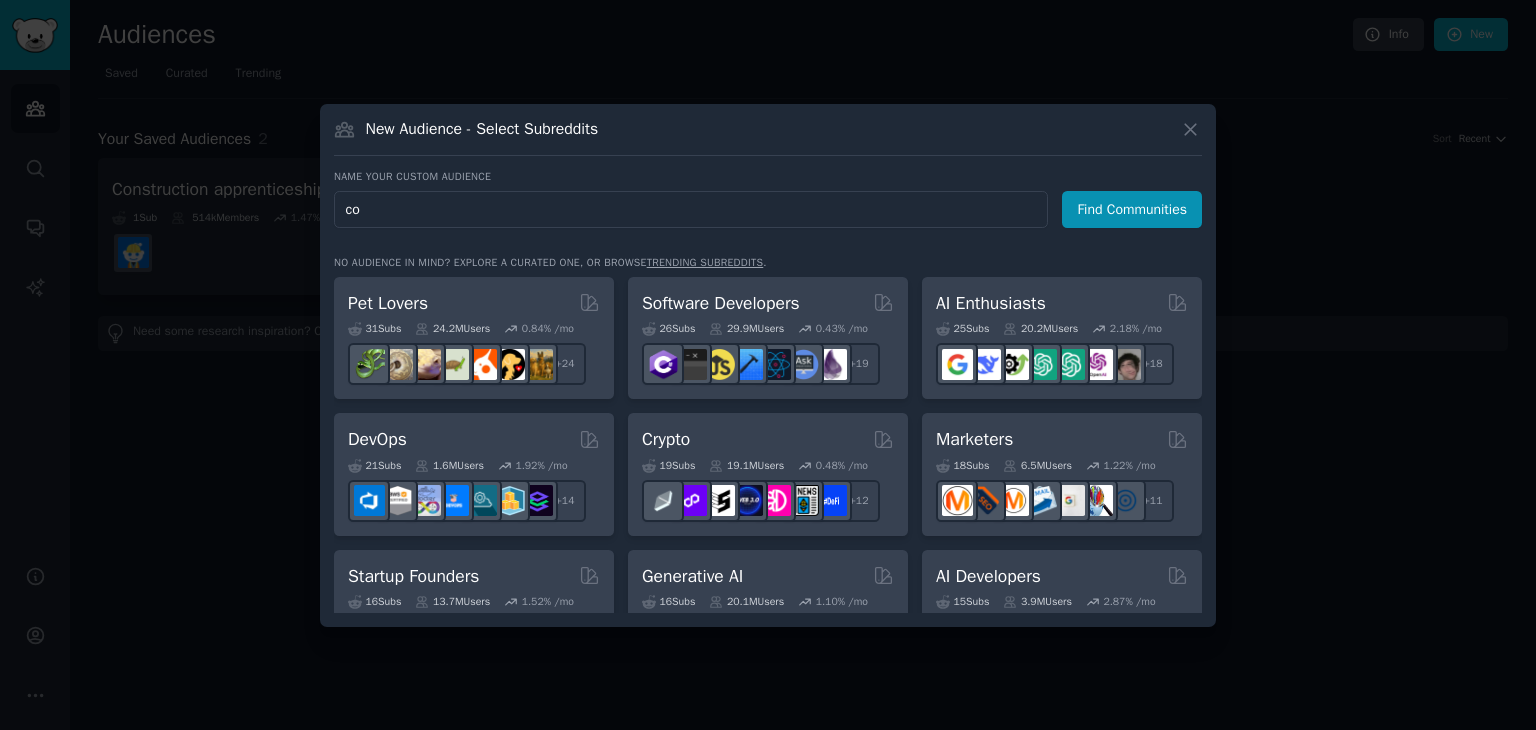 type on "c" 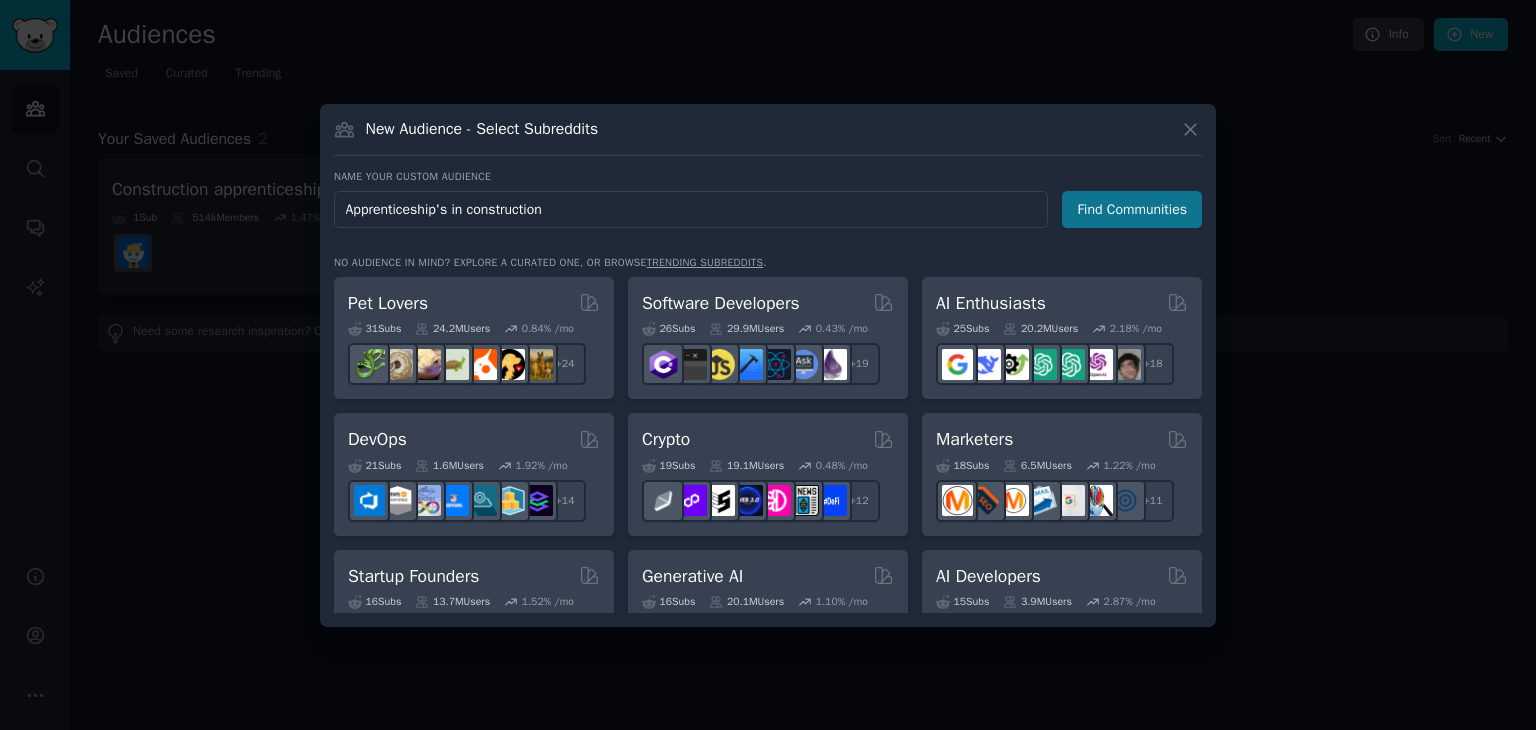 type on "Apprenticeship's in construction" 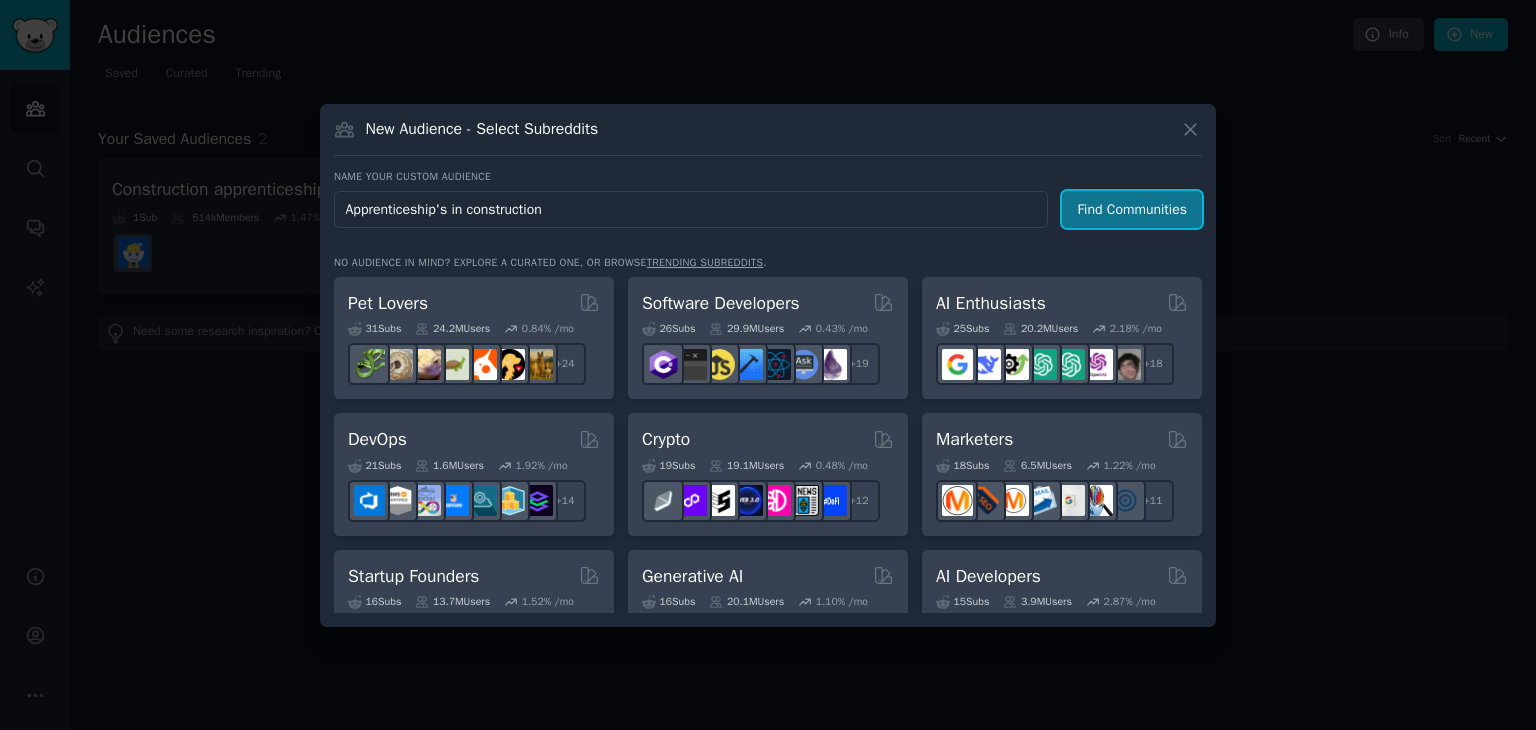 click on "Find Communities" at bounding box center [1132, 209] 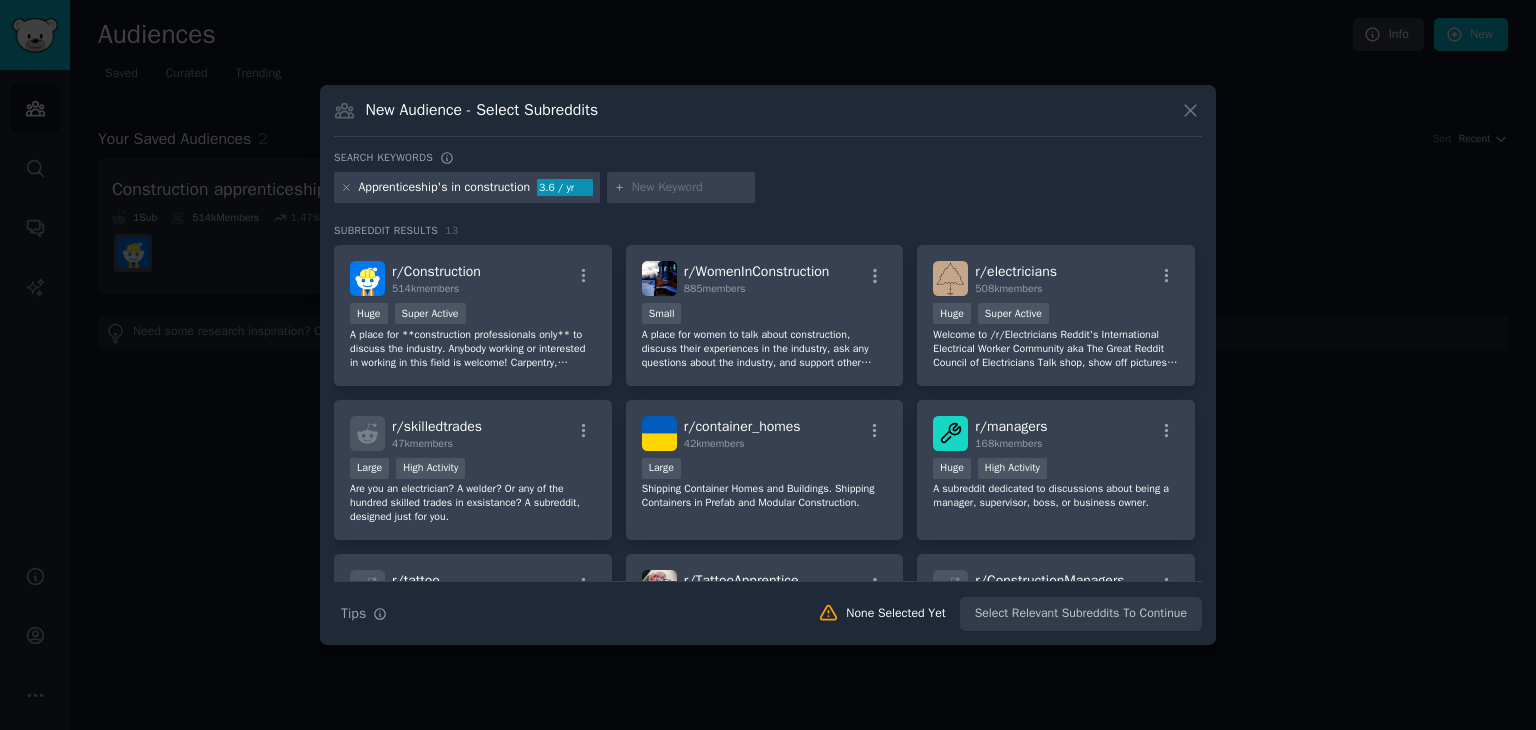 click on "Apprenticeship's in construction" at bounding box center (445, 188) 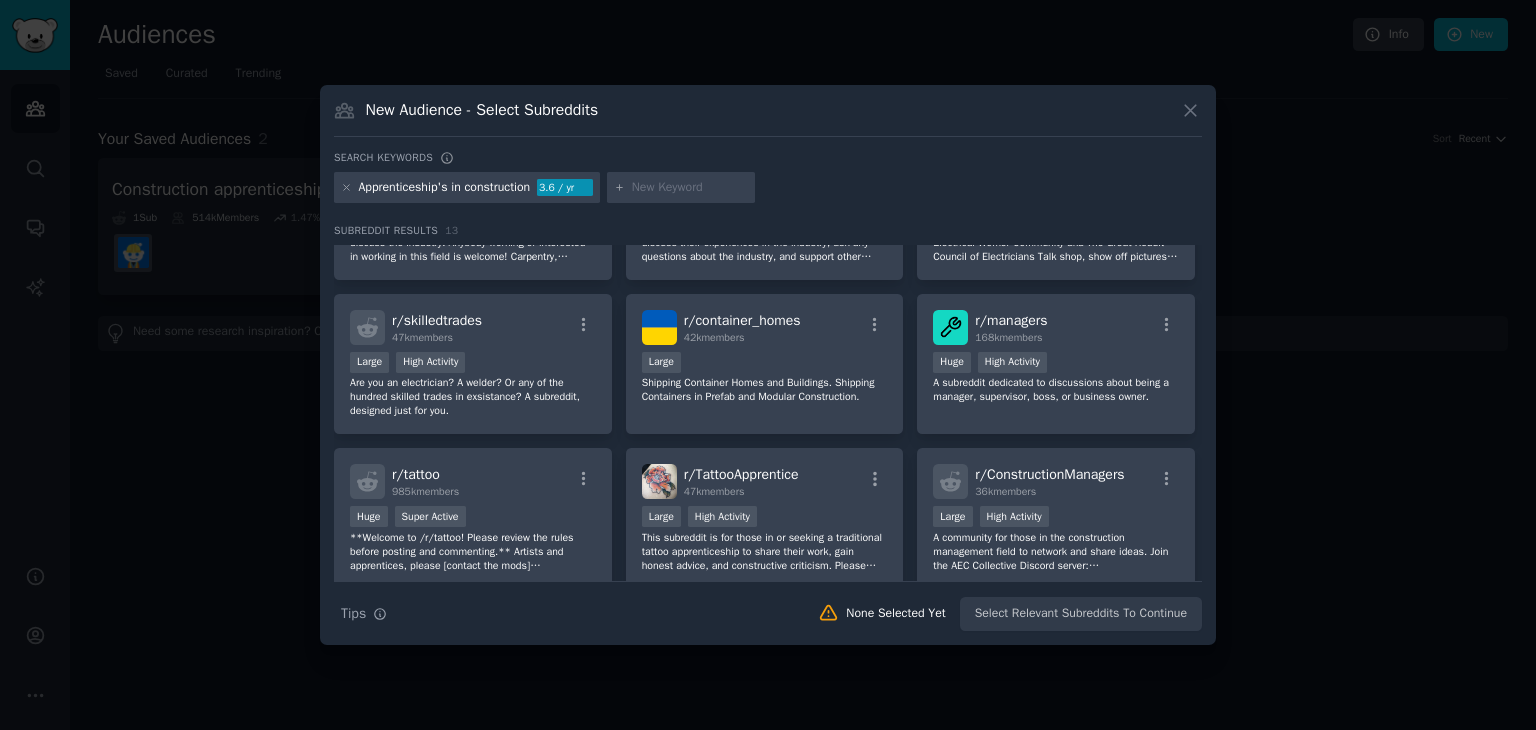 scroll, scrollTop: 0, scrollLeft: 0, axis: both 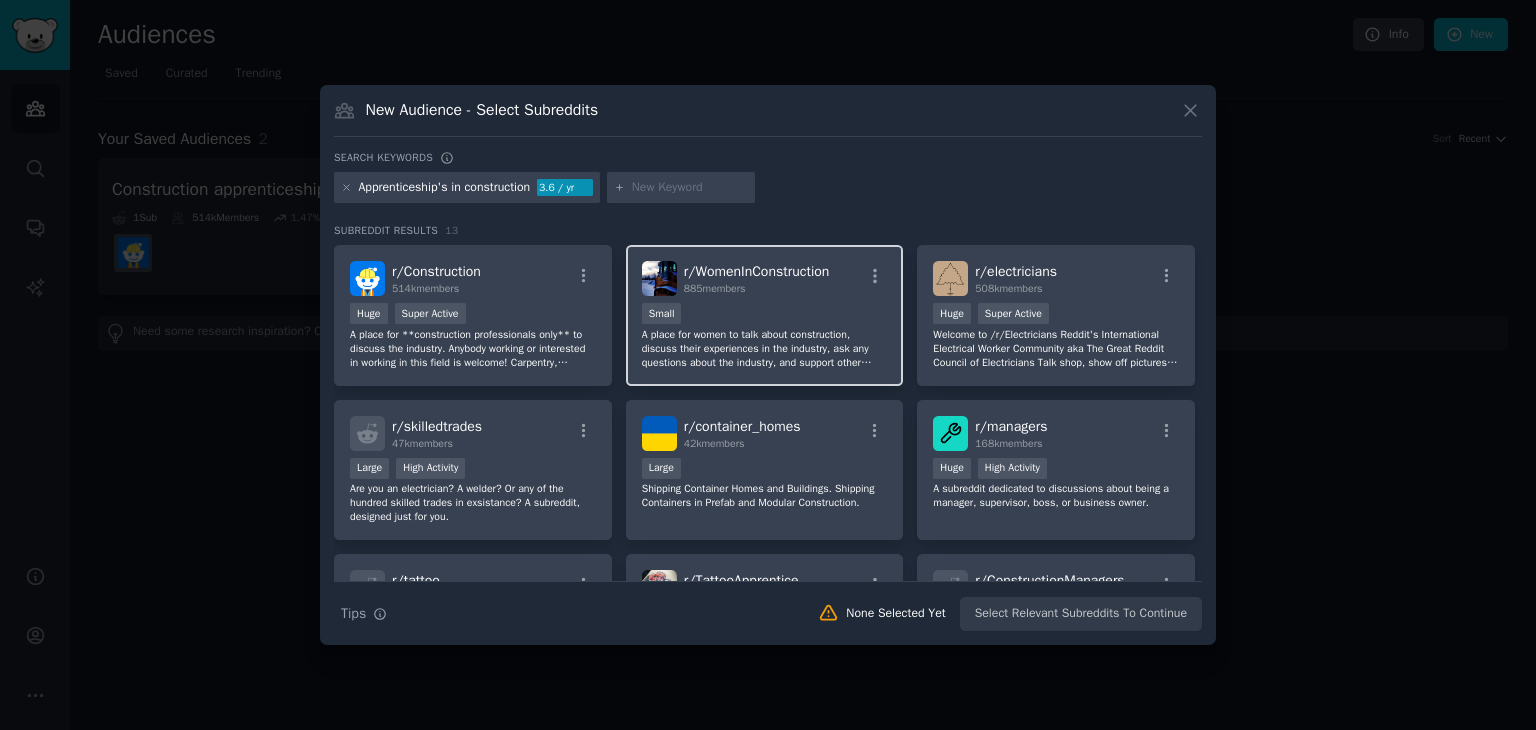 click on "r/ WomenInConstruction 885  members Small A place for women to talk about construction, discuss their experiences in the industry, ask any questions about the industry, and support other females or those who identify as female in the industry." at bounding box center [765, 315] 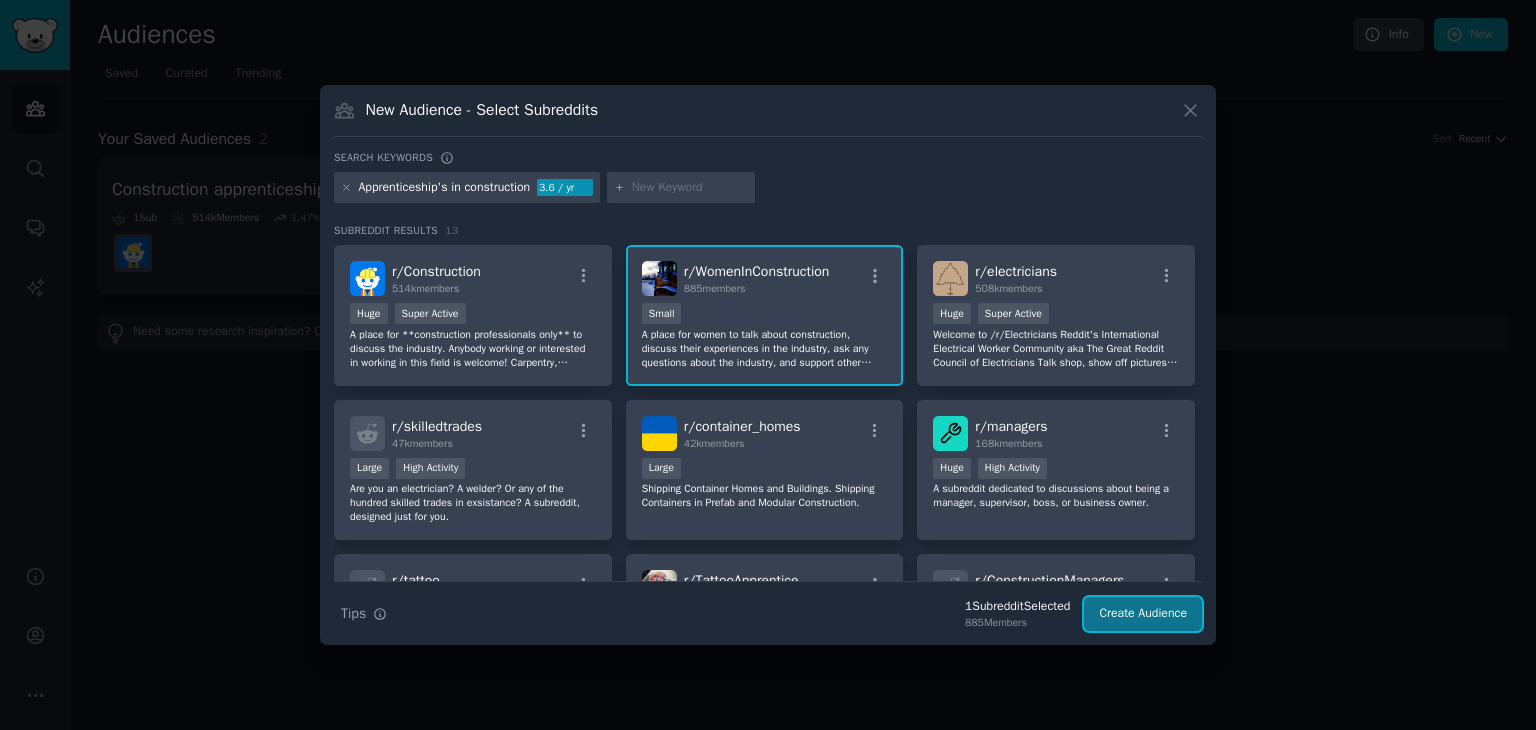 click on "Create Audience" at bounding box center (1143, 614) 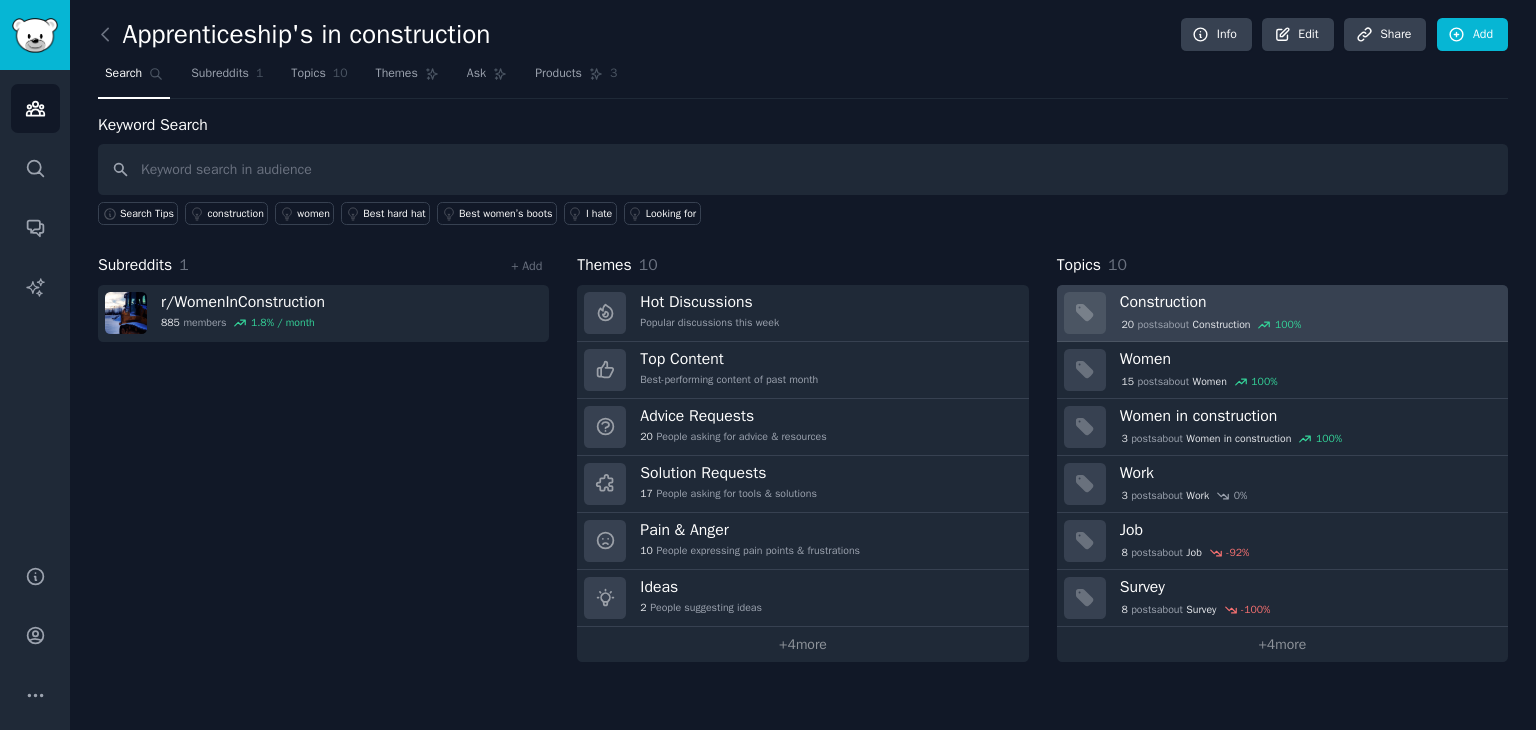 click on "Construction" at bounding box center [1307, 302] 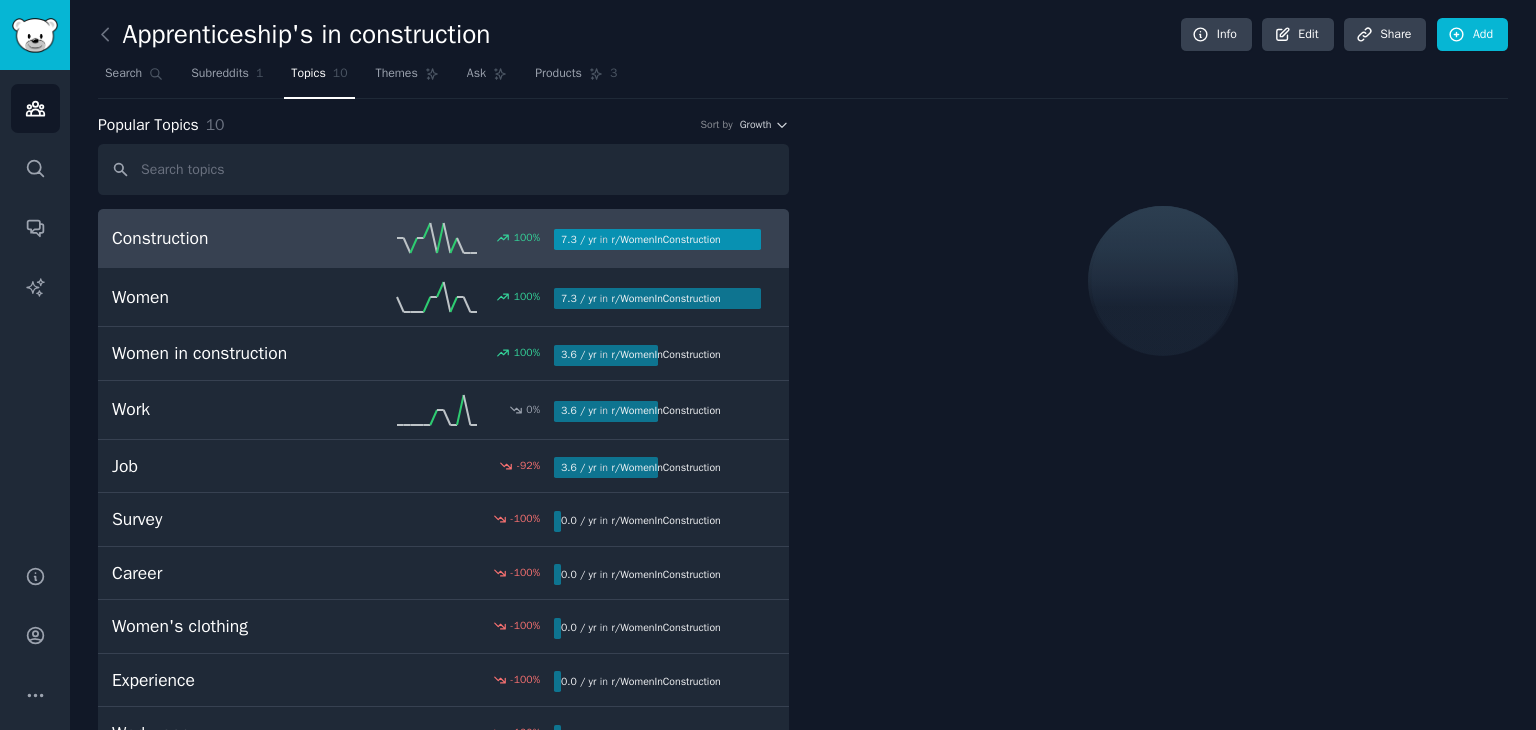 click on "Construction" at bounding box center [222, 238] 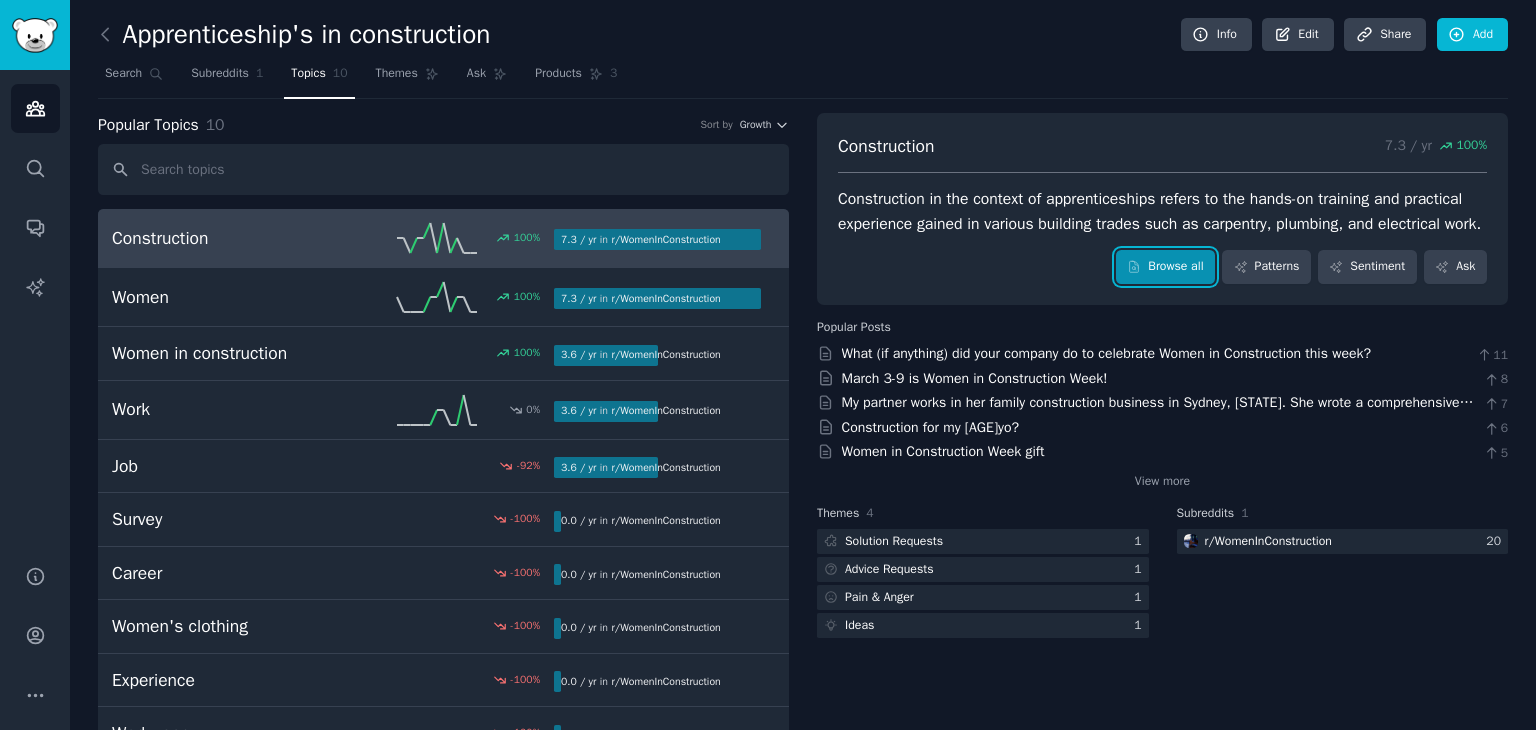 click on "Browse all" at bounding box center (1165, 267) 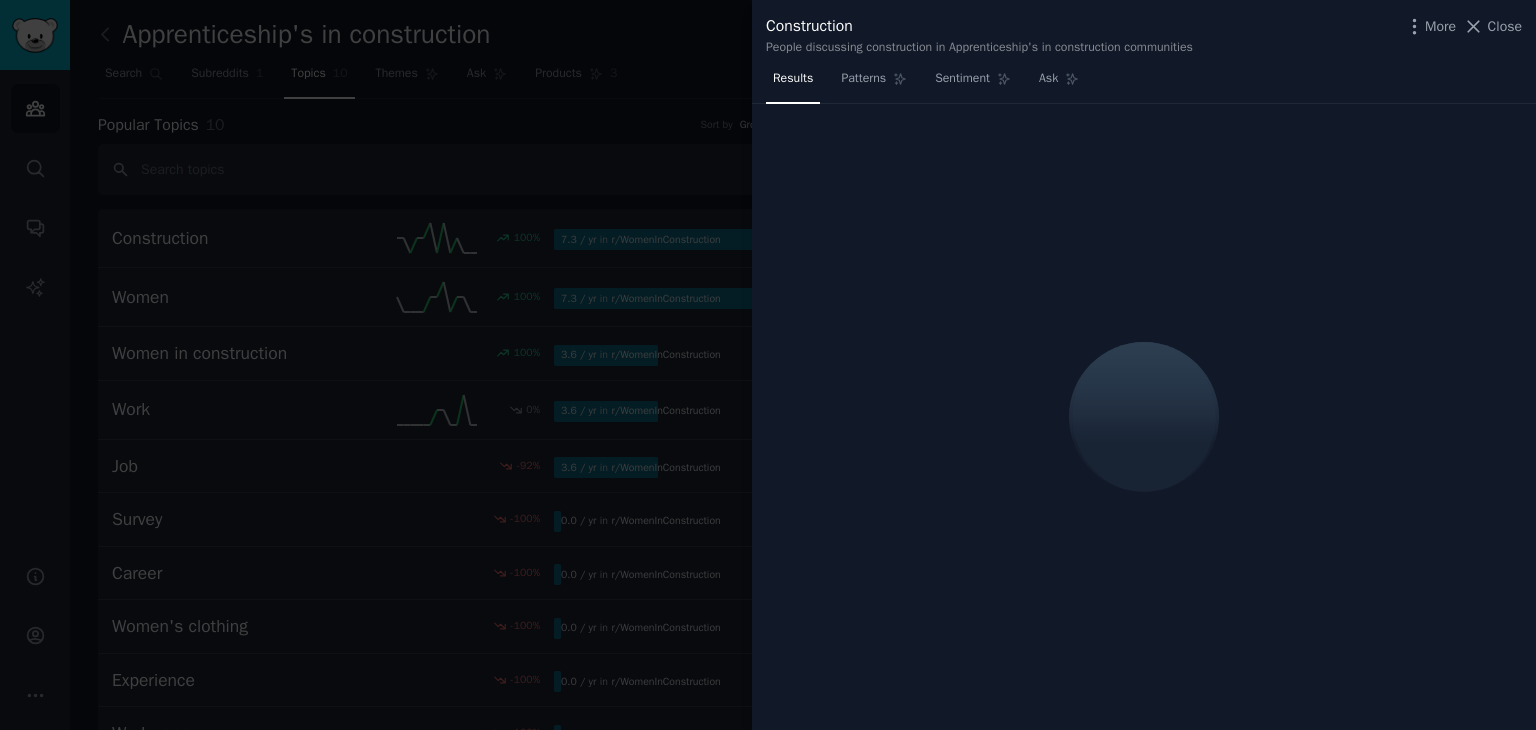 click at bounding box center (768, 365) 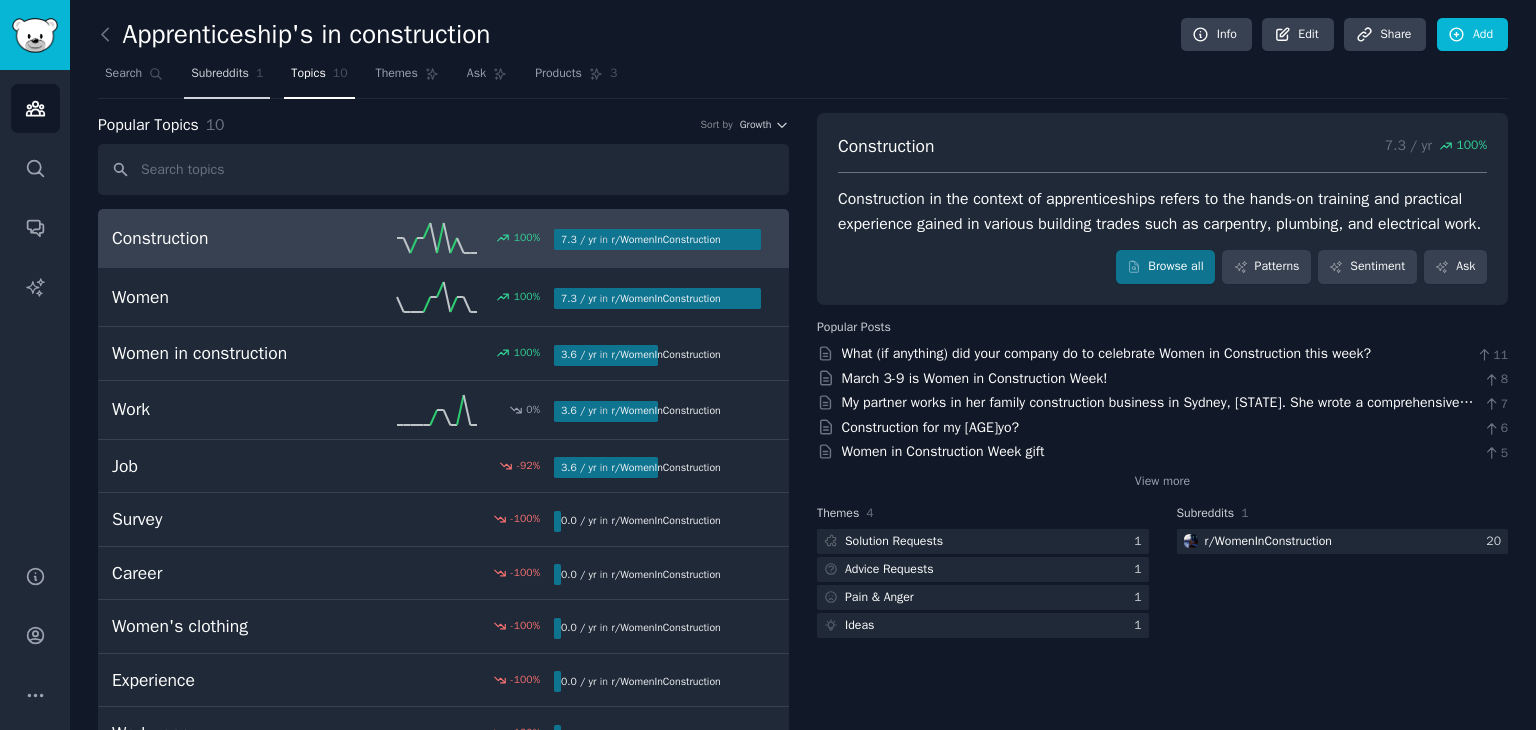 click on "Subreddits" at bounding box center [220, 74] 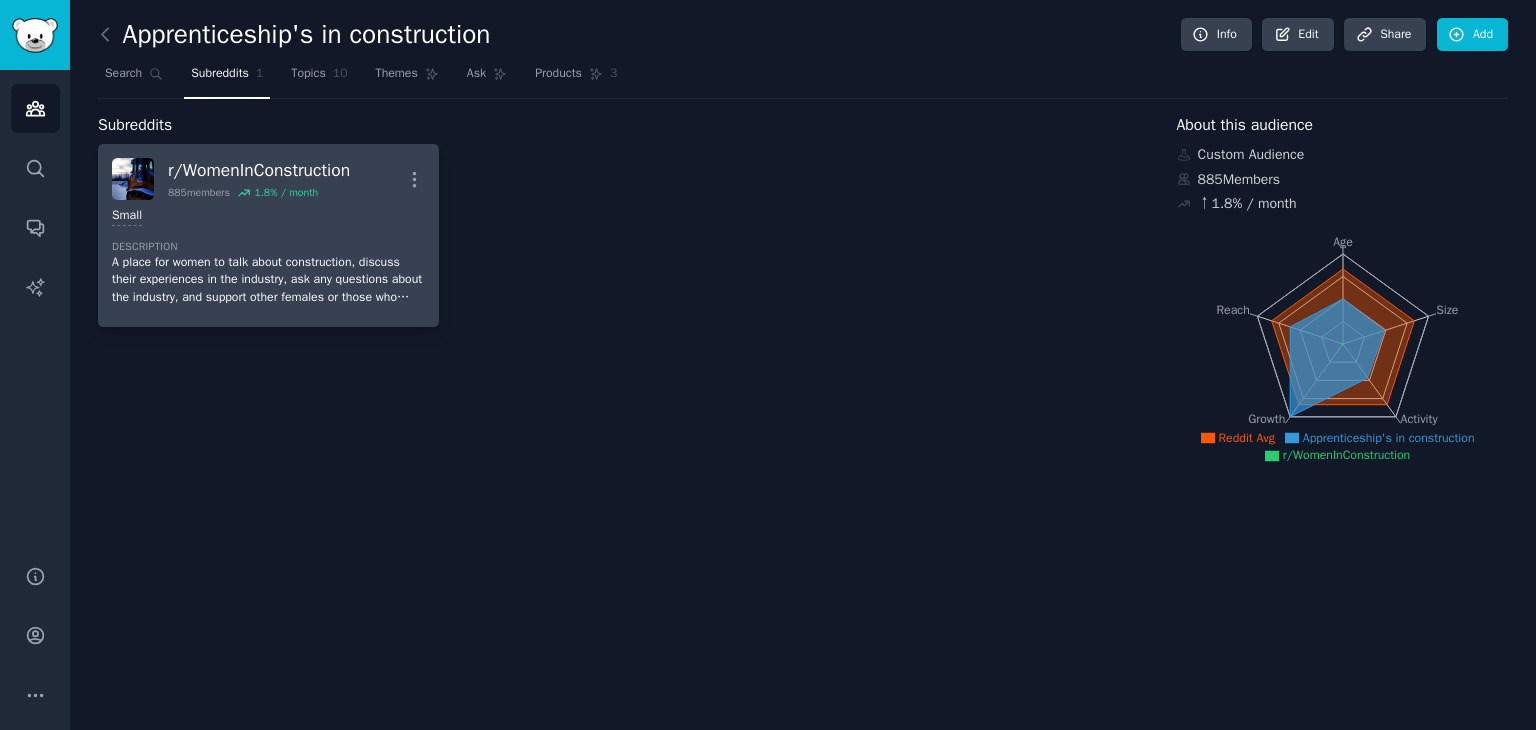 click on "r/ WomenInConstruction" at bounding box center [259, 170] 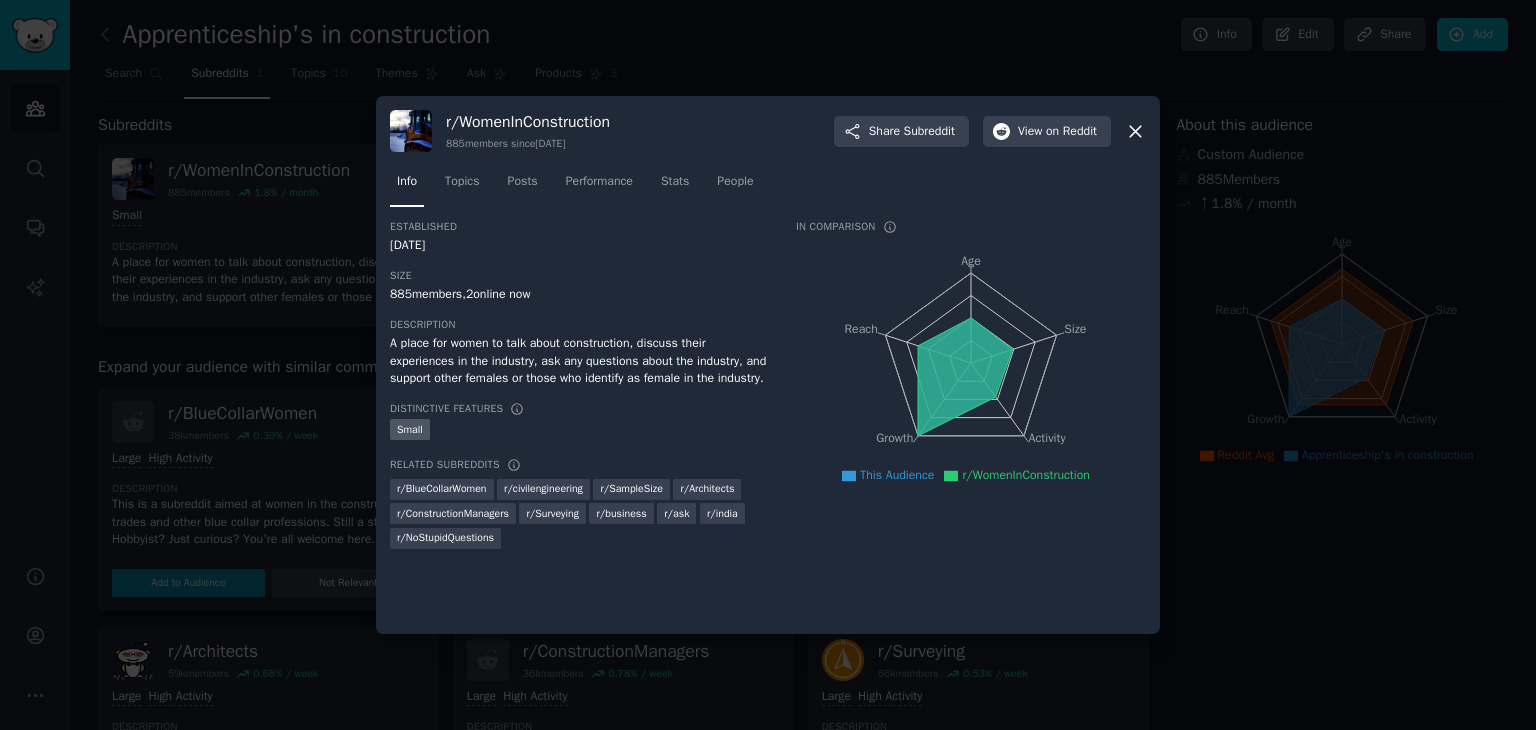 click 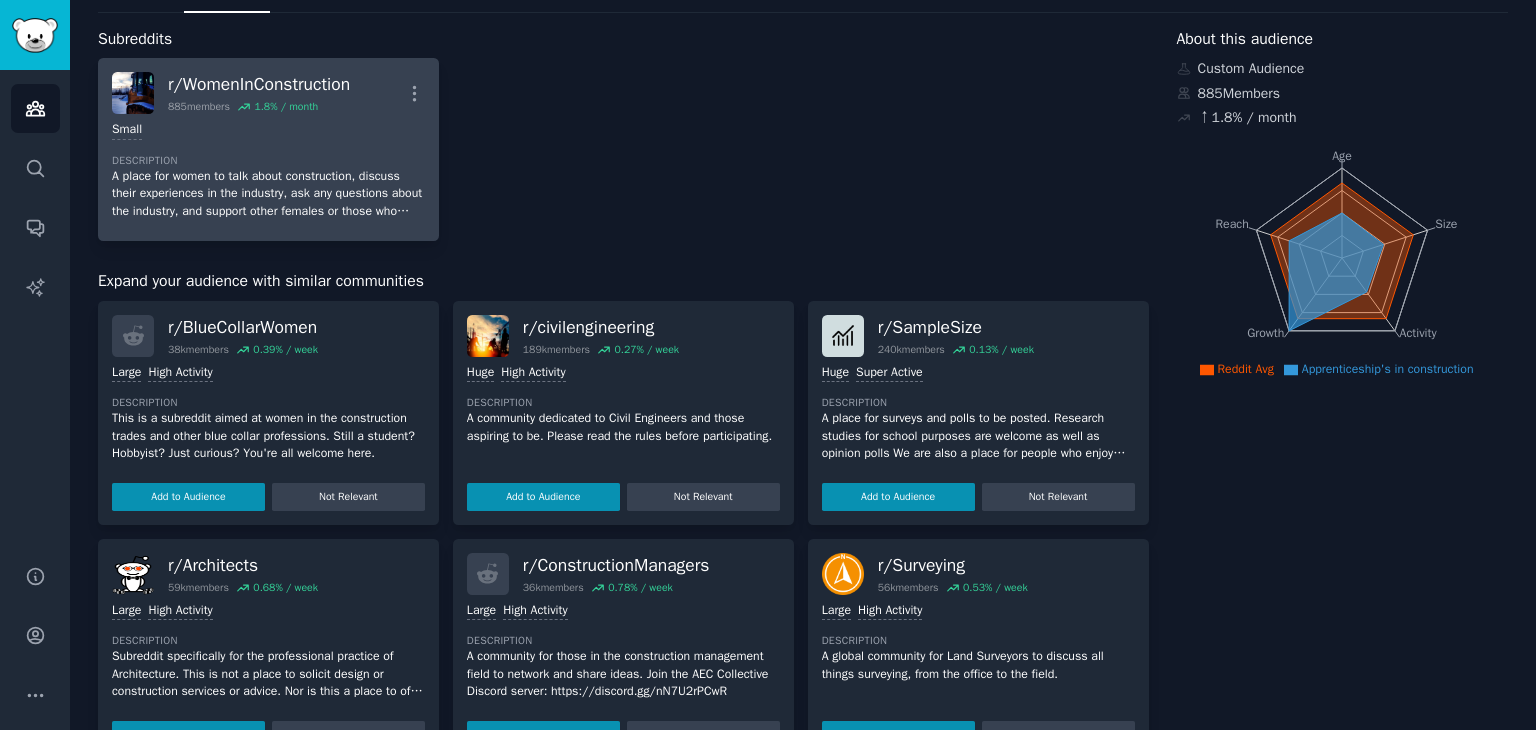 scroll, scrollTop: 0, scrollLeft: 0, axis: both 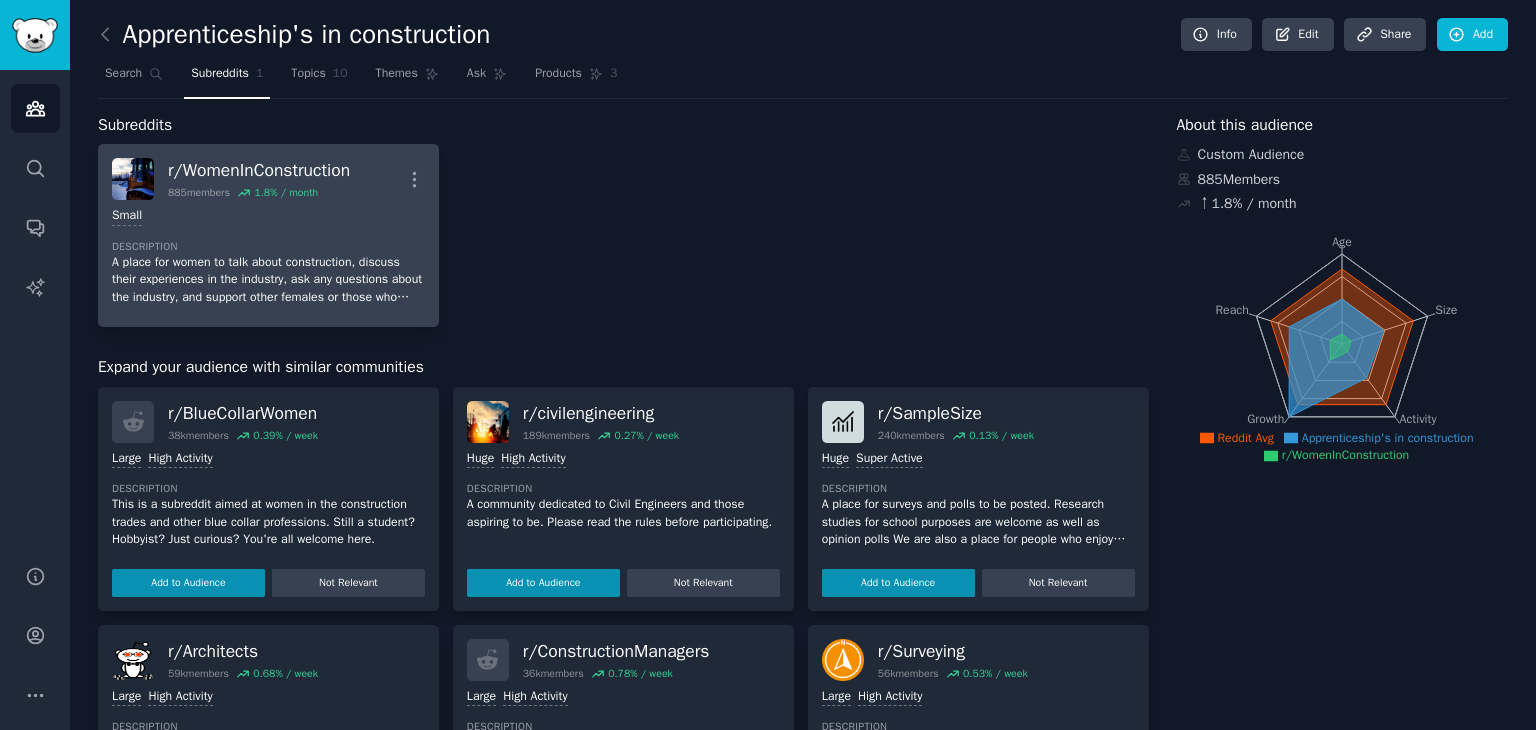 click on "A place for women to talk about construction, discuss their experiences in the industry, ask any questions about the industry, and support other females or those who identify as female in the industry." at bounding box center (268, 280) 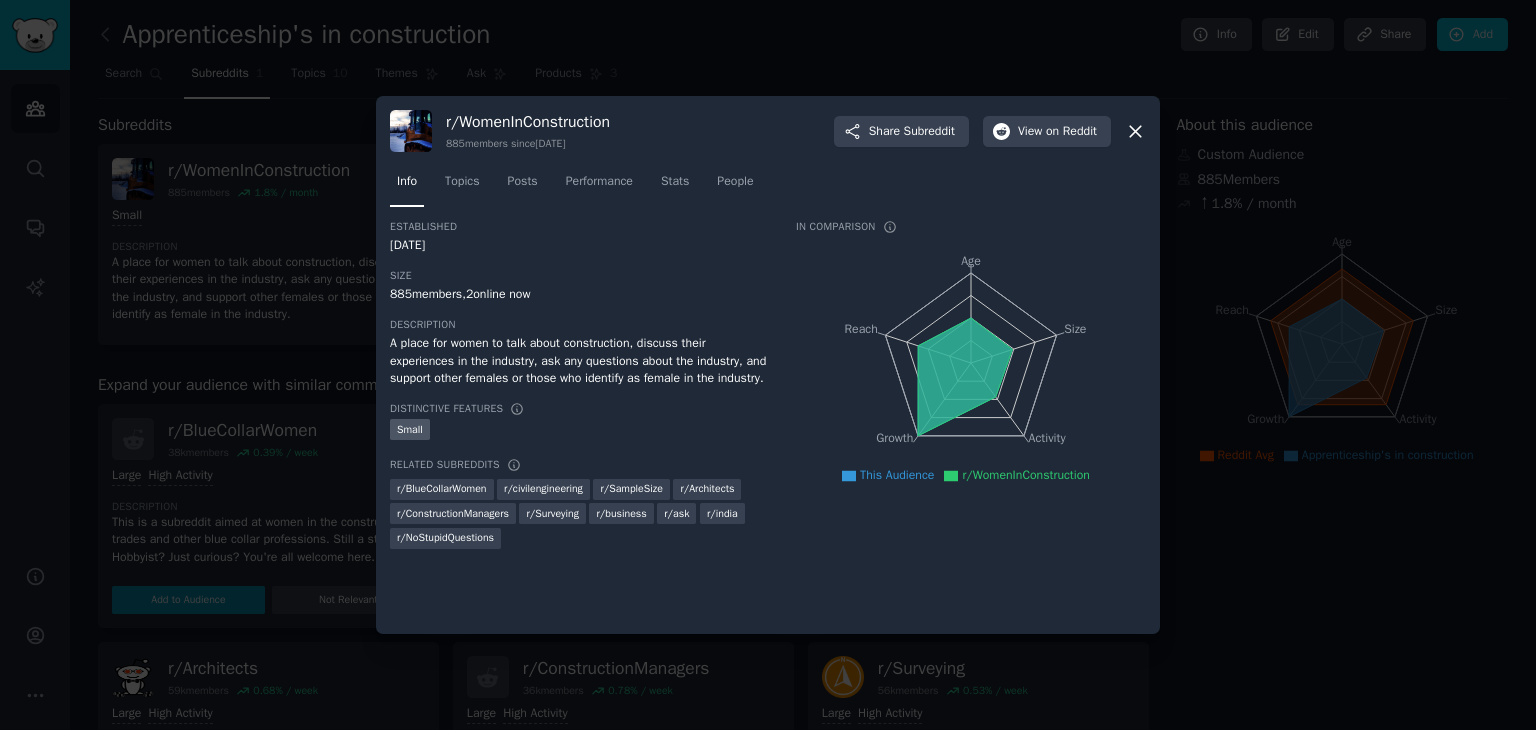 click at bounding box center [768, 365] 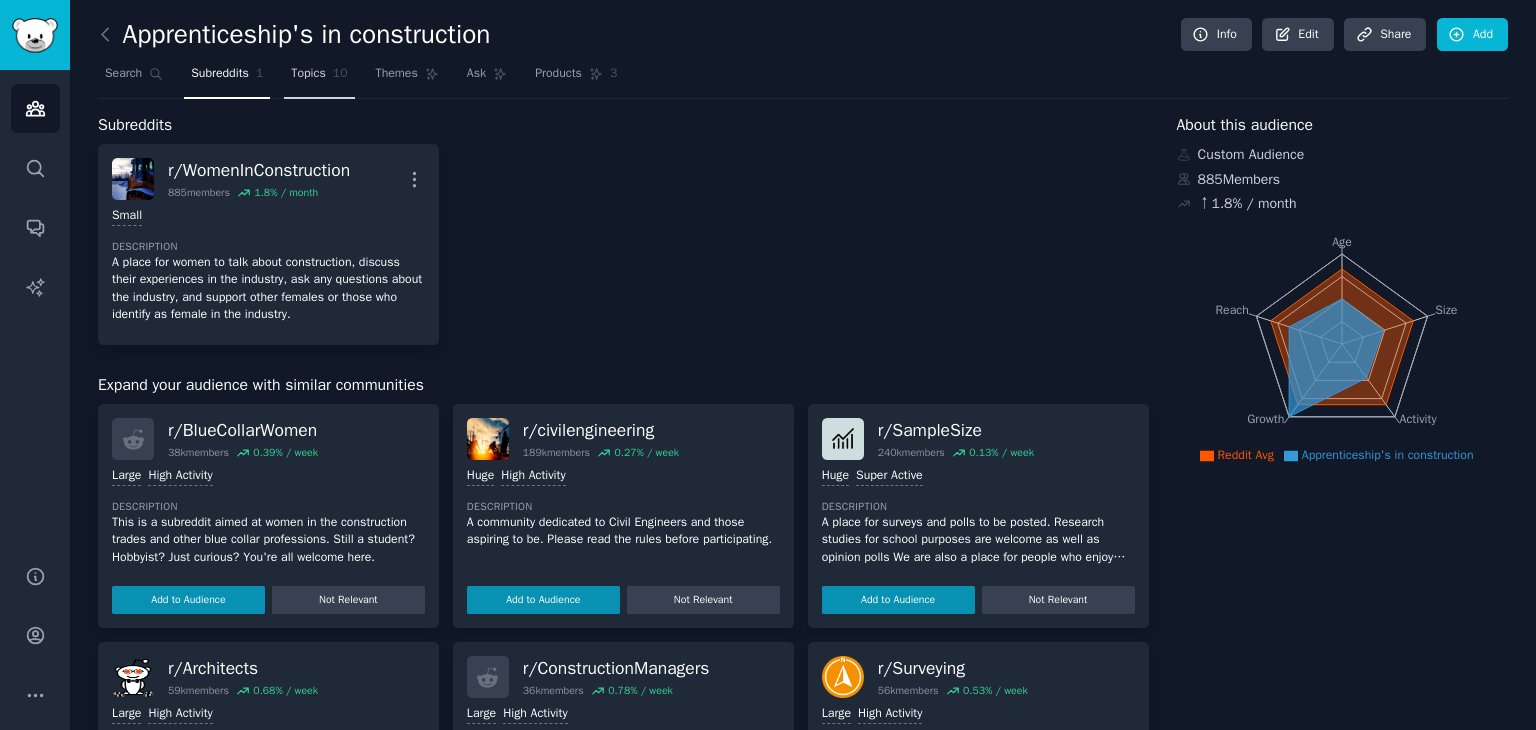 click on "Topics" at bounding box center (308, 74) 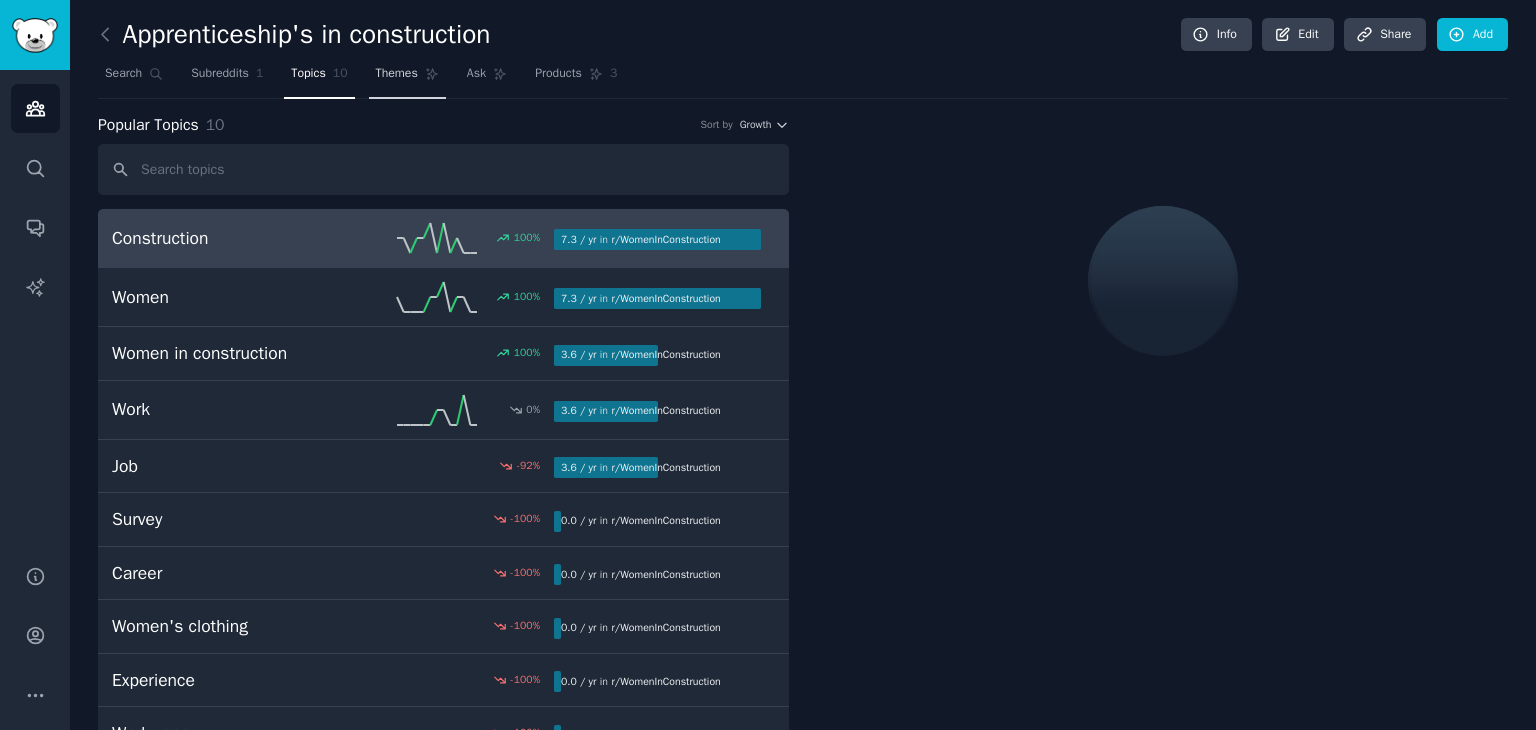 click on "Themes" at bounding box center [397, 74] 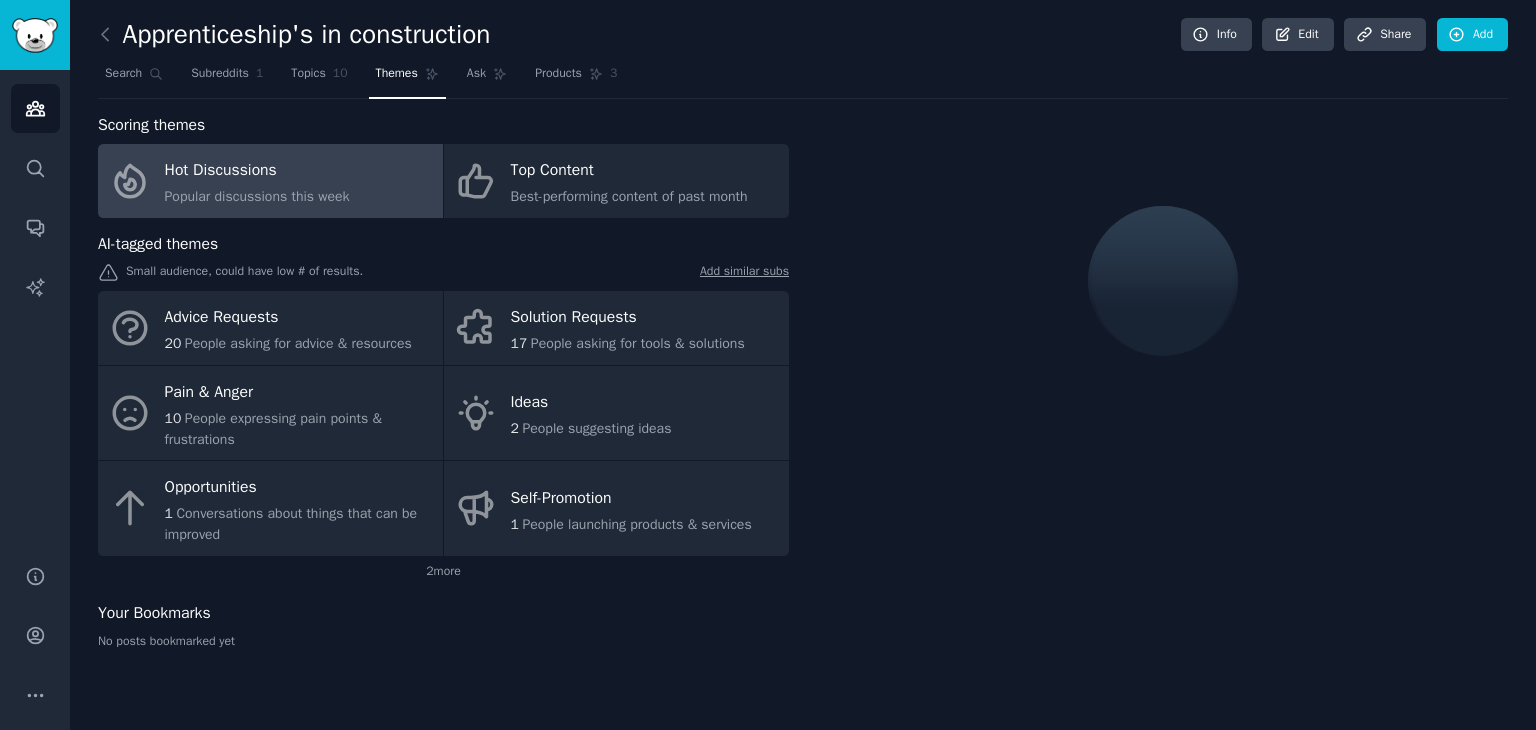 click on "Hot Discussions Popular discussions this week" at bounding box center [270, 181] 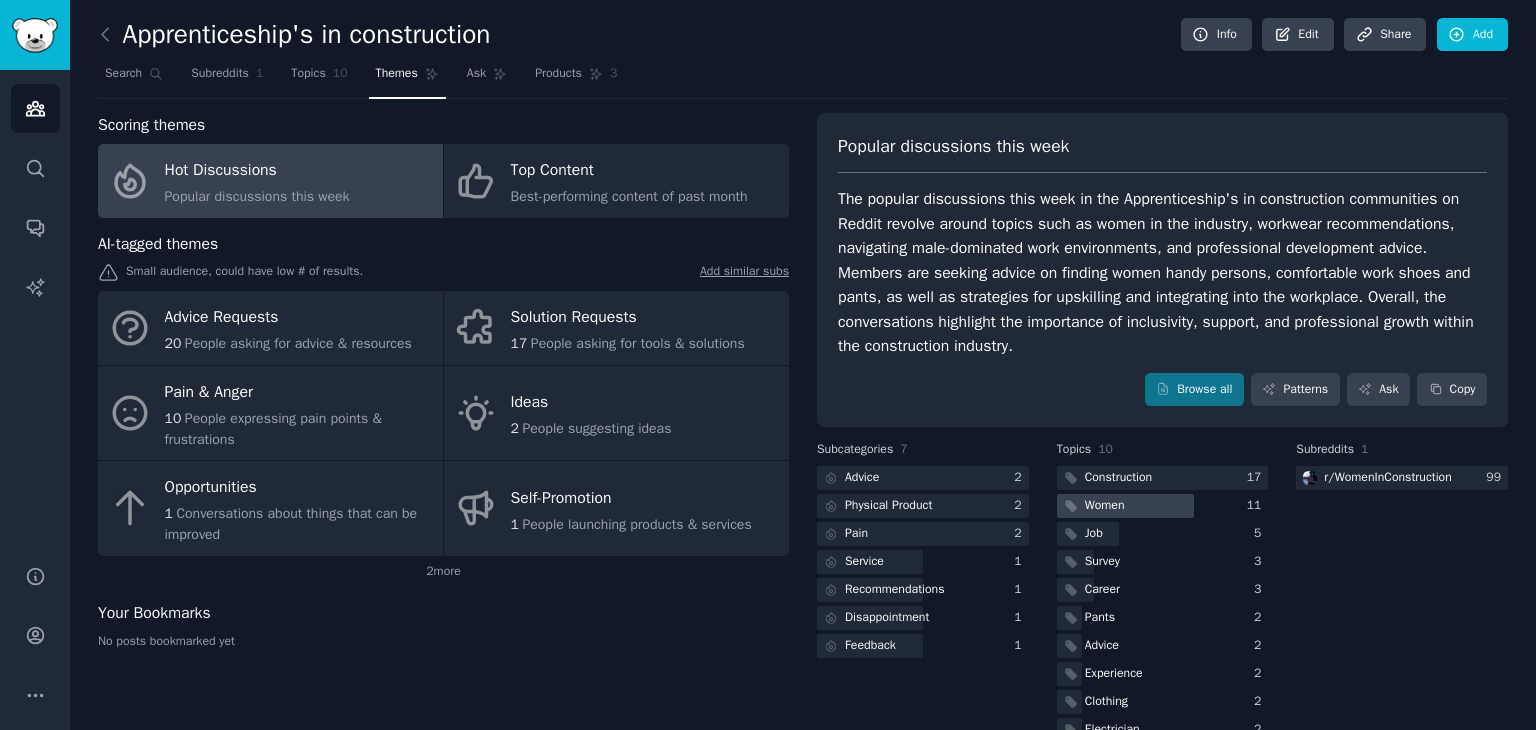 click on "Women" at bounding box center [1105, 506] 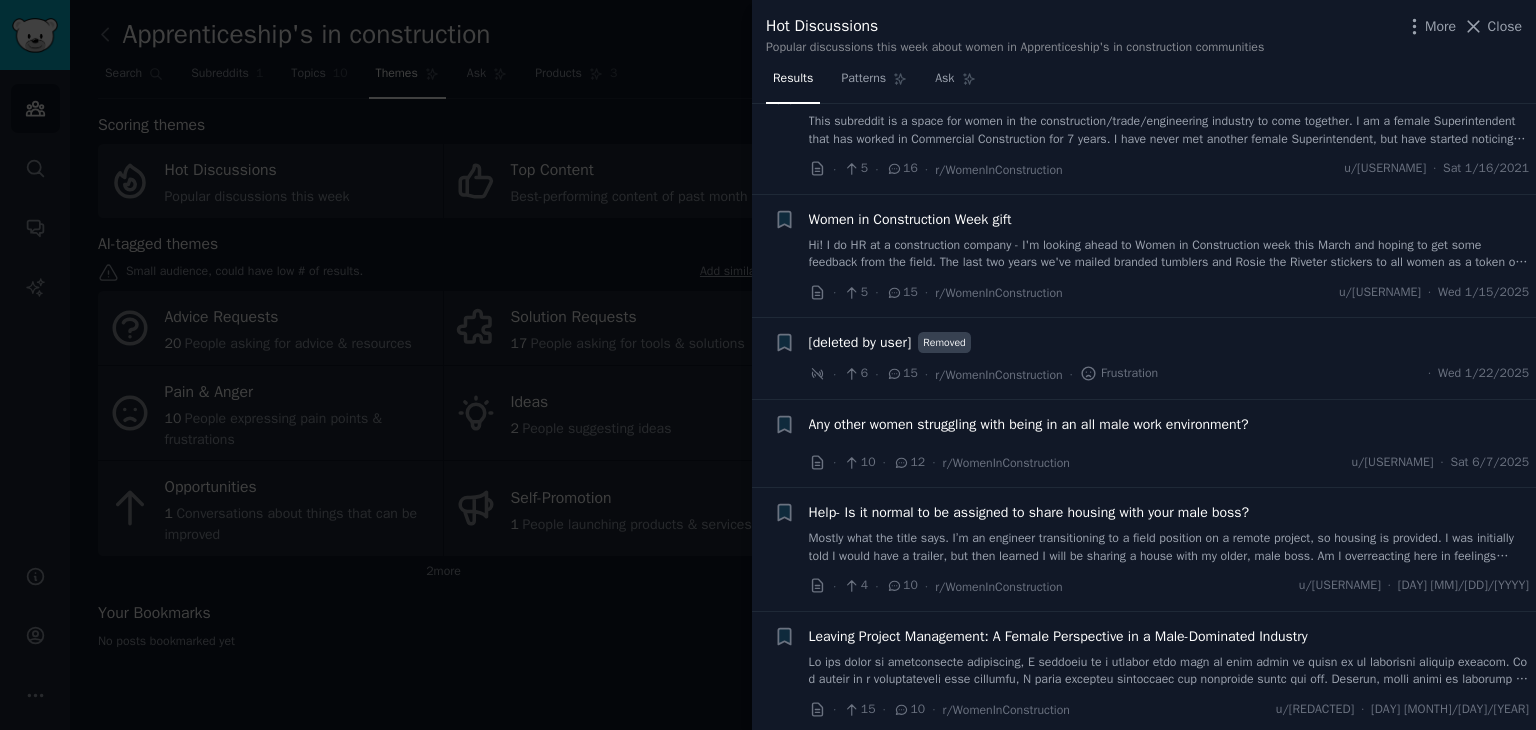 scroll, scrollTop: 100, scrollLeft: 0, axis: vertical 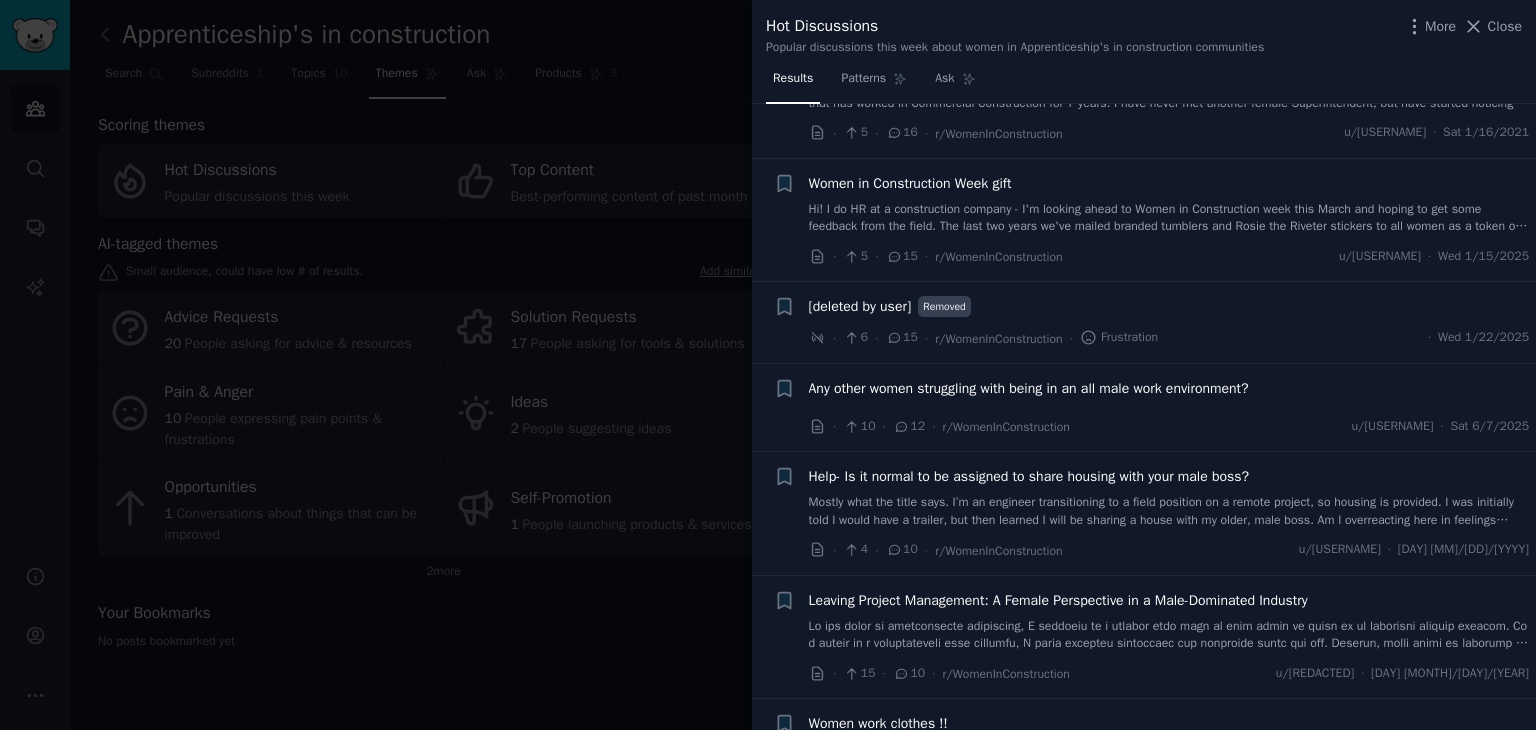 click at bounding box center (768, 365) 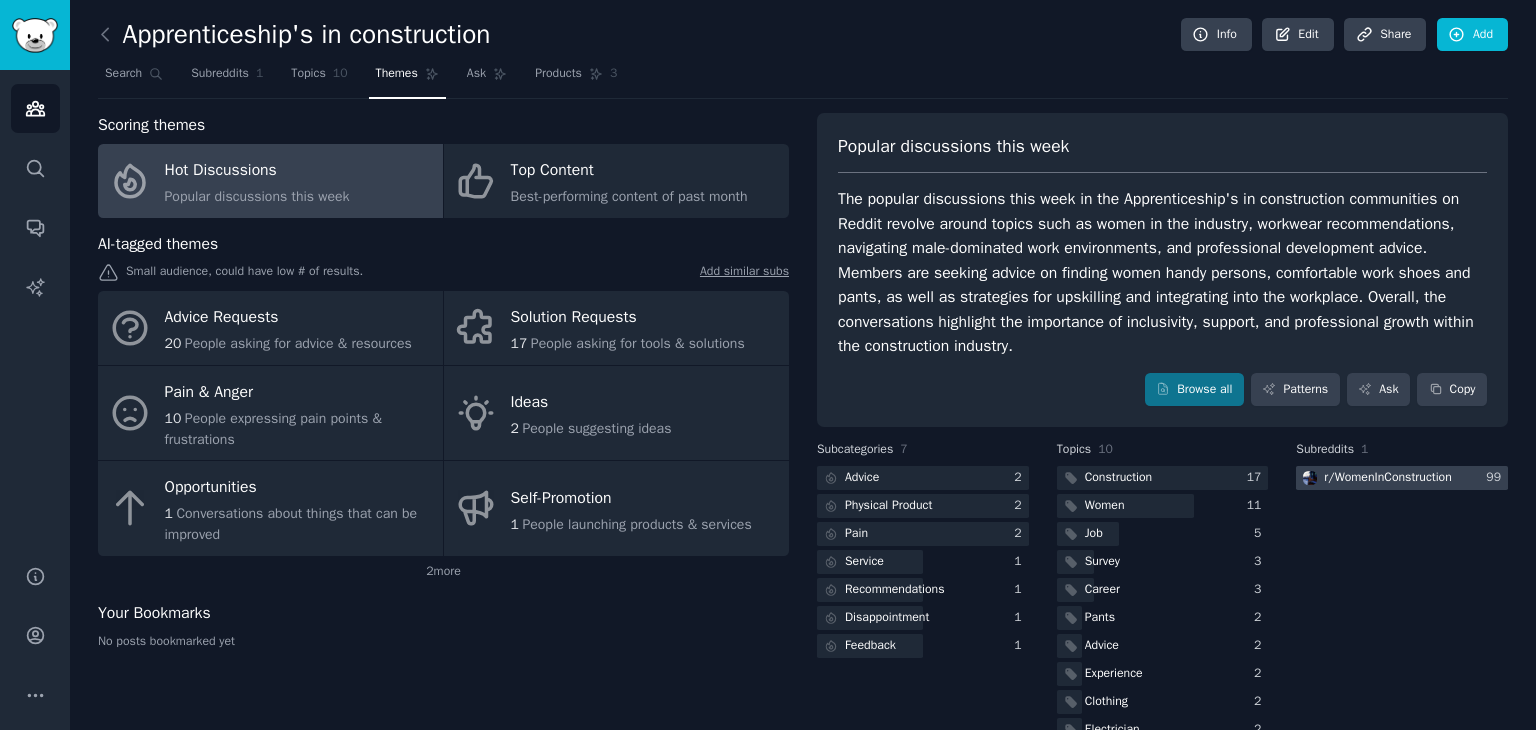click on "r/ WomenInConstruction" at bounding box center (1387, 478) 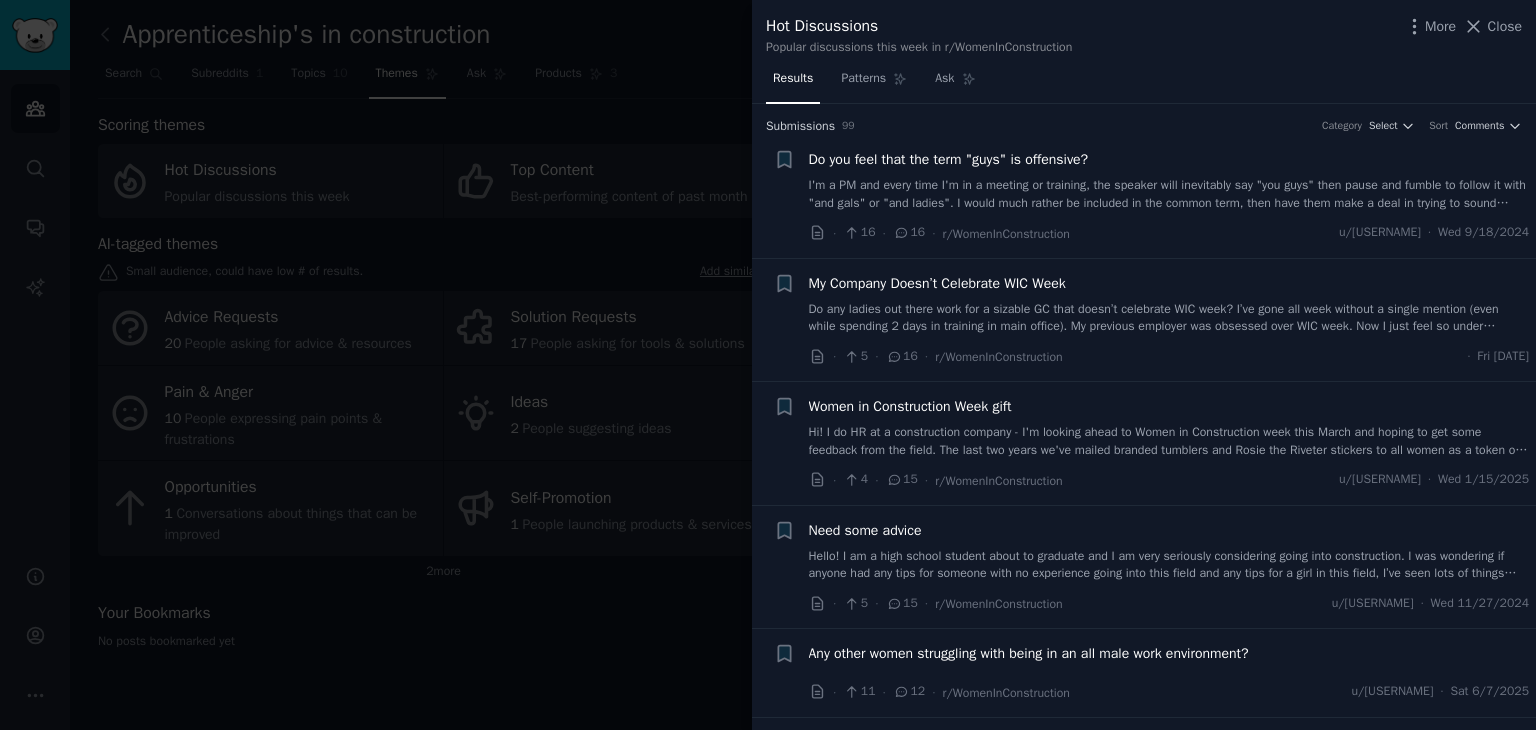 click at bounding box center [768, 365] 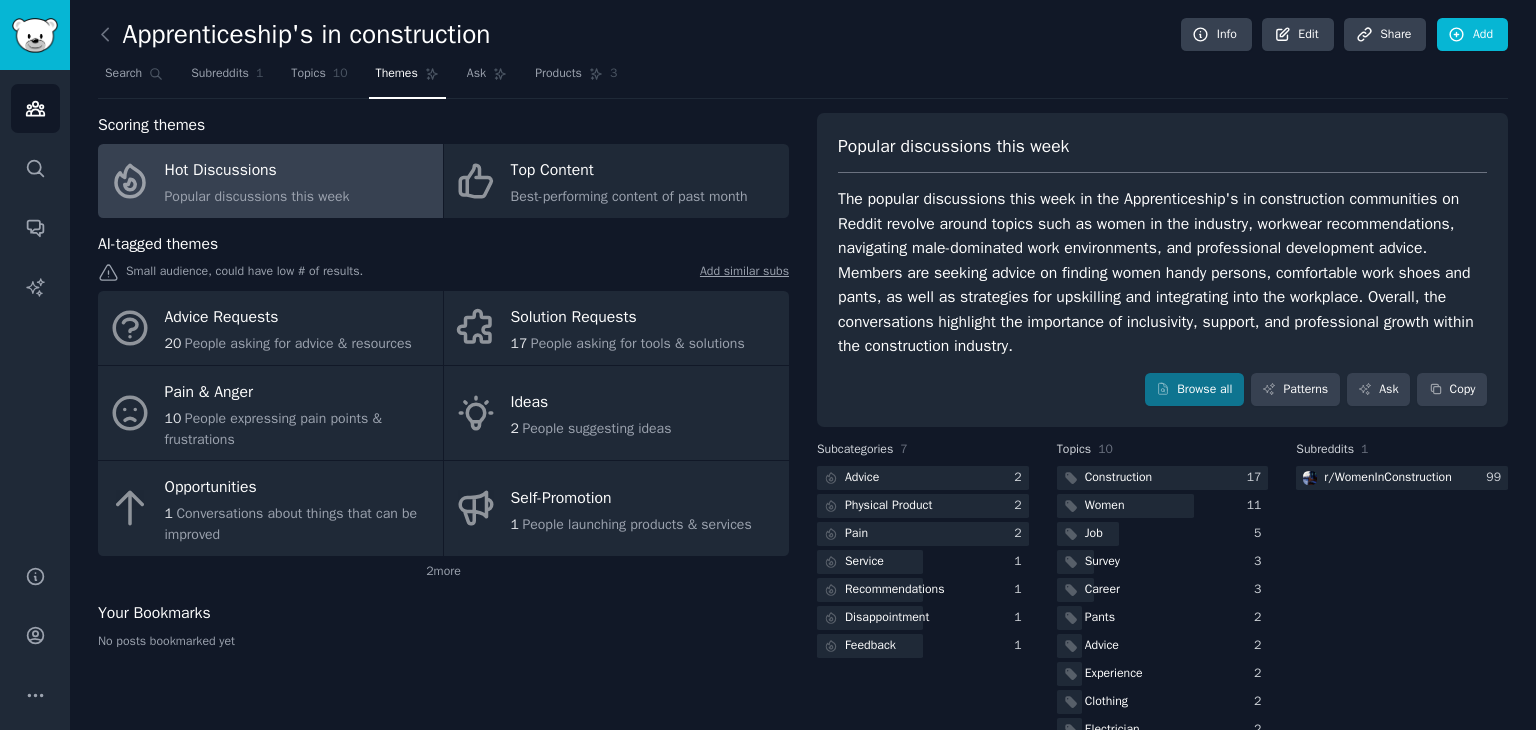 click on "Apprenticeship's in construction" at bounding box center (294, 35) 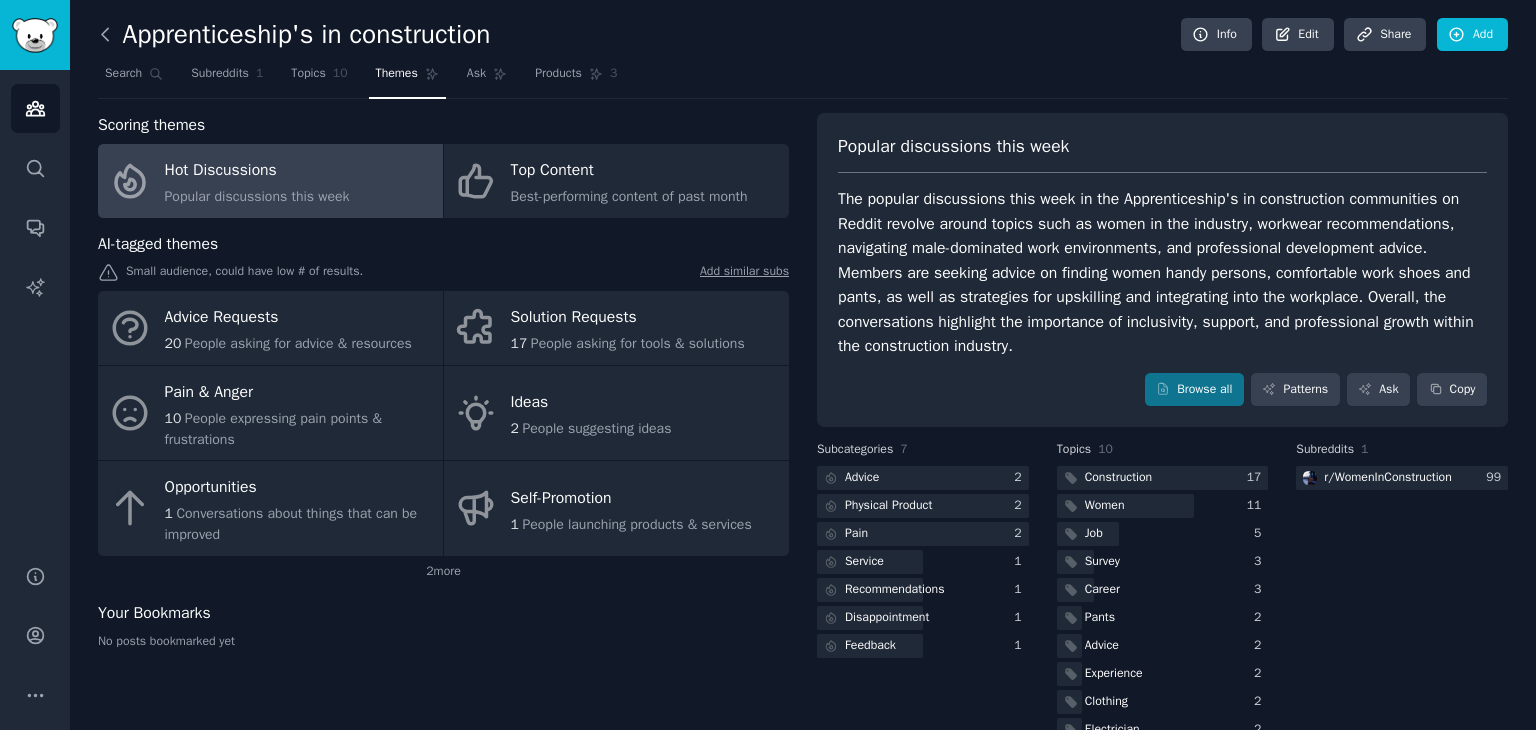 click 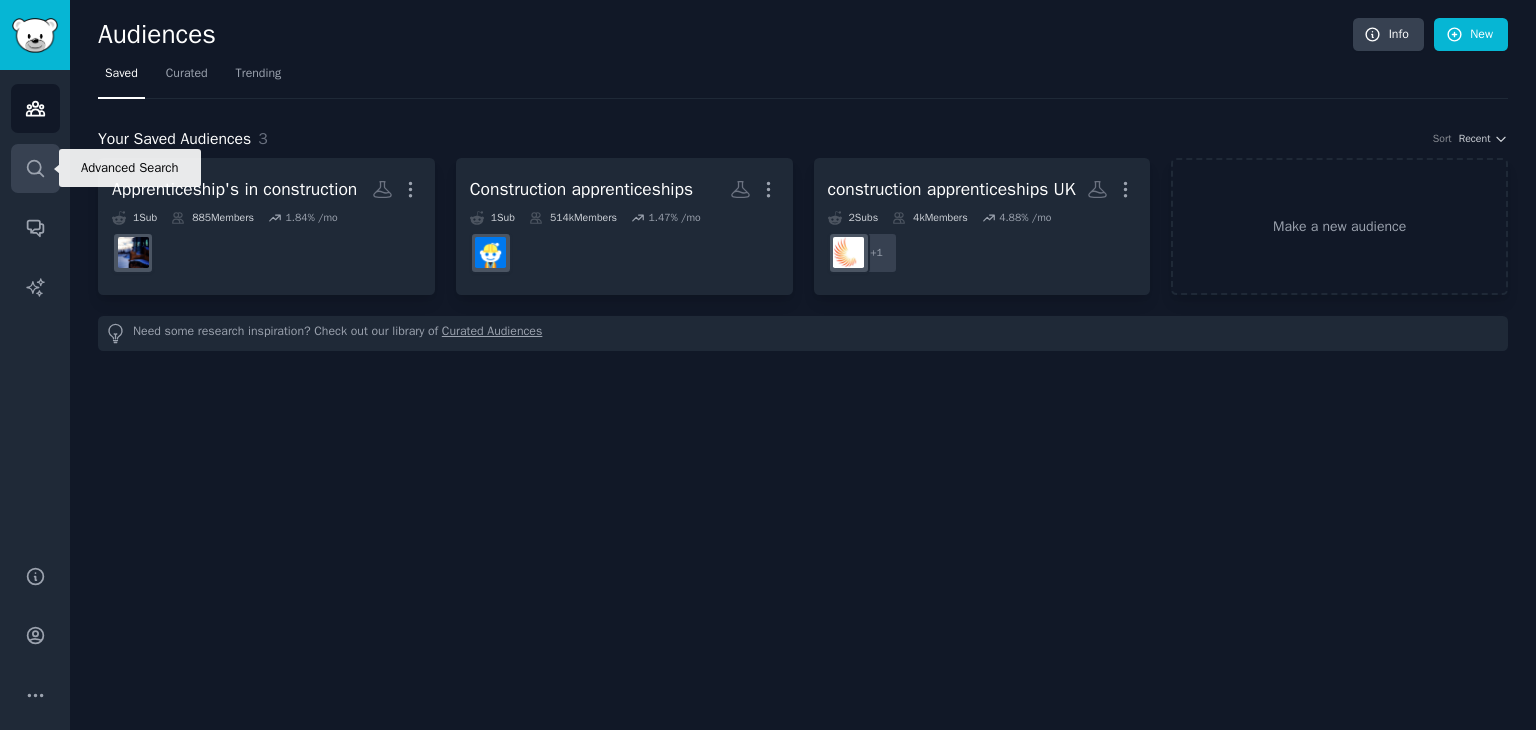 click 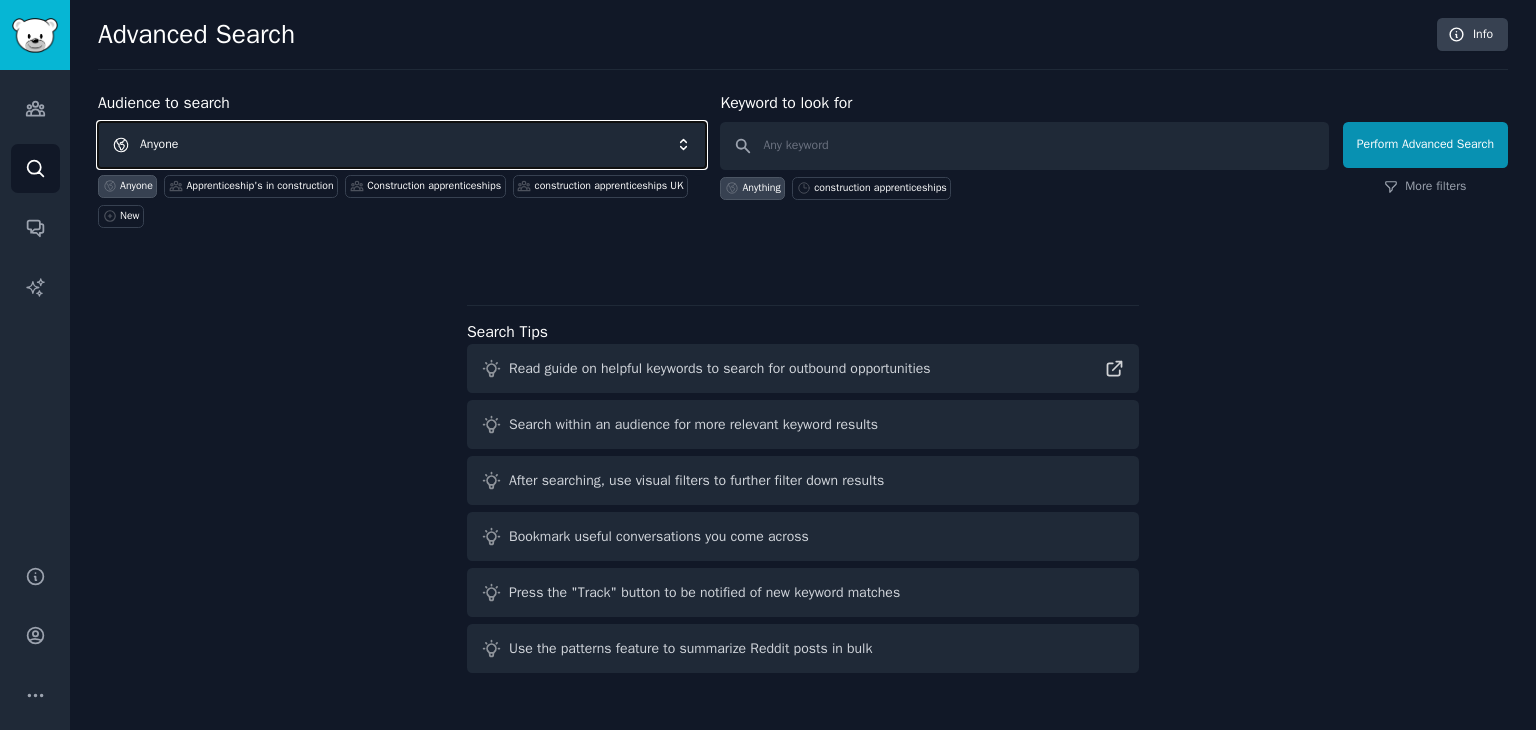 click on "Anyone" at bounding box center (402, 145) 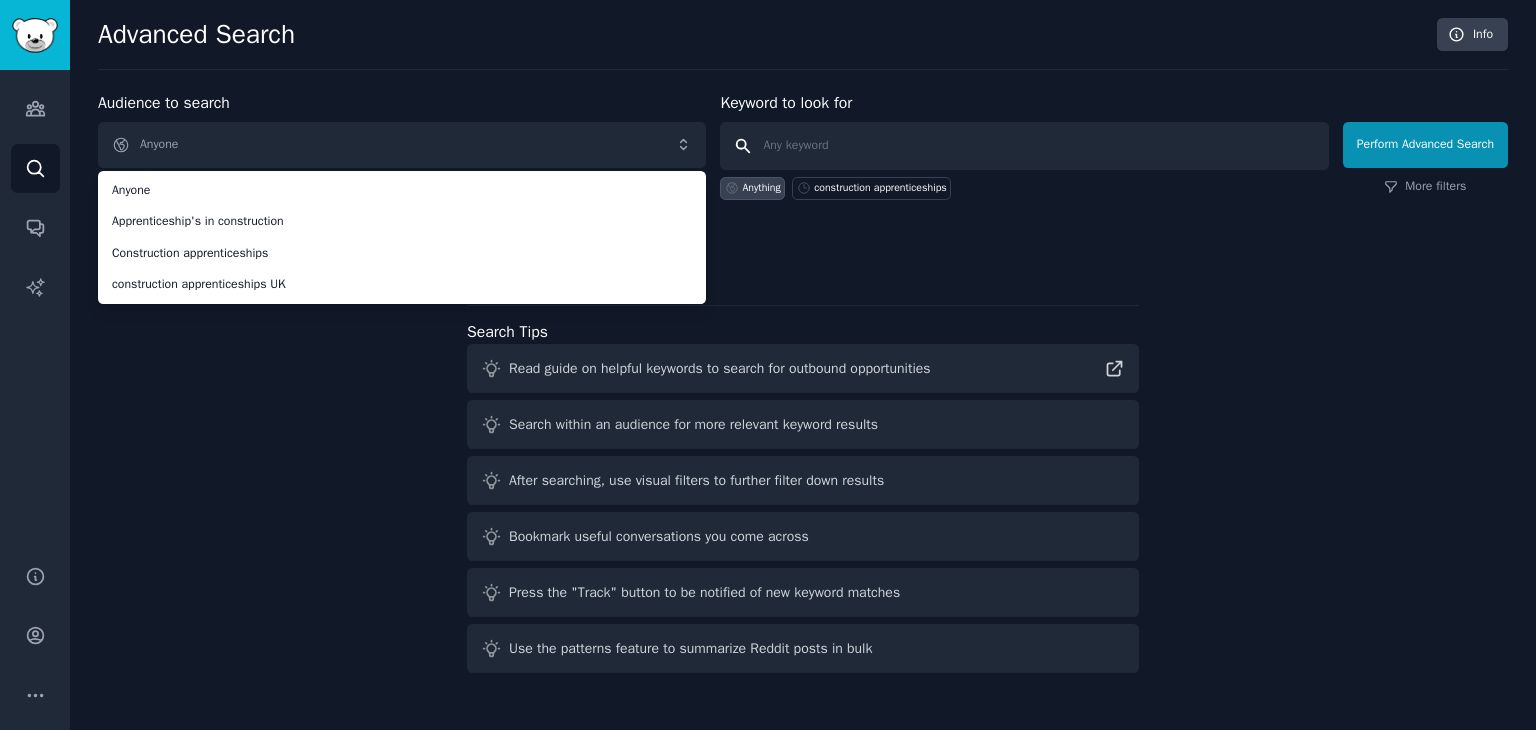click at bounding box center [1024, 146] 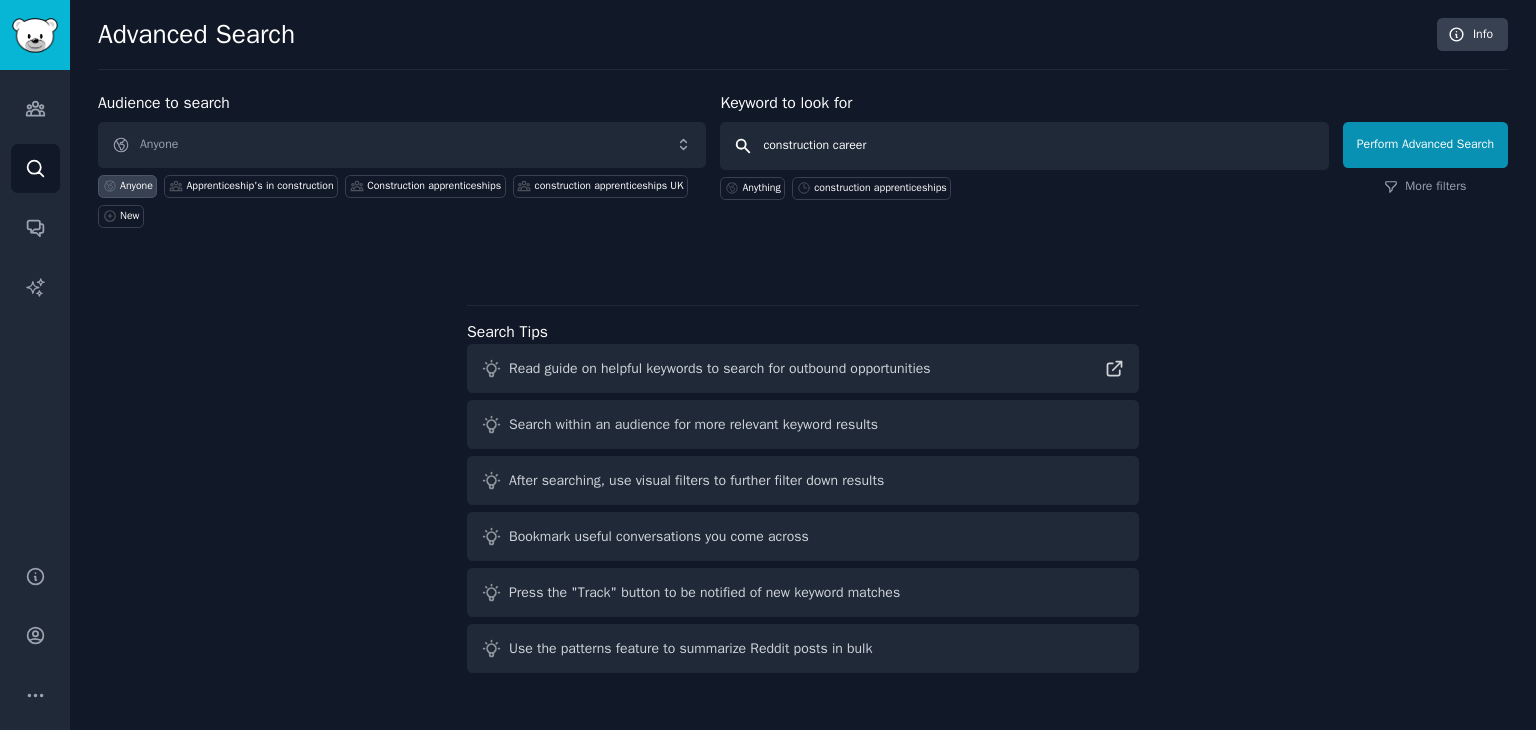 type on "construction careers" 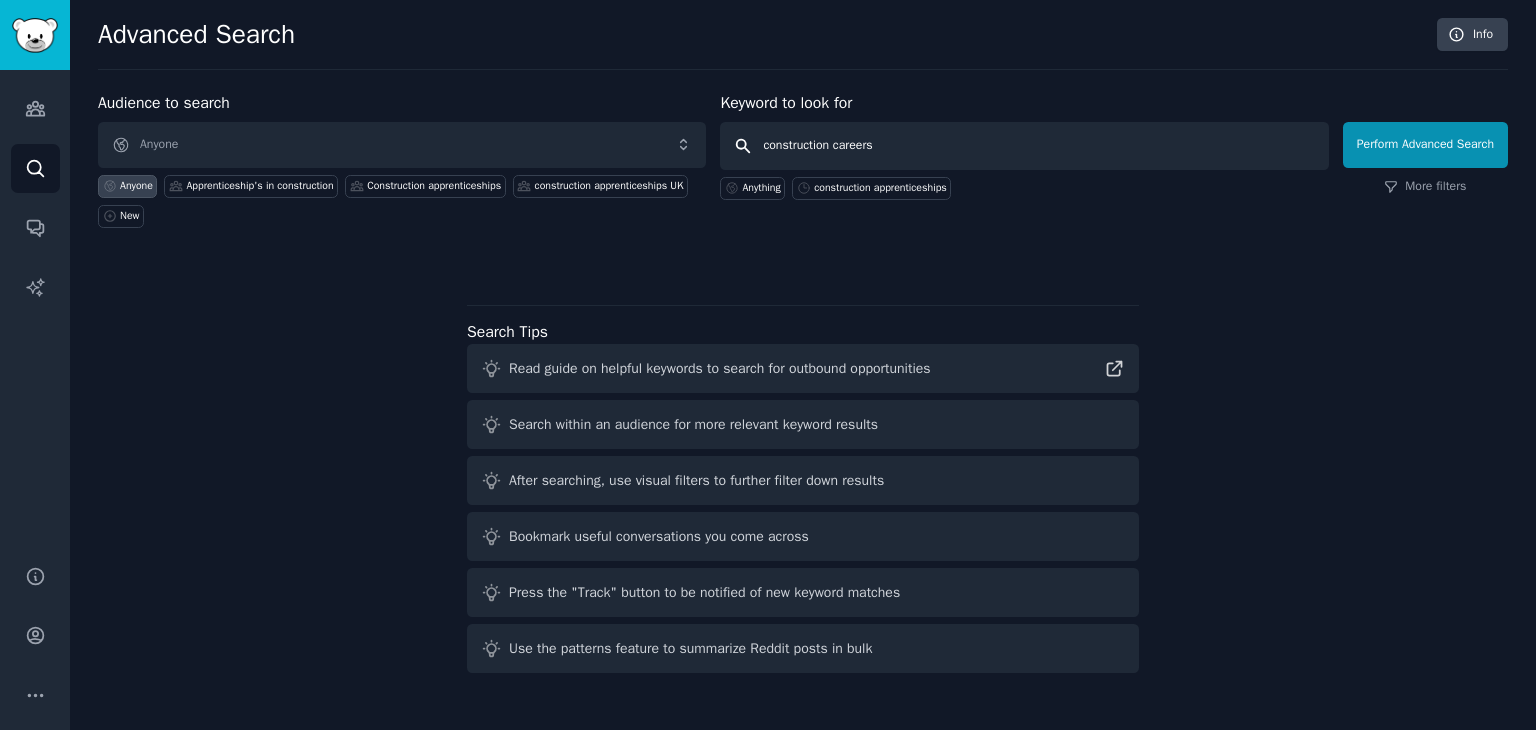 click on "Perform Advanced Search" at bounding box center (1425, 145) 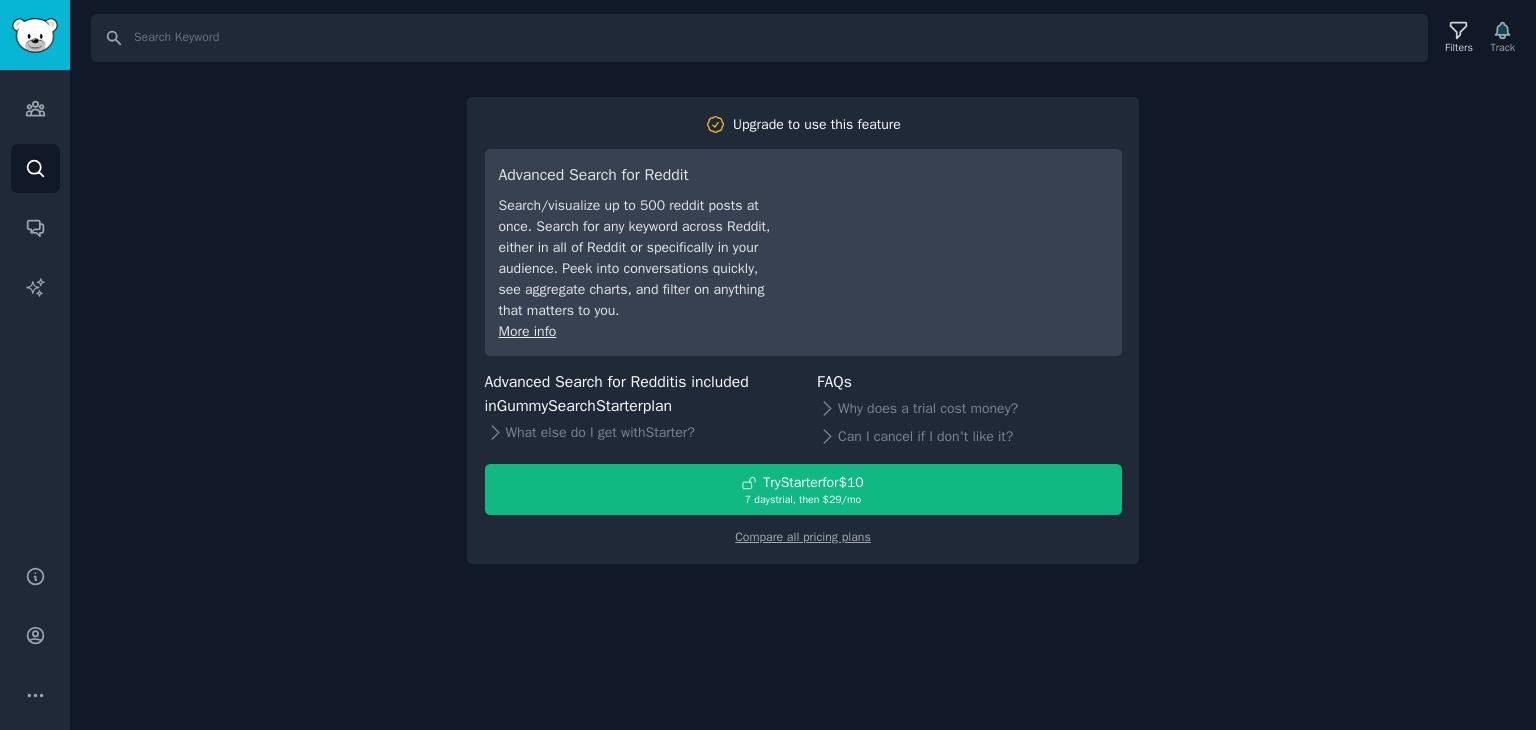 click on "Upgrade to use this feature Advanced Search for Reddit Search/visualize up to 500 reddit posts at once. Search for any keyword across Reddit, either in all of Reddit or specifically in your audience. Peek into conversations quickly, see aggregate charts, and filter on anything that matters to you. More info Advanced Search for Reddit  is included in  GummySearch  Starter  plan What else do I get with  Starter ? FAQs Why does a trial cost money? Can I cancel if I don't like it? Try  Starter  for  $10 7 days  trial, then $ 29 /mo Compare all pricing plans" at bounding box center (803, 331) 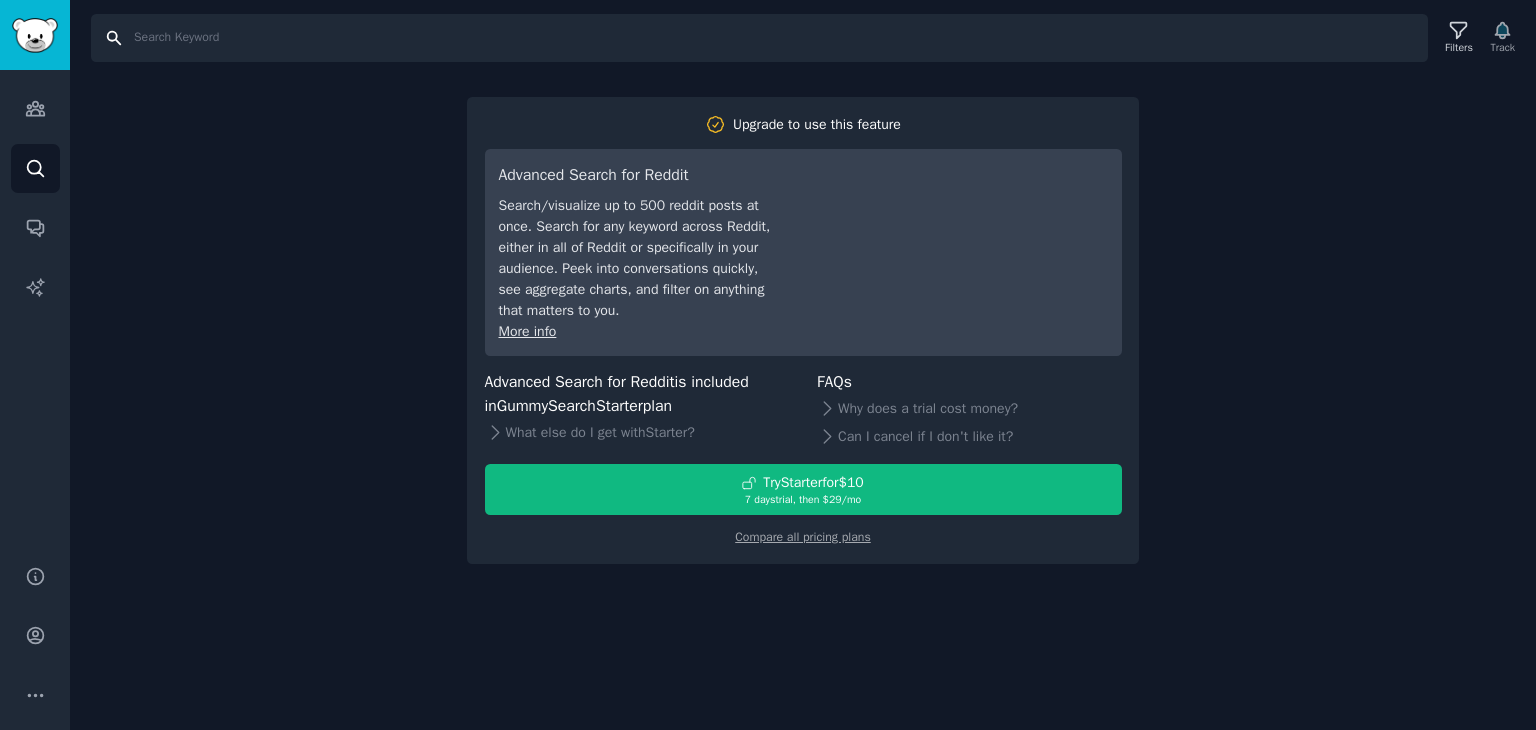 click on "Search" at bounding box center (759, 38) 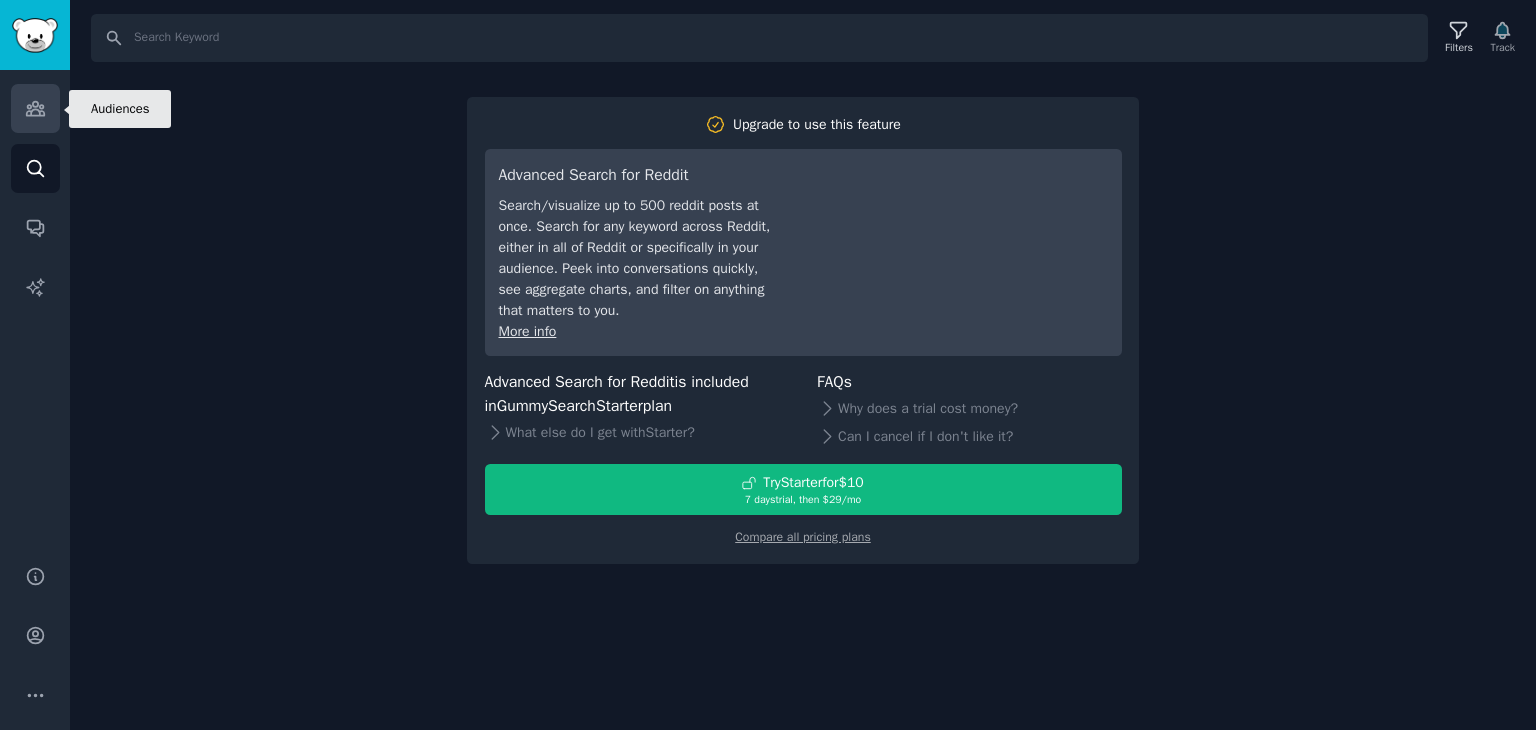 click on "Audiences" at bounding box center [35, 108] 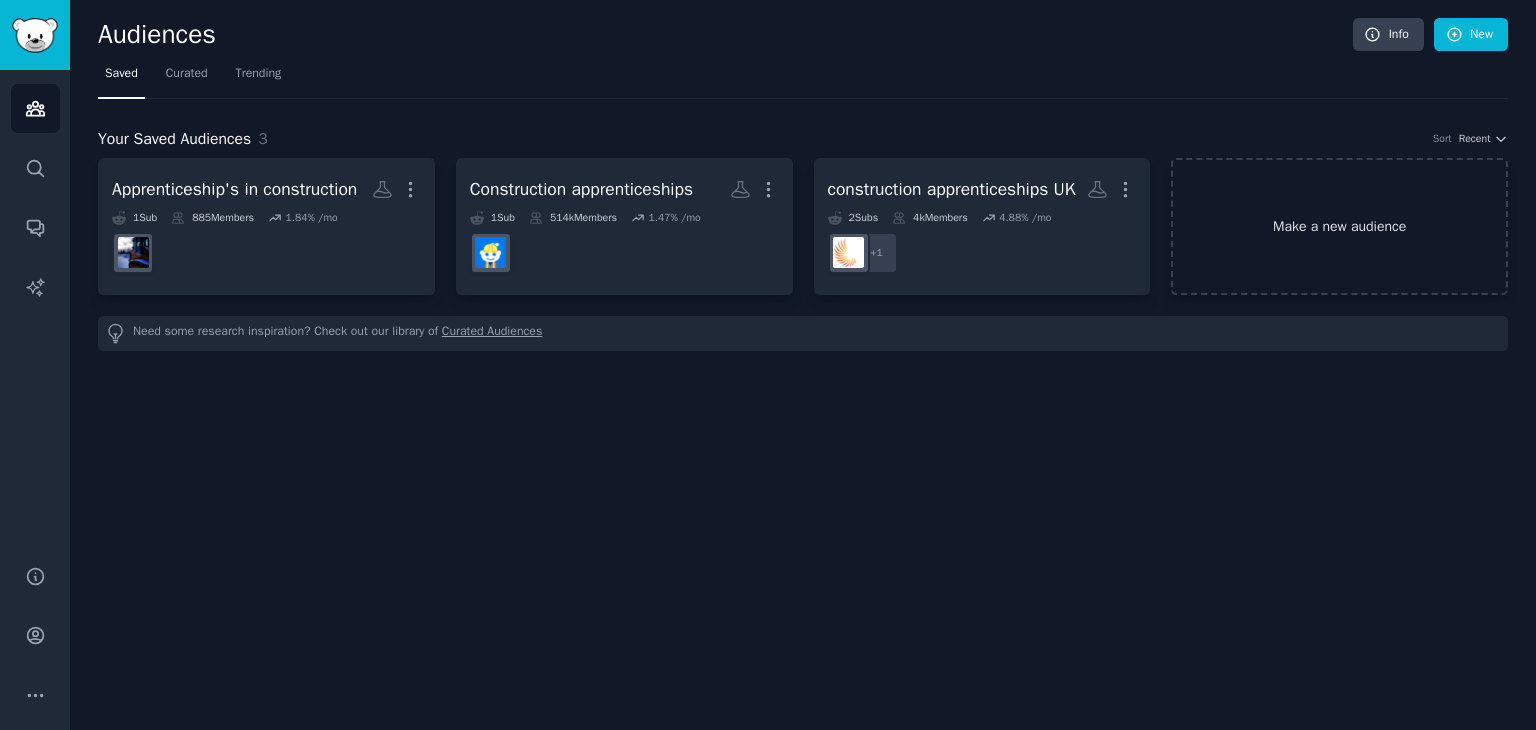 click on "Make a new audience" at bounding box center (1339, 226) 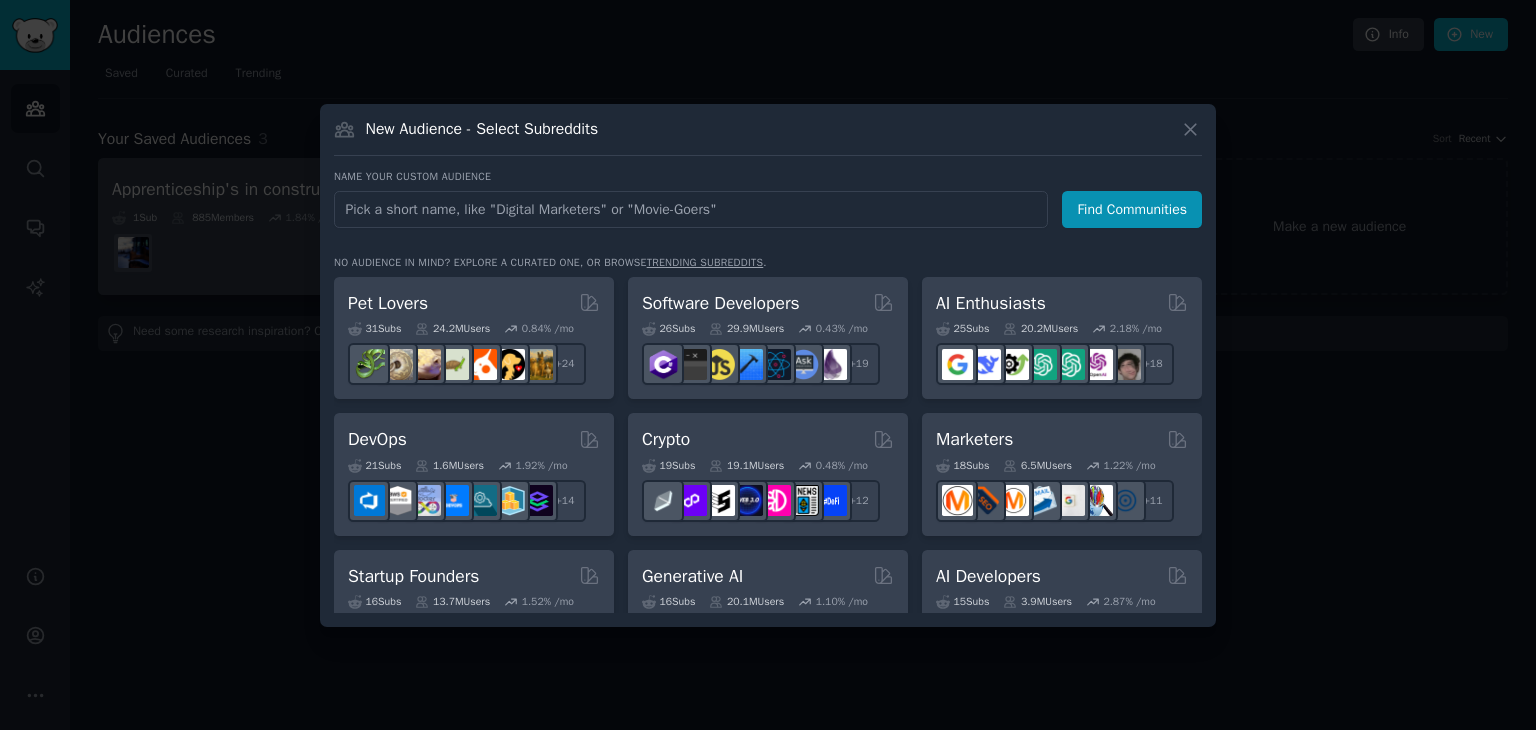 click at bounding box center [768, 365] 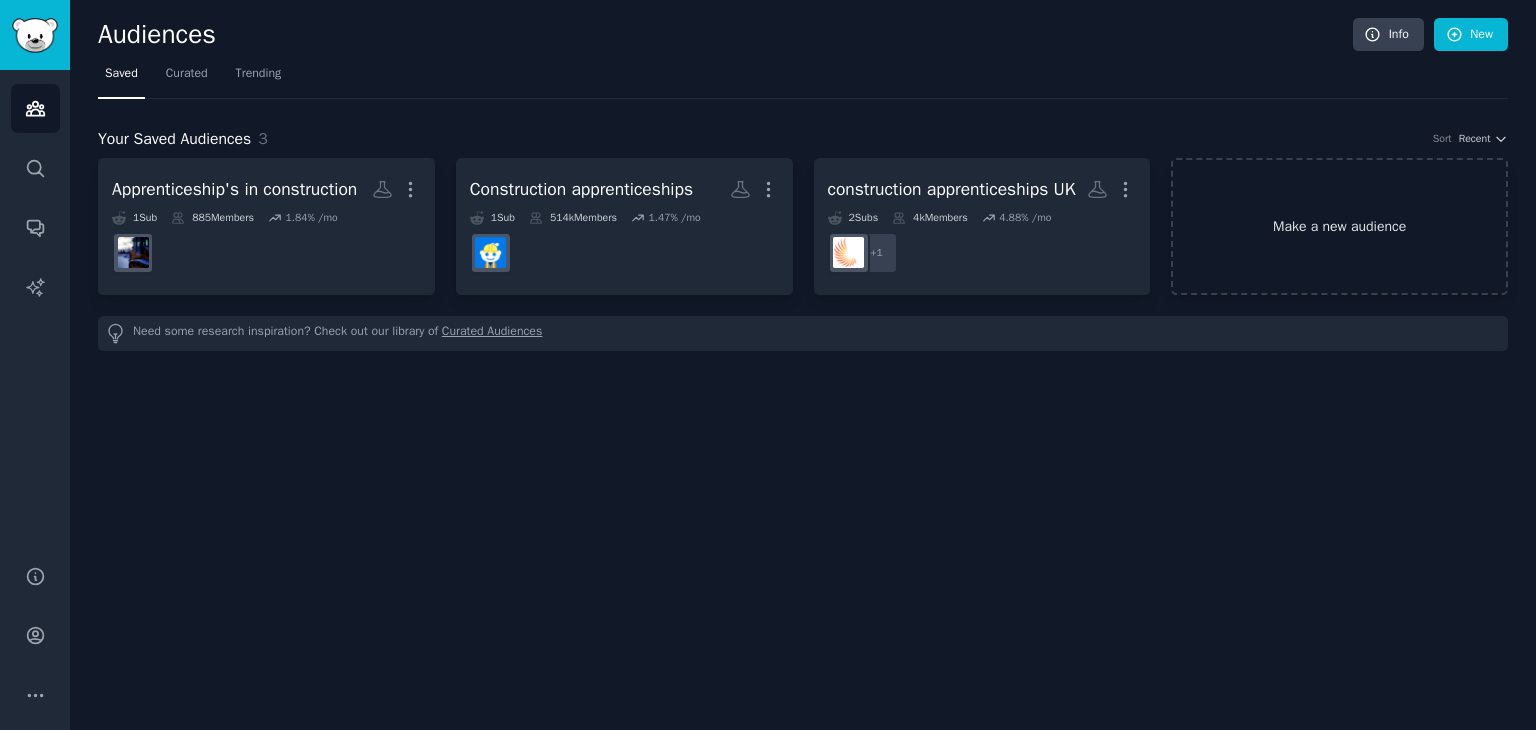 click on "Make a new audience" at bounding box center [1339, 226] 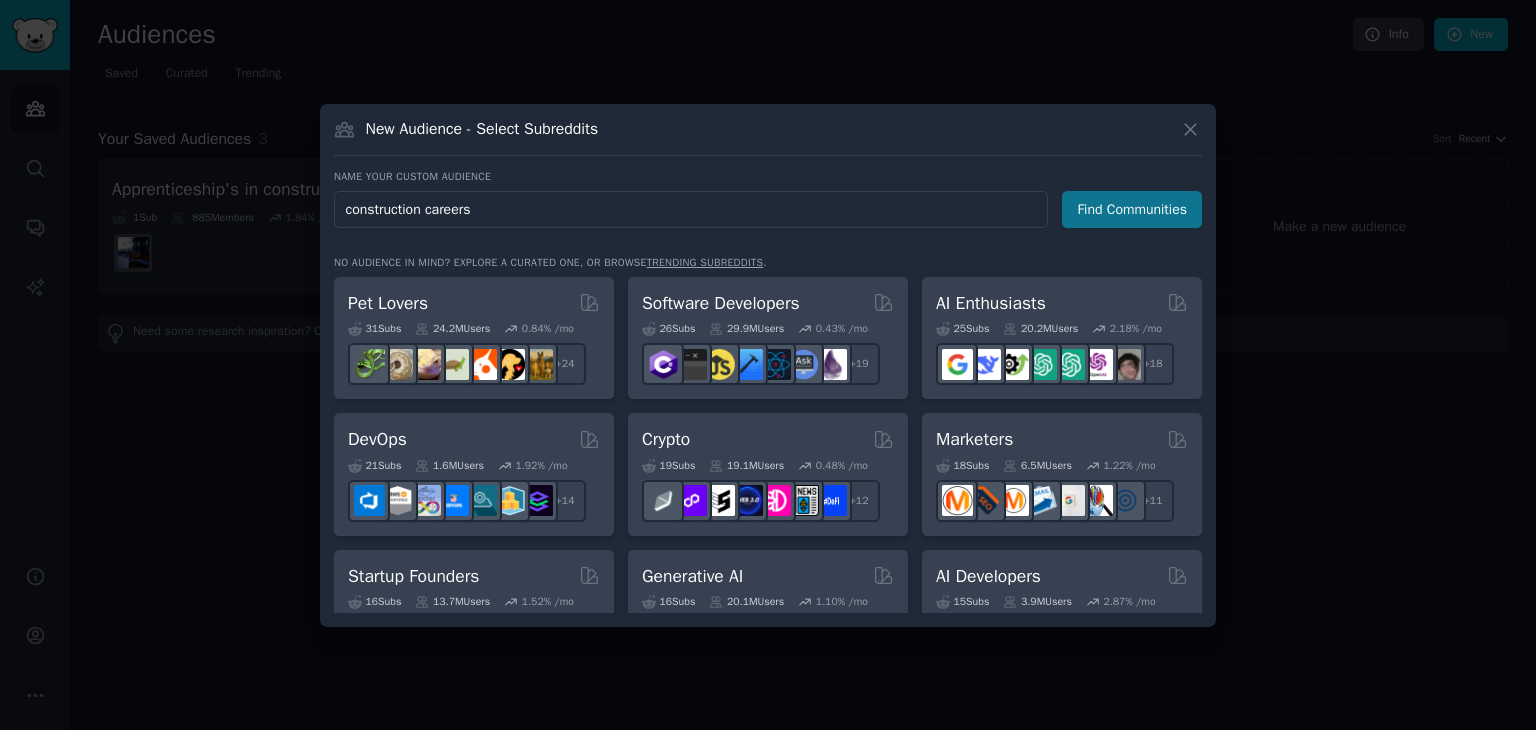 type on "construction careers" 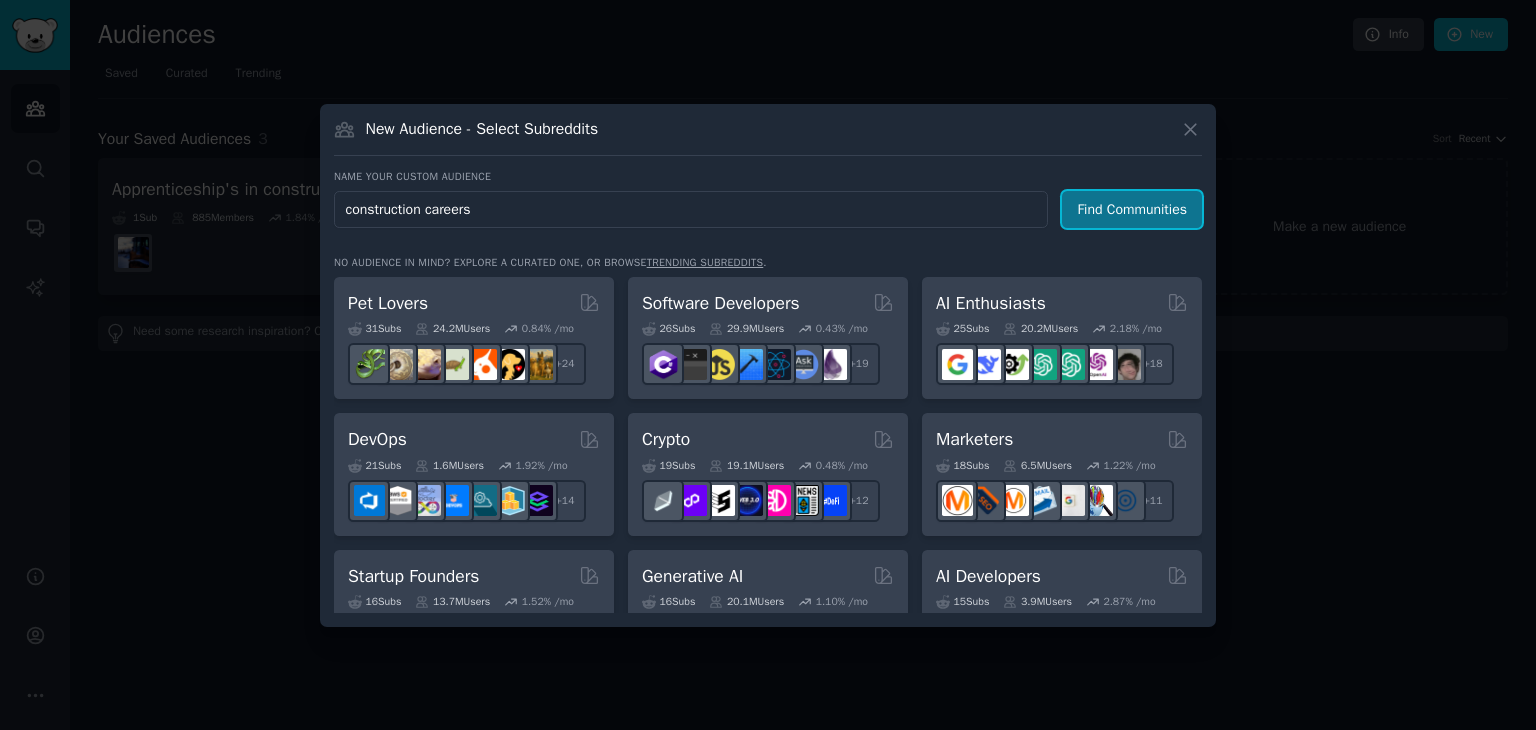 click on "Find Communities" at bounding box center [1132, 209] 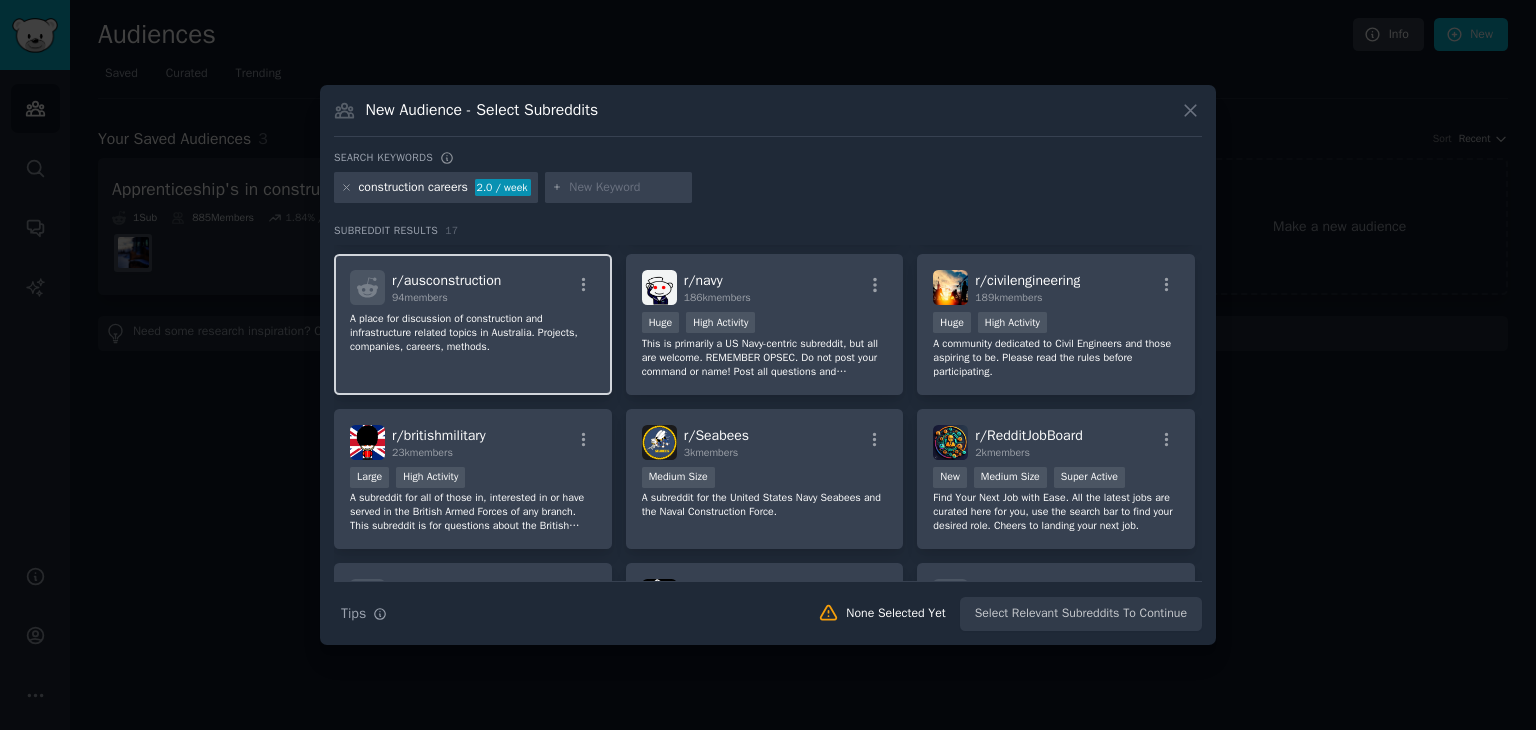 scroll, scrollTop: 0, scrollLeft: 0, axis: both 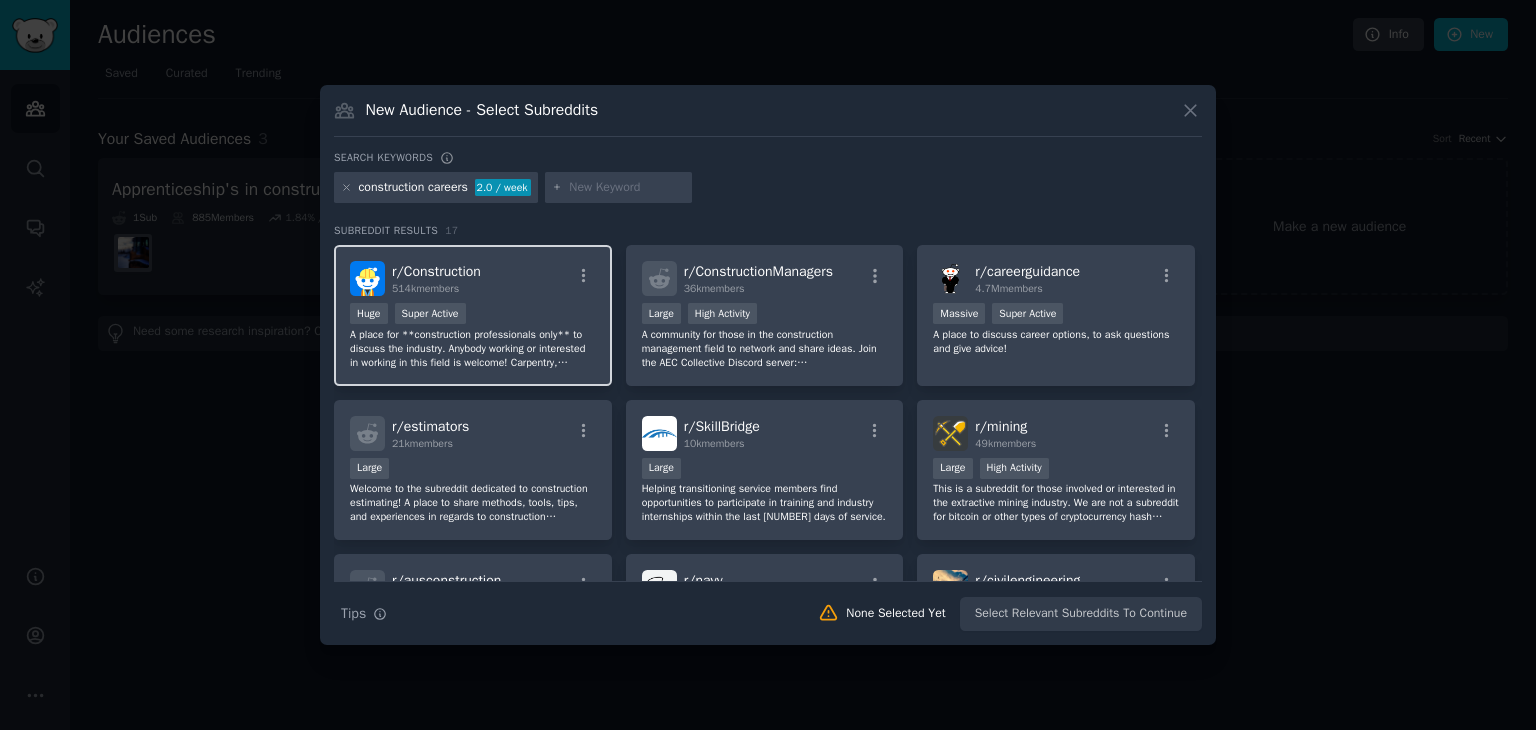 click on "Huge Super Active" at bounding box center [473, 315] 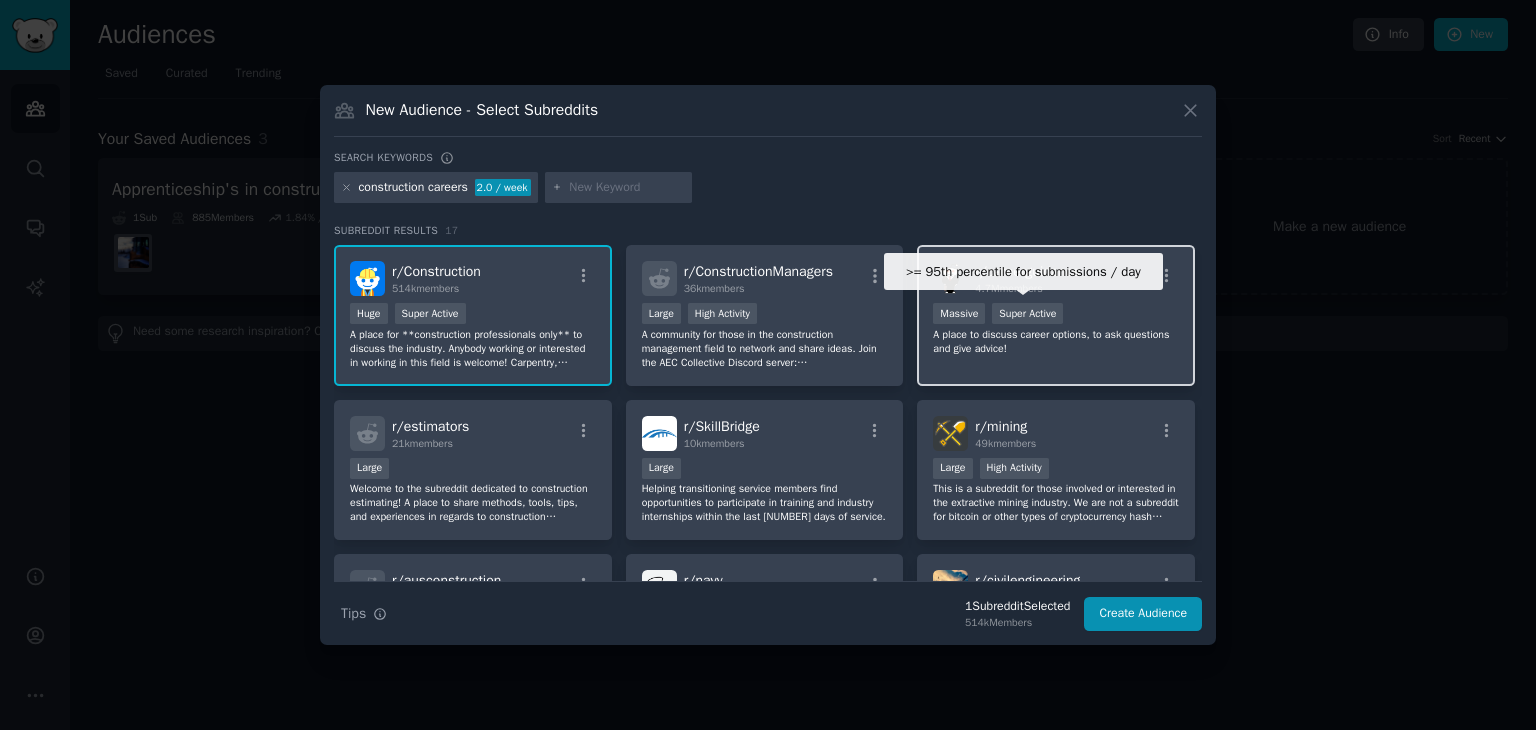 click on "Super Active" at bounding box center [1027, 313] 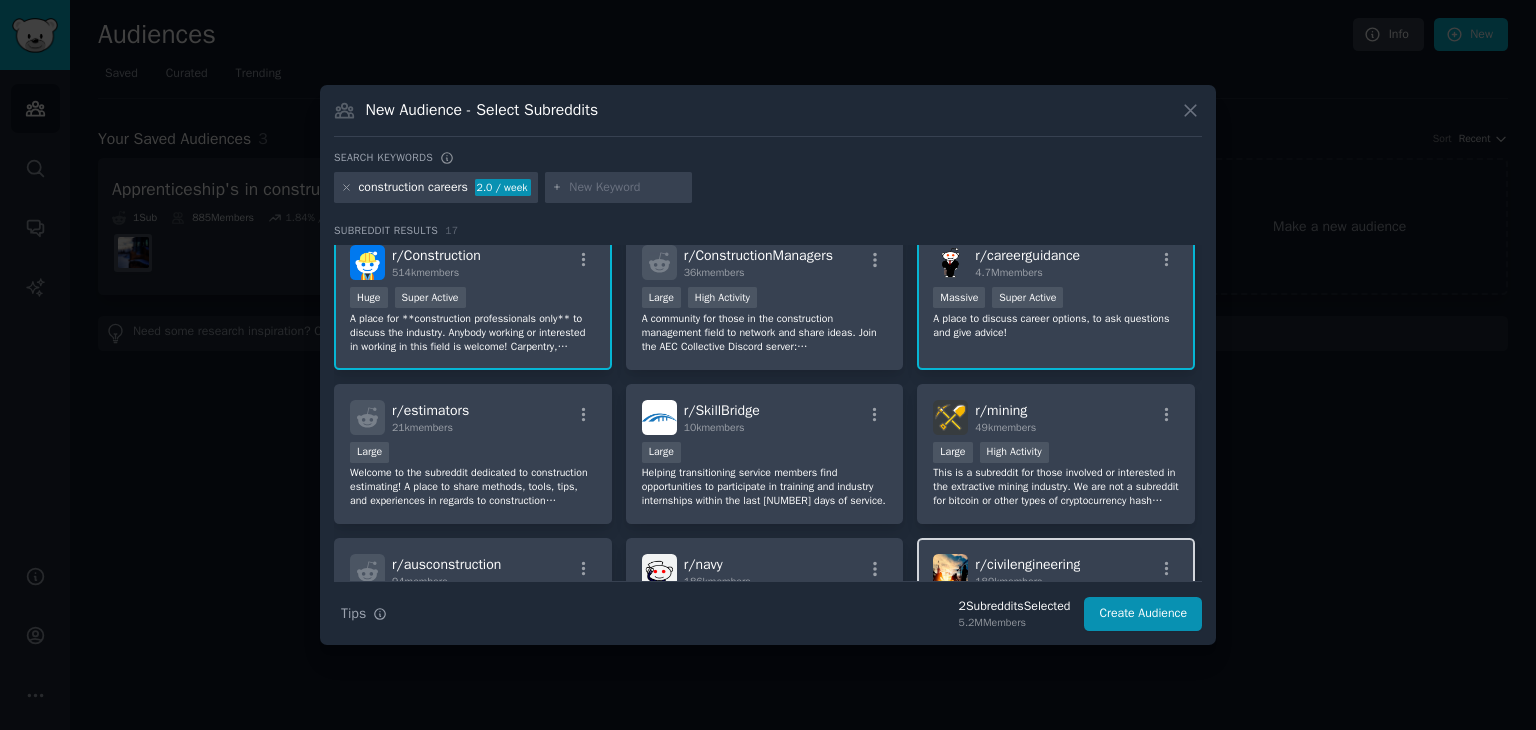 scroll, scrollTop: 0, scrollLeft: 0, axis: both 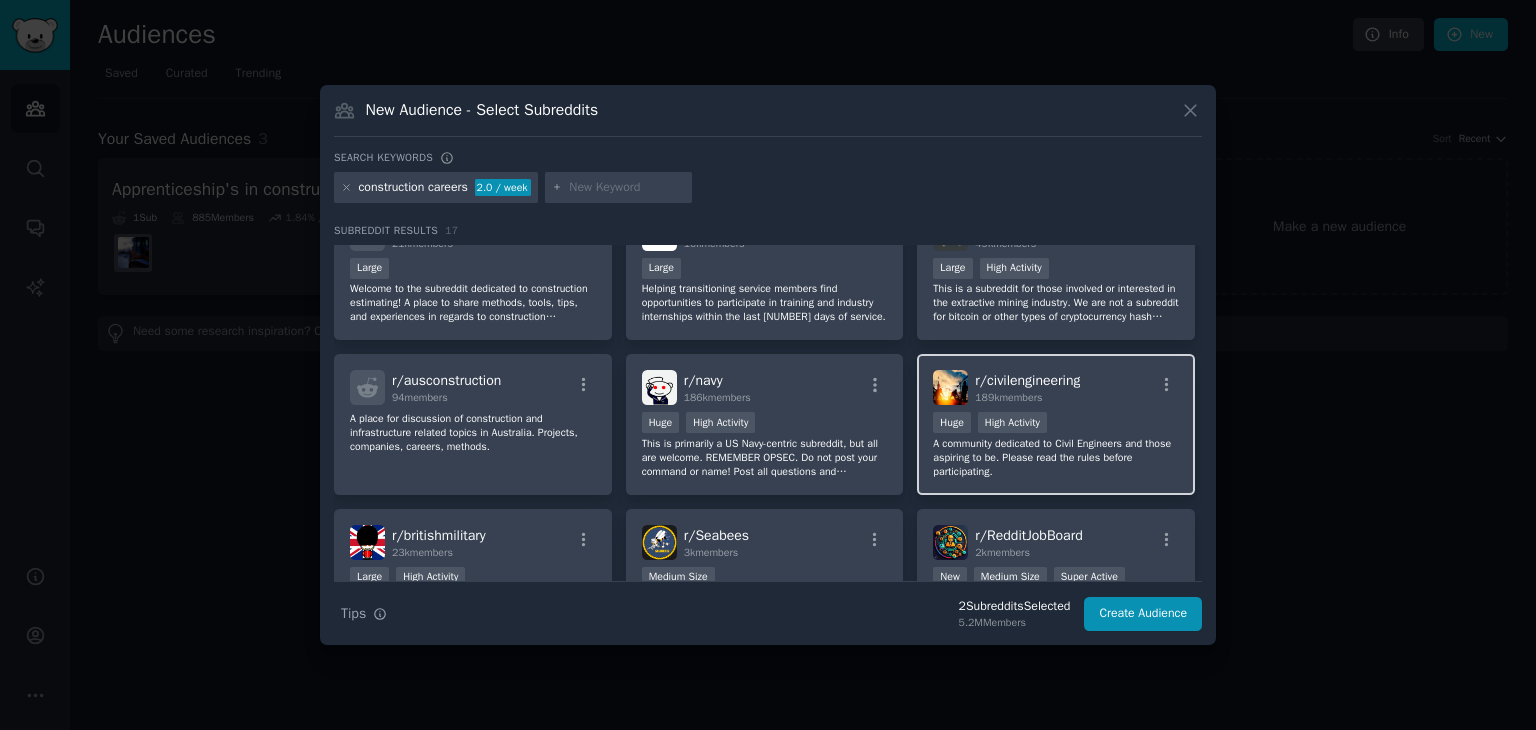 click on "r/ civilengineering 189k  members" at bounding box center (1056, 387) 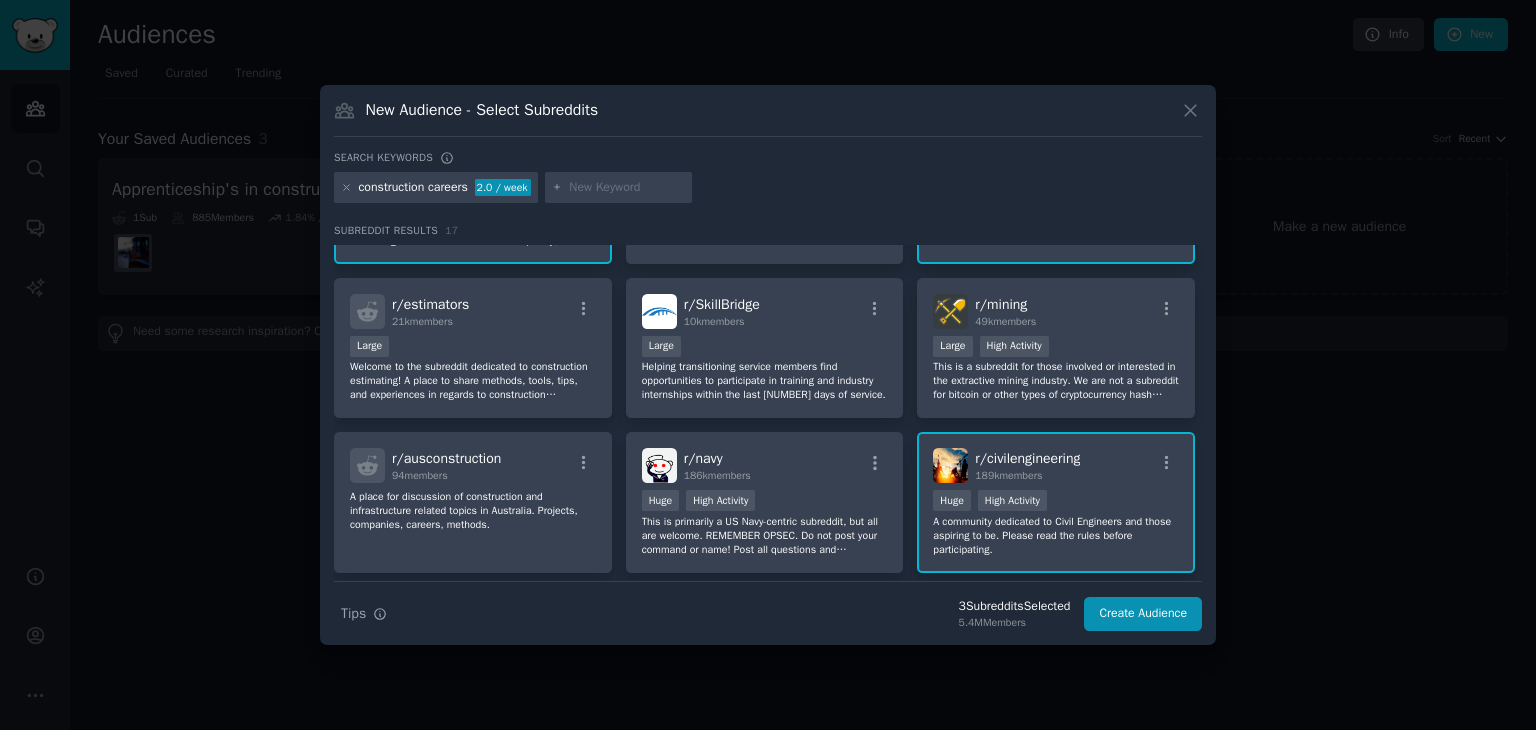 scroll, scrollTop: 0, scrollLeft: 0, axis: both 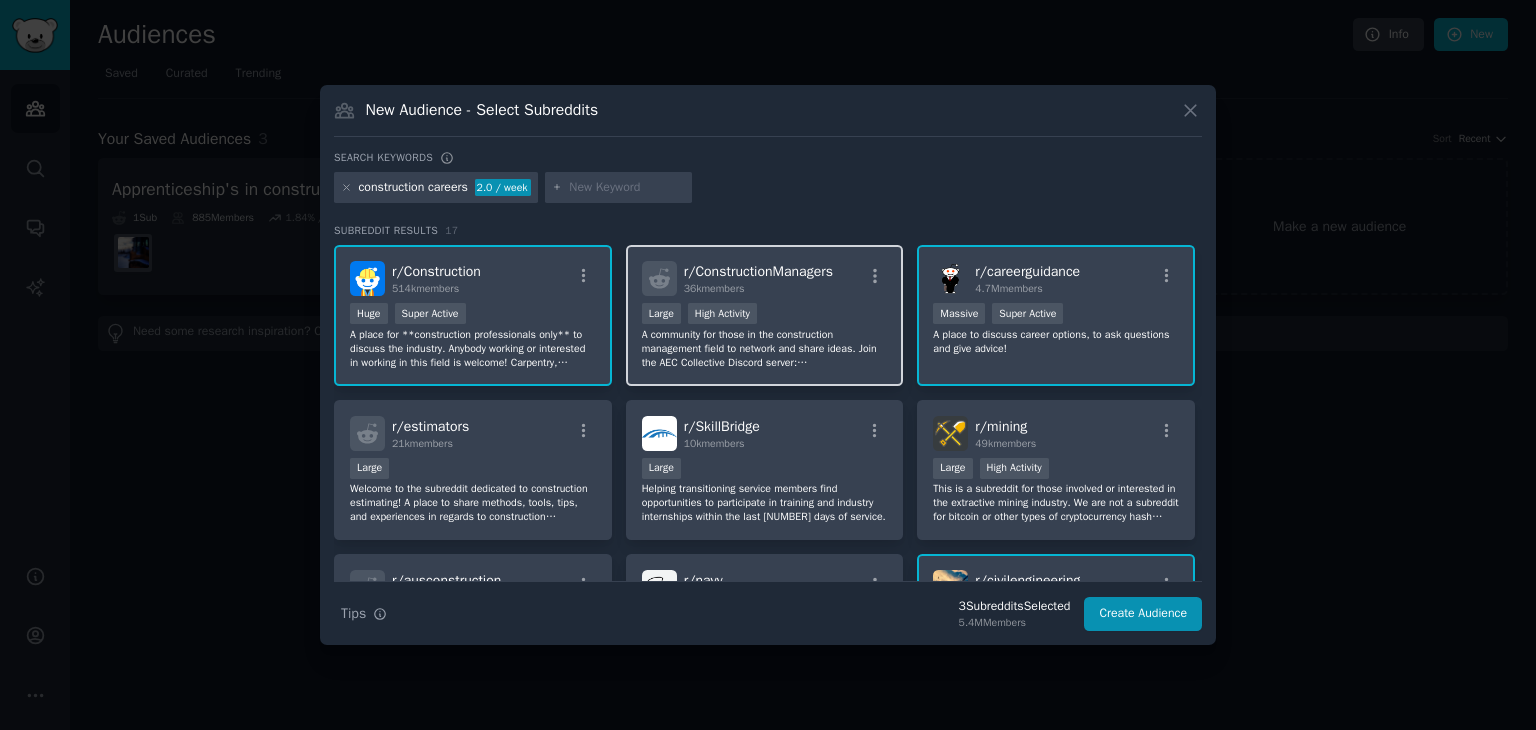 click on ">= 80th percentile for submissions / day Large High Activity" at bounding box center (765, 315) 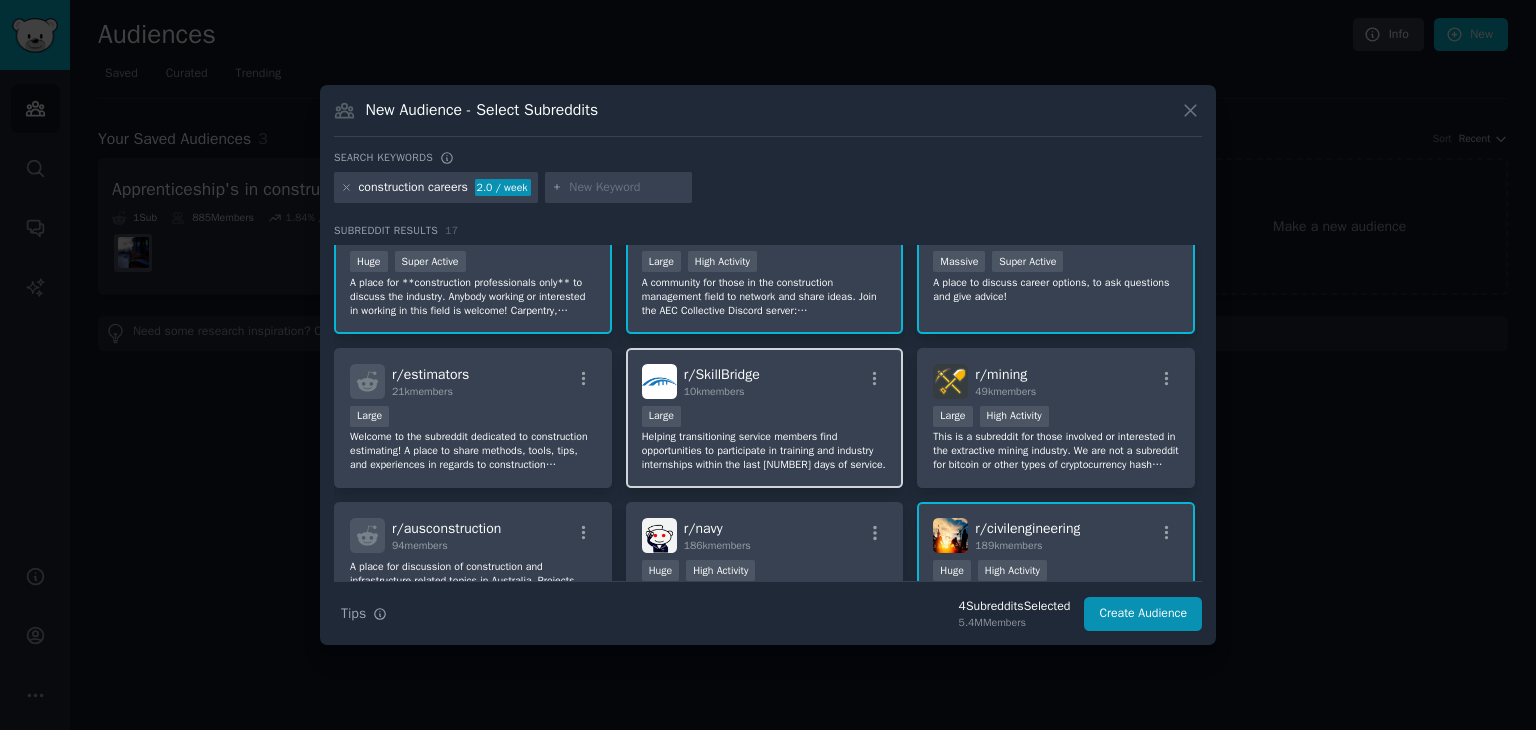 scroll, scrollTop: 100, scrollLeft: 0, axis: vertical 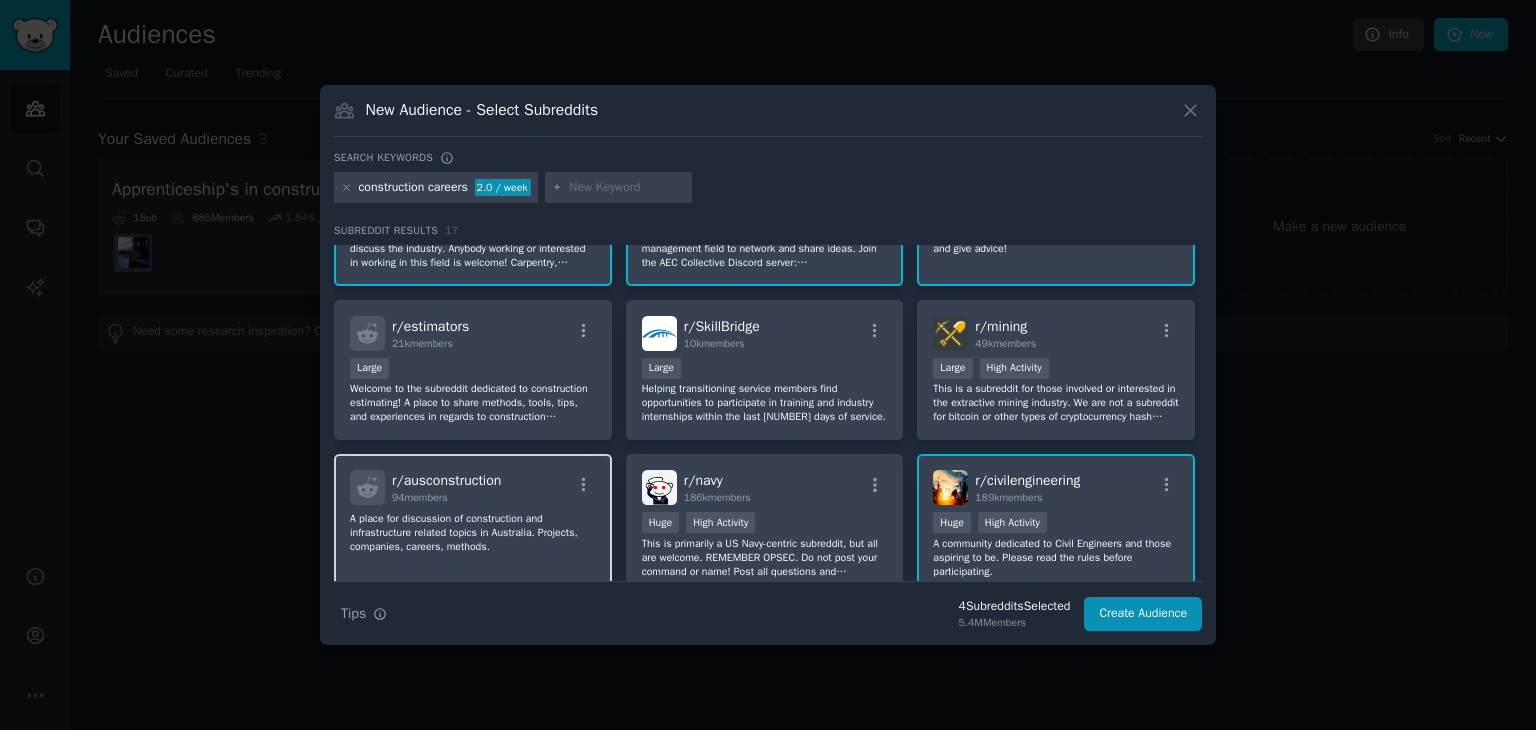 click on "r/ ausconstruction [MEMBERS] members" at bounding box center [473, 487] 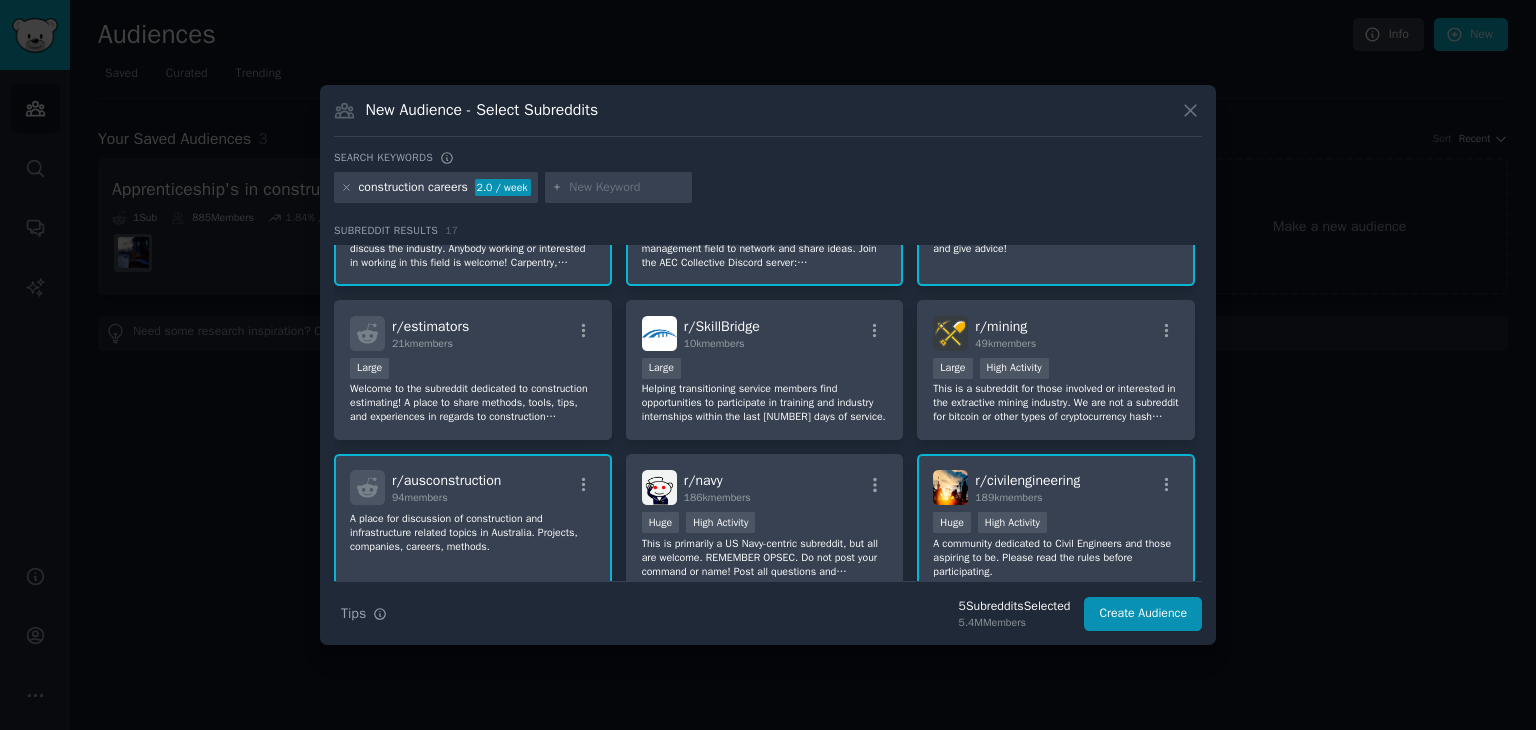 click on "r/ ausconstruction [MEMBERS] members" at bounding box center (473, 487) 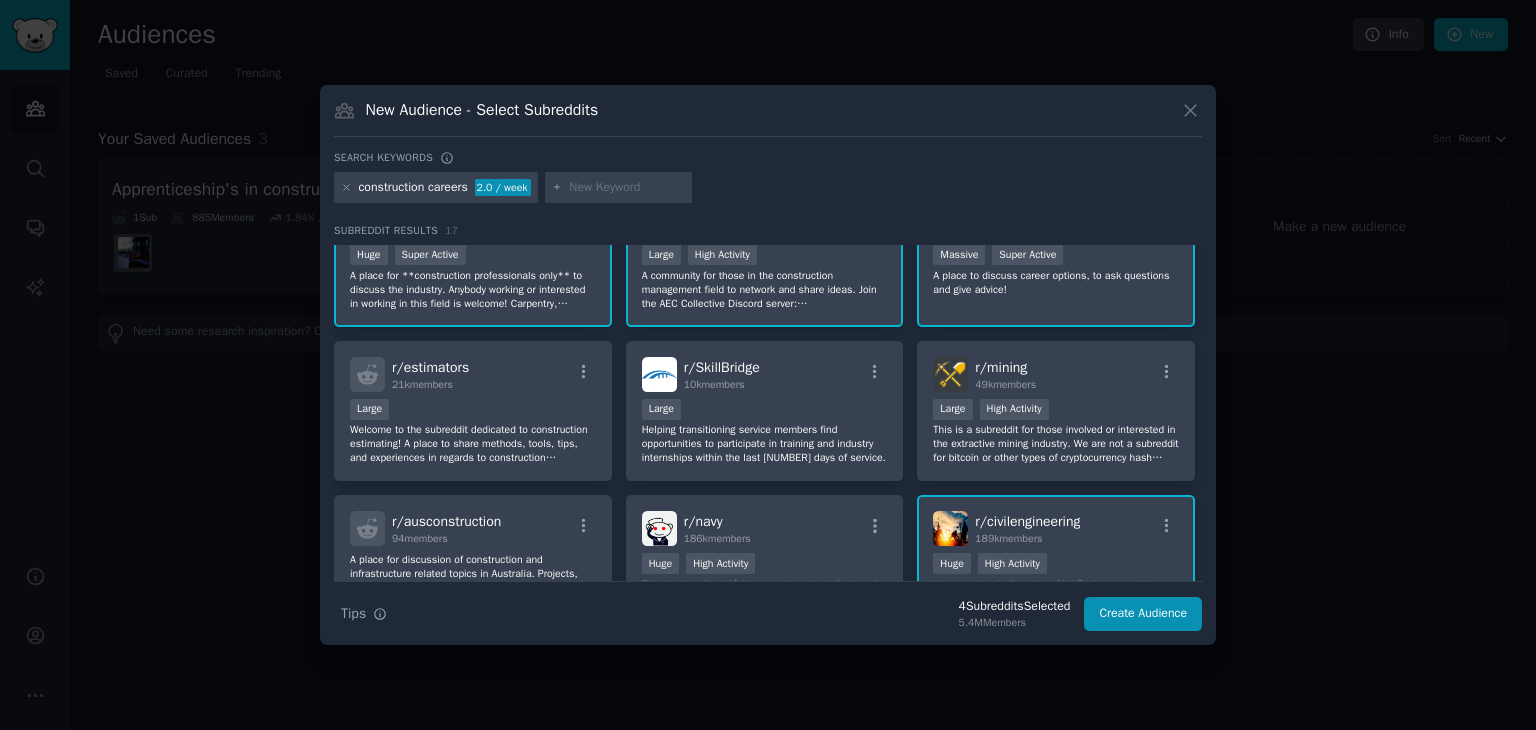 scroll, scrollTop: 0, scrollLeft: 0, axis: both 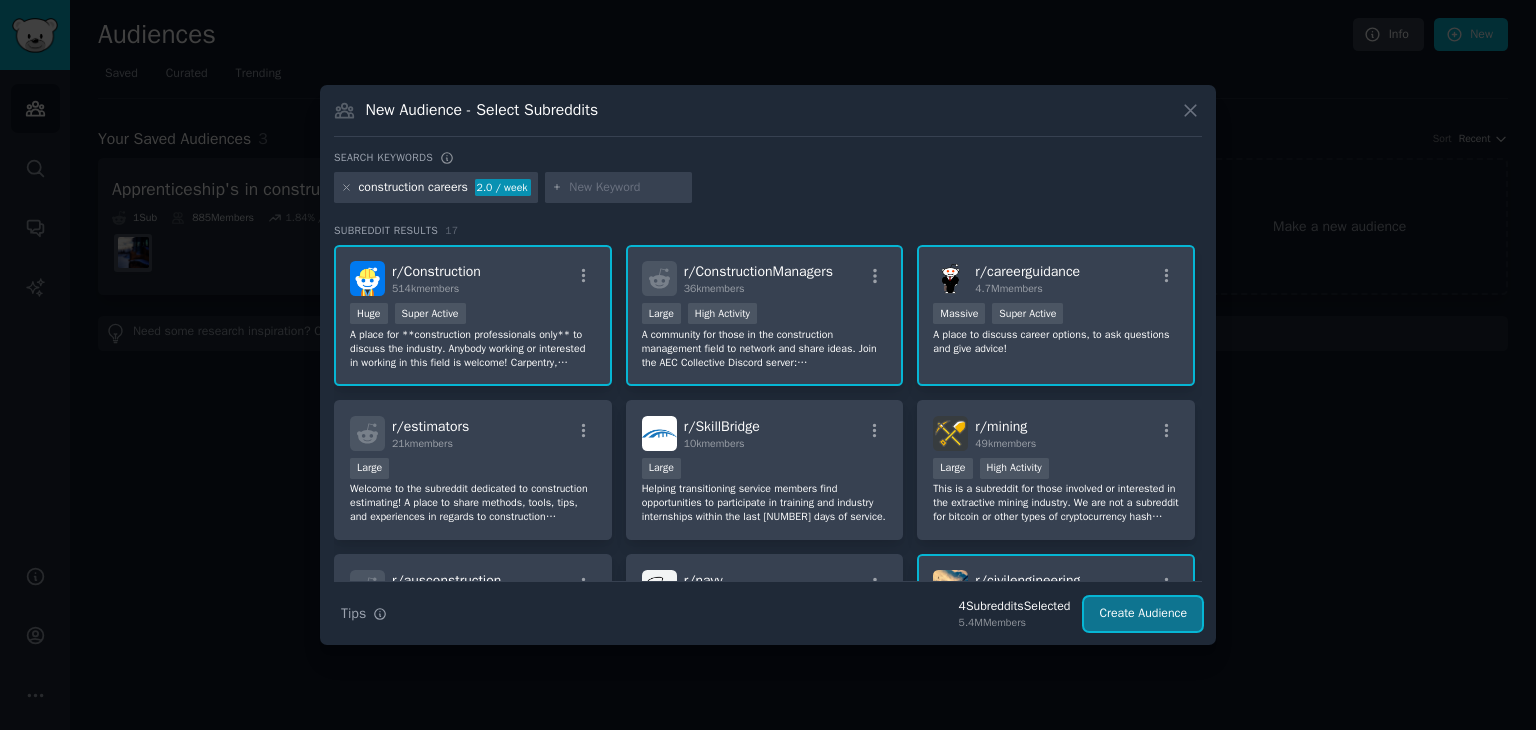 click on "Create Audience" at bounding box center [1143, 614] 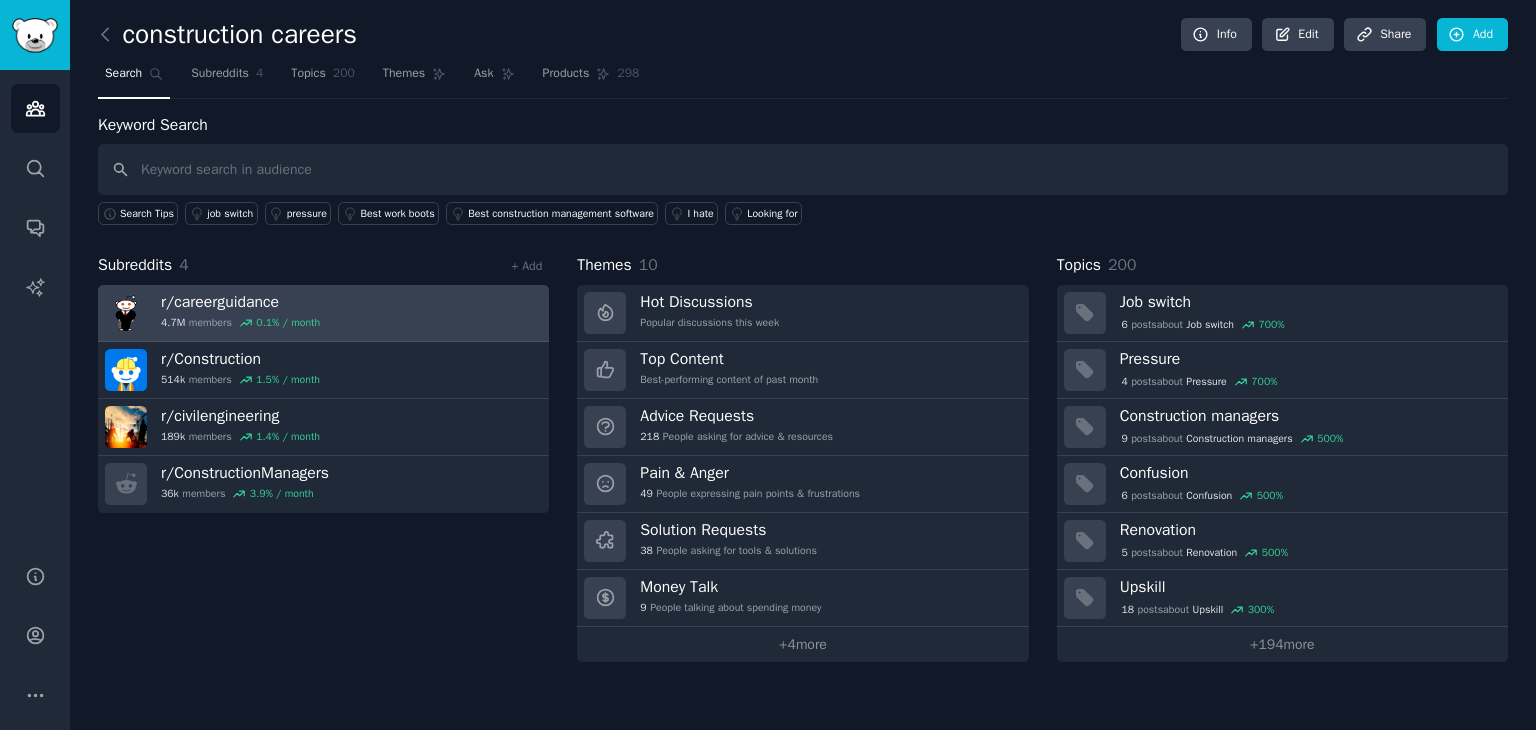 click on "r/ careerguidance 4.7M  members 0.1 % / month" at bounding box center (323, 313) 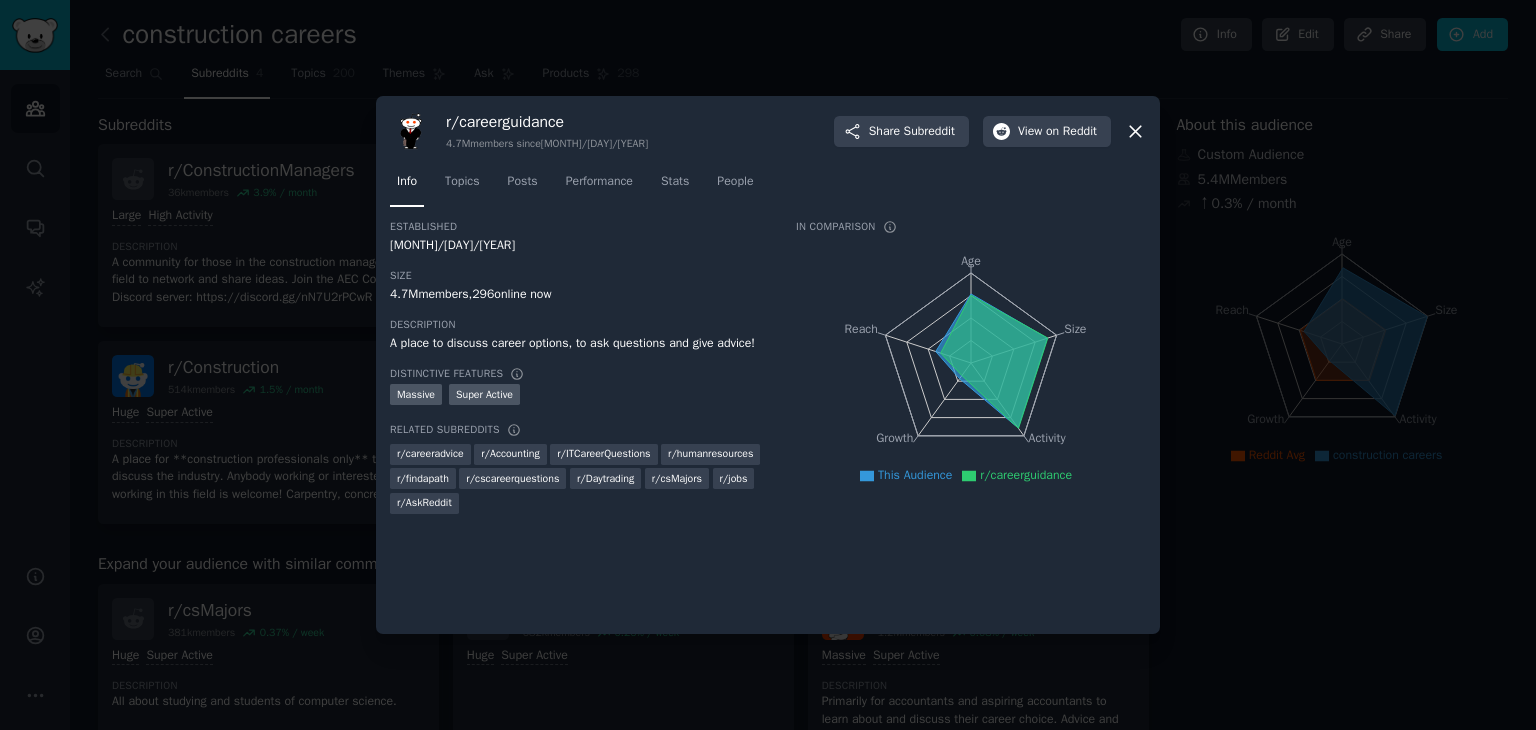 click at bounding box center (768, 365) 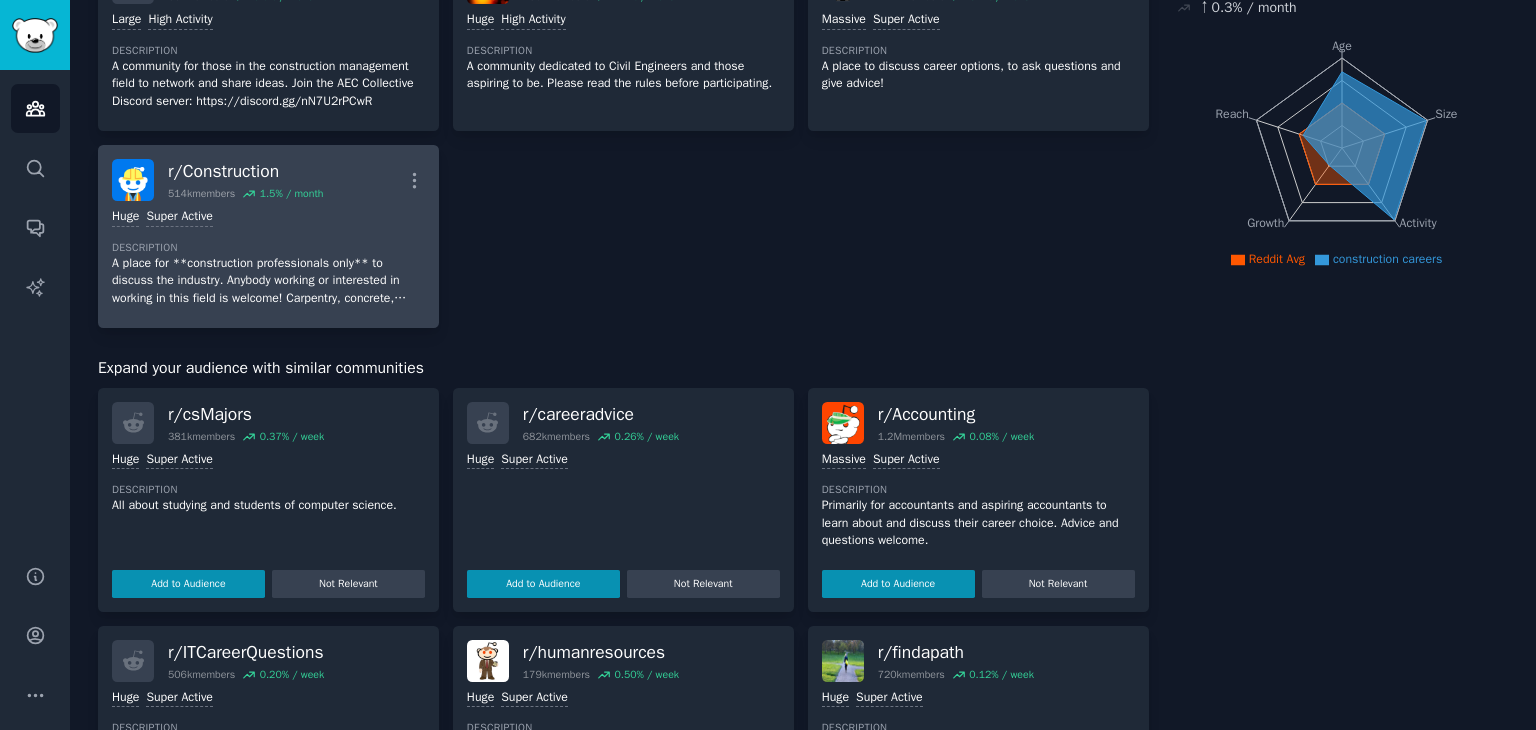 scroll, scrollTop: 200, scrollLeft: 0, axis: vertical 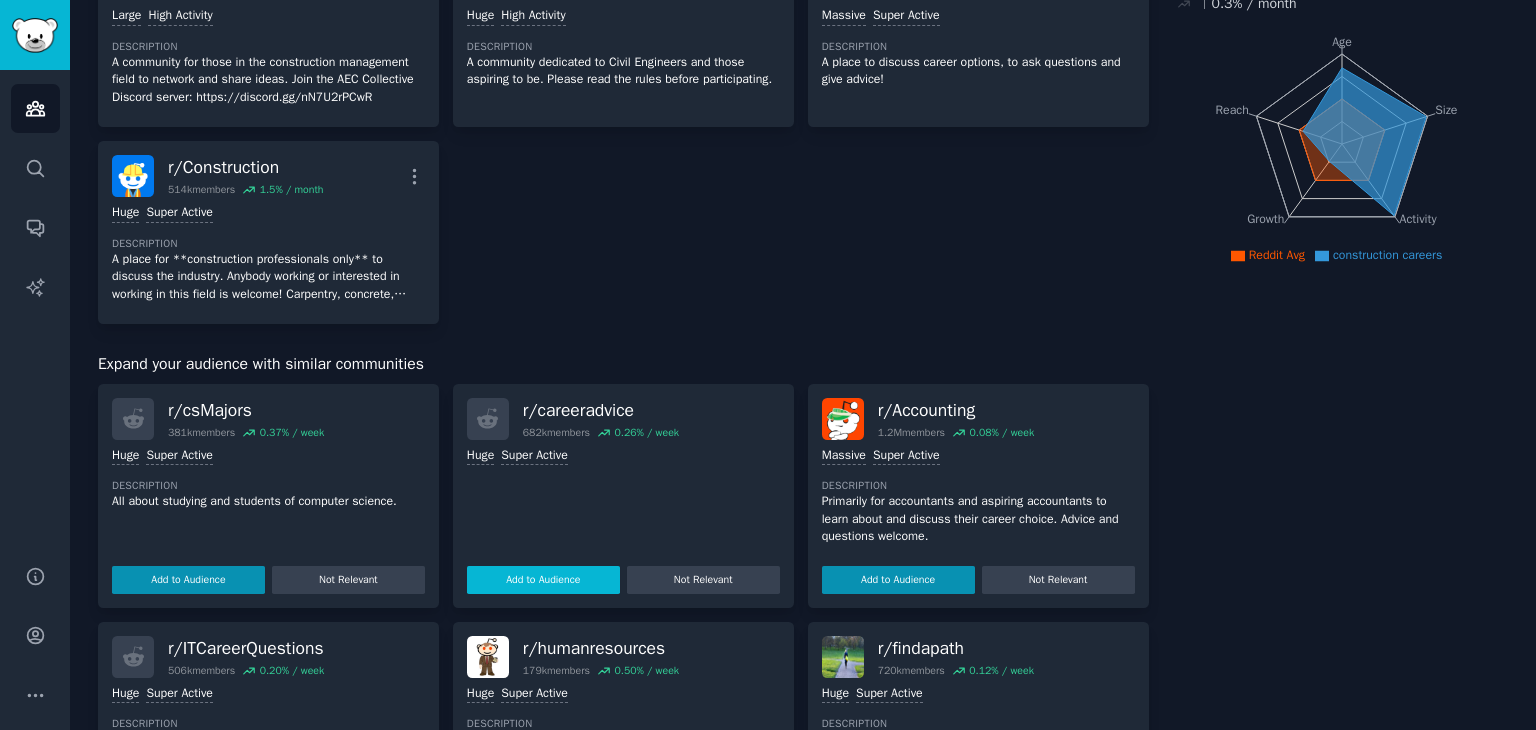 click on "Add to Audience" at bounding box center (543, 580) 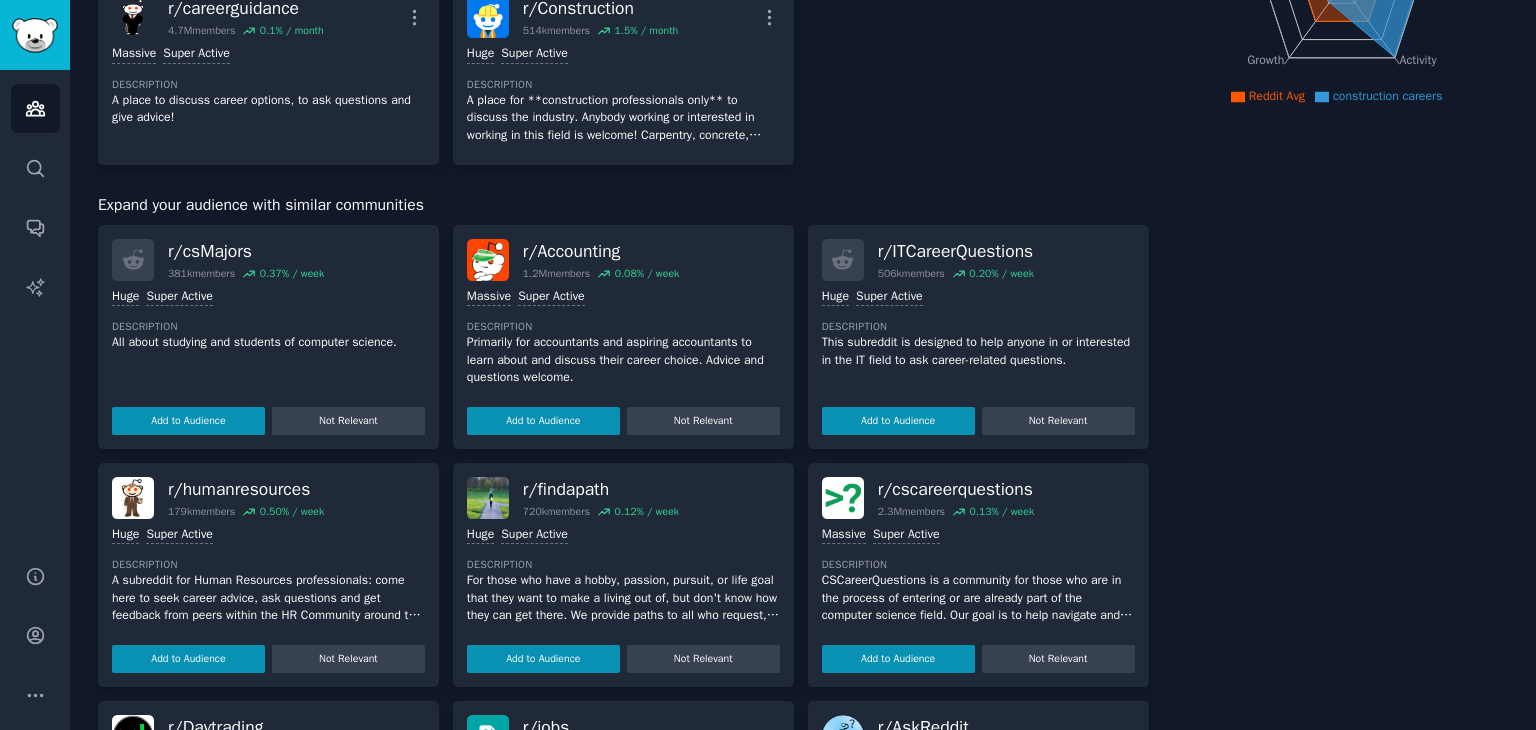 scroll, scrollTop: 500, scrollLeft: 0, axis: vertical 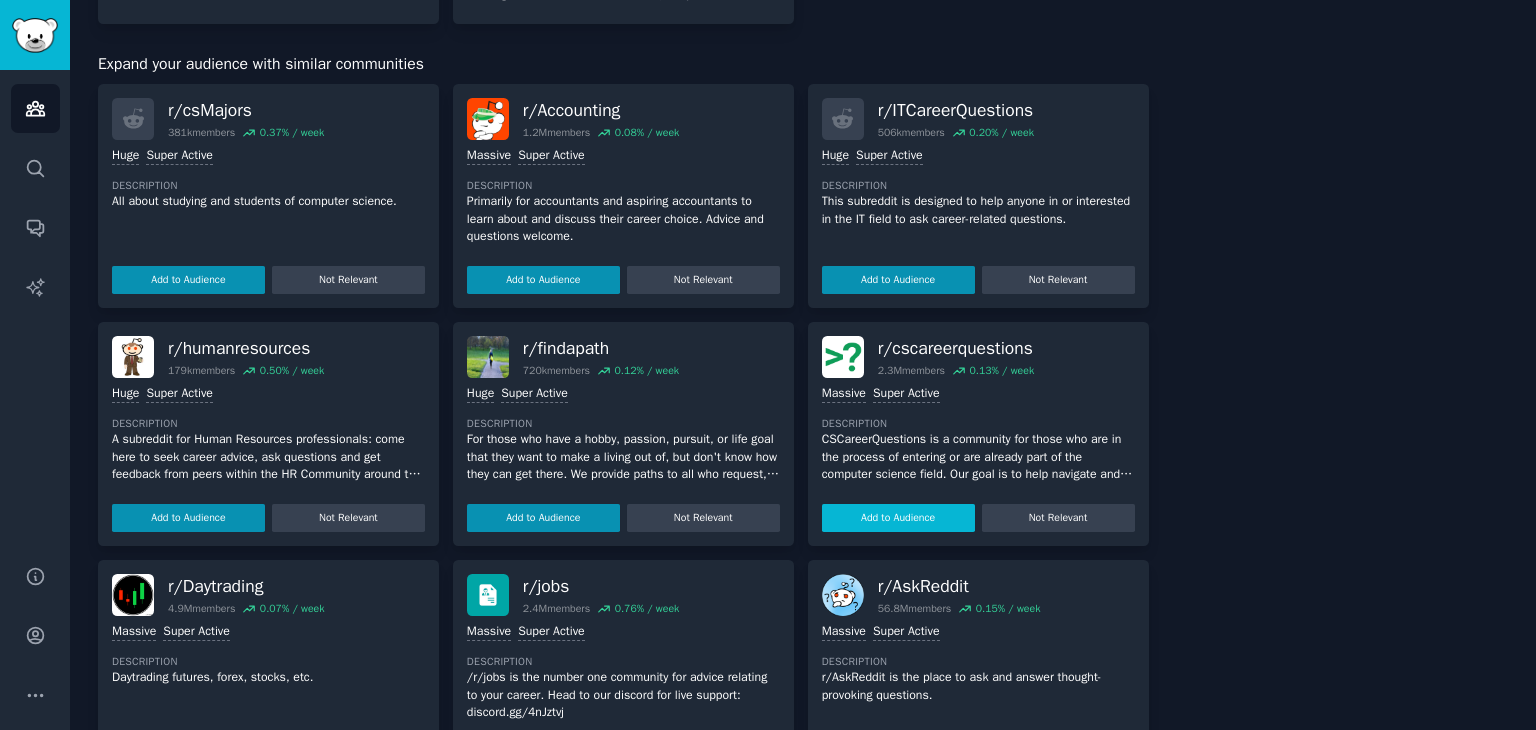 click on "Add to Audience" at bounding box center (898, 518) 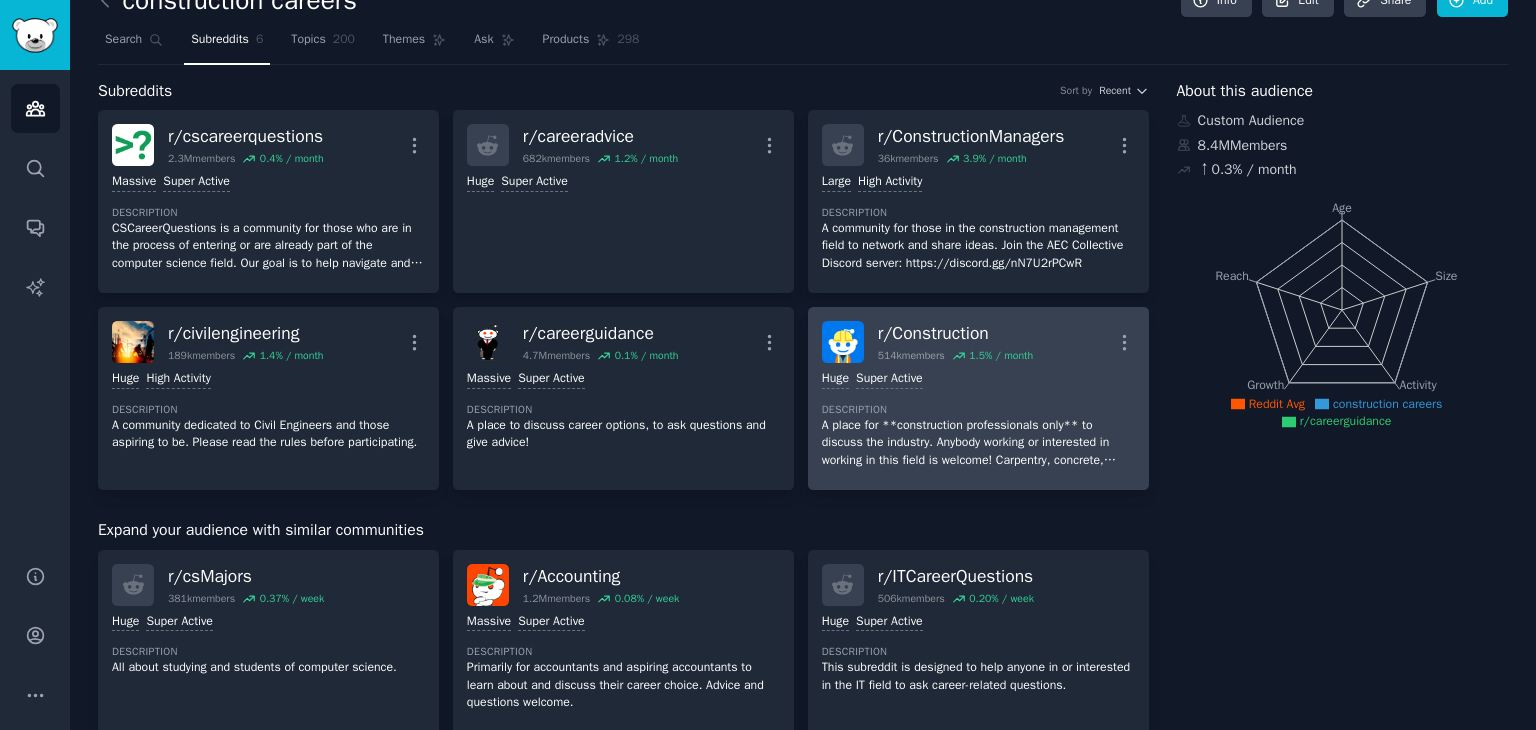 scroll, scrollTop: 0, scrollLeft: 0, axis: both 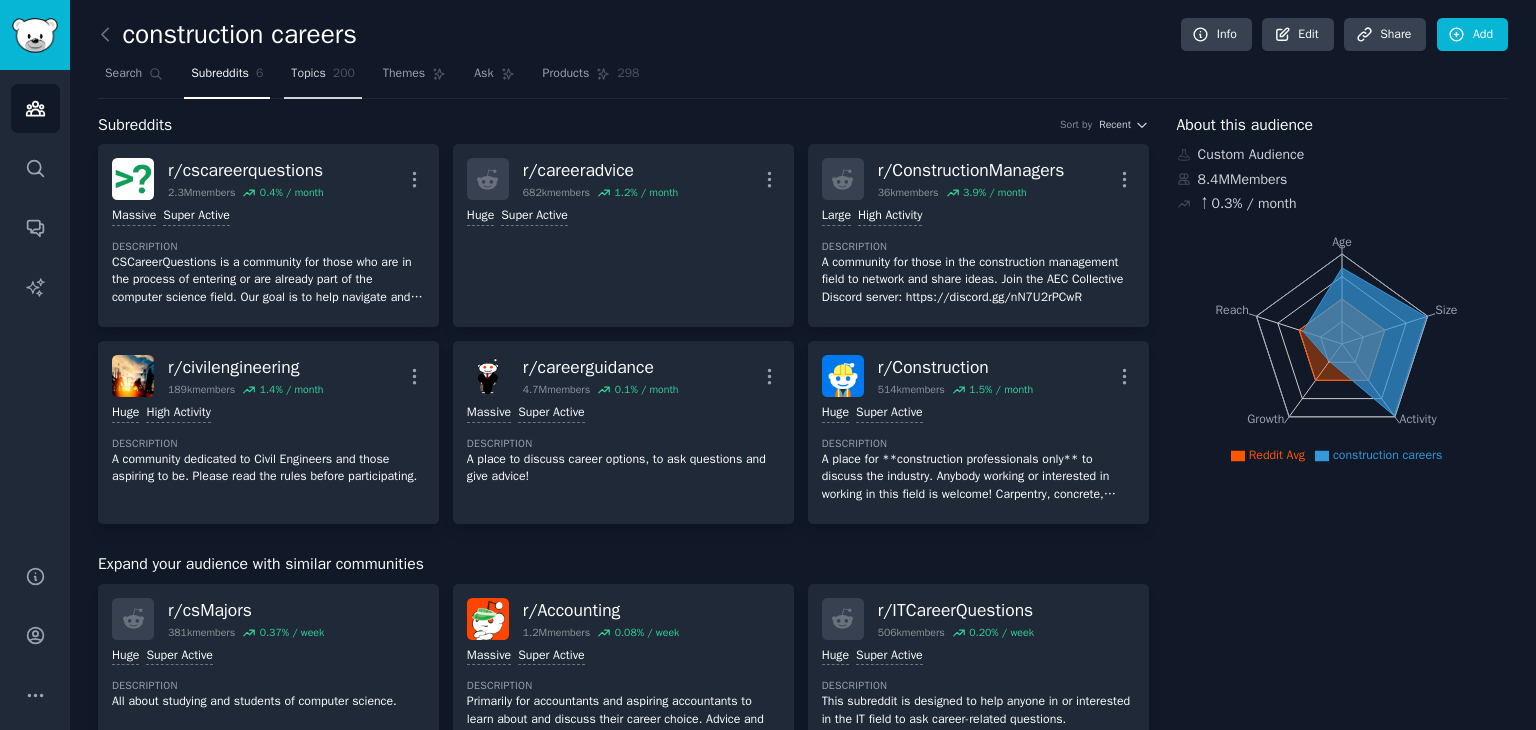 click on "Topics 200" at bounding box center [323, 78] 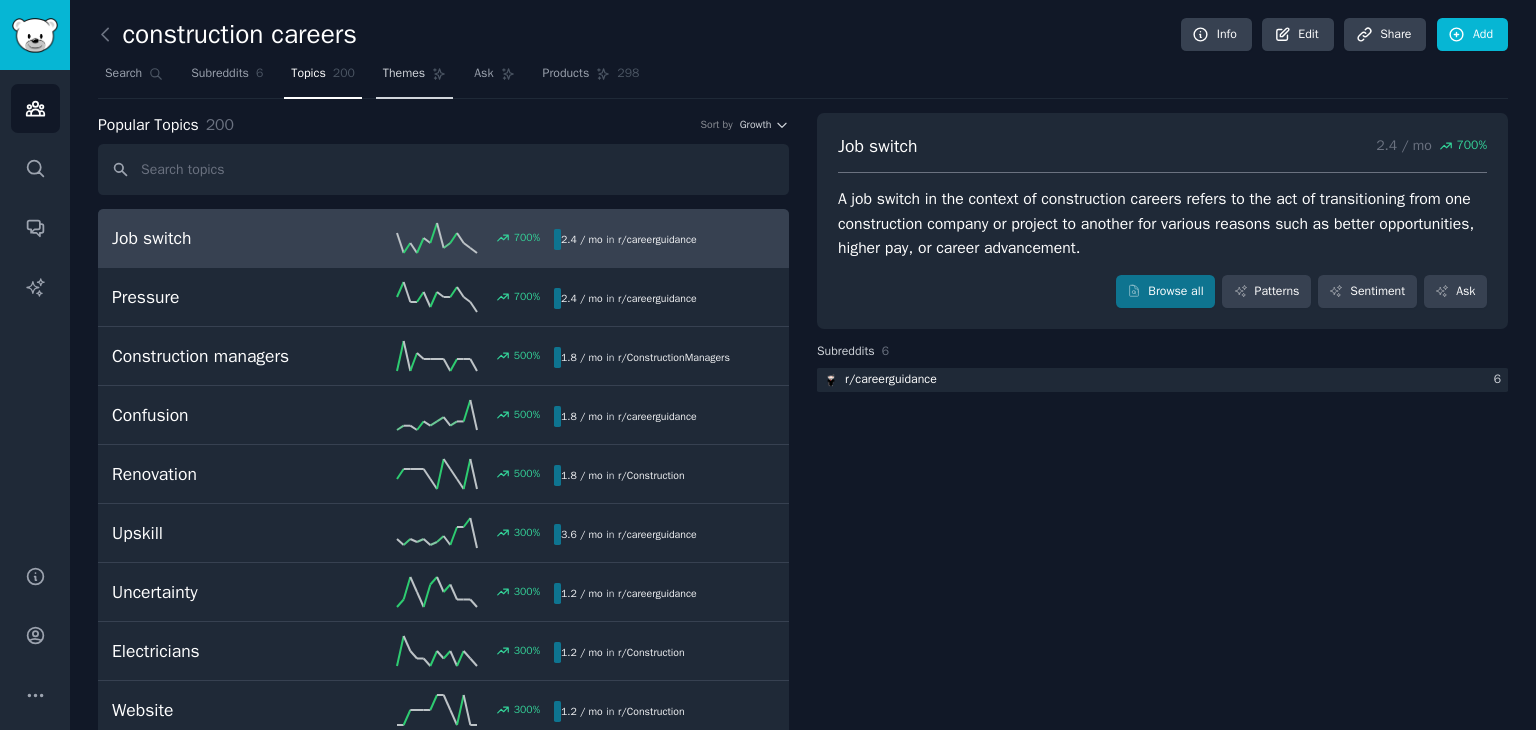 click on "Themes" at bounding box center (414, 78) 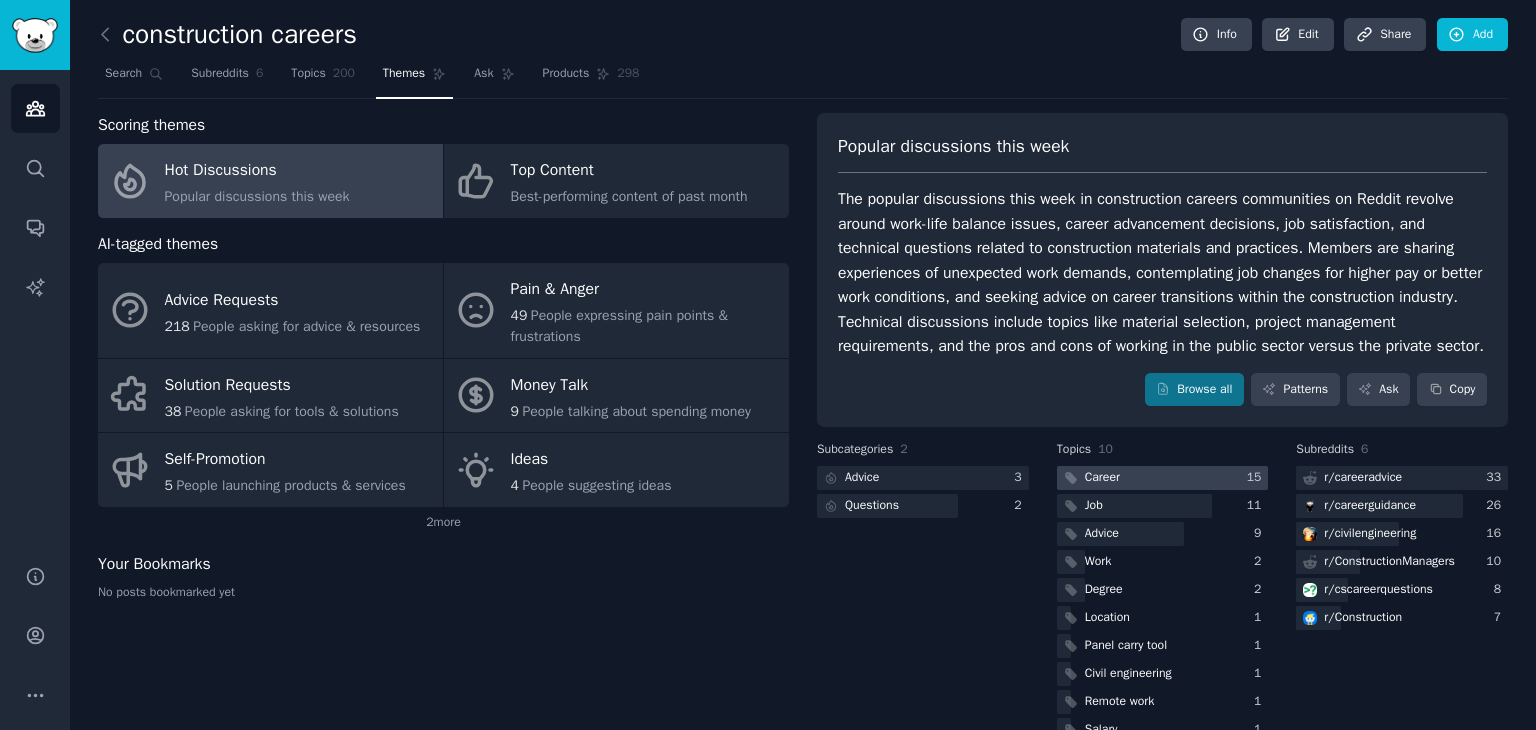 click at bounding box center [1163, 478] 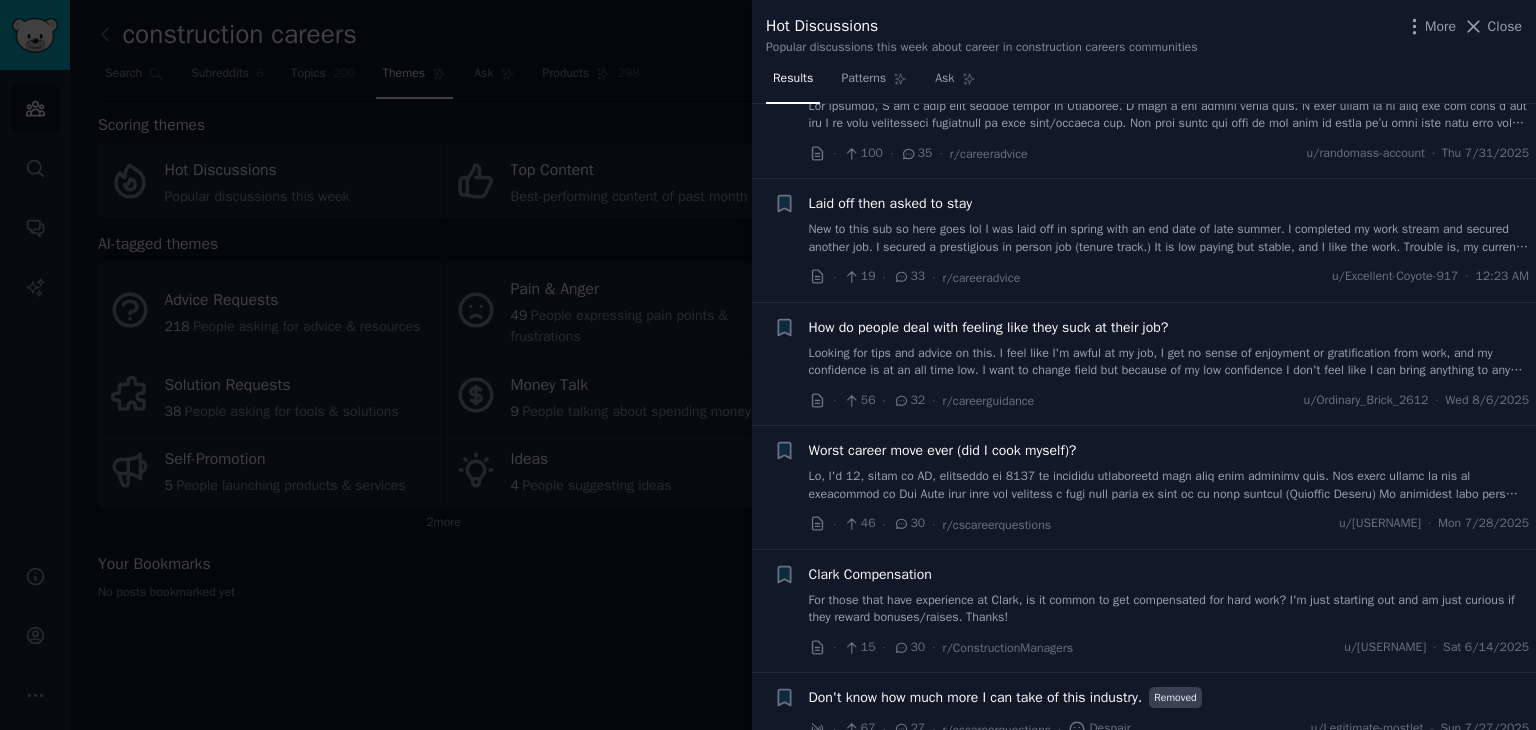 scroll, scrollTop: 1400, scrollLeft: 0, axis: vertical 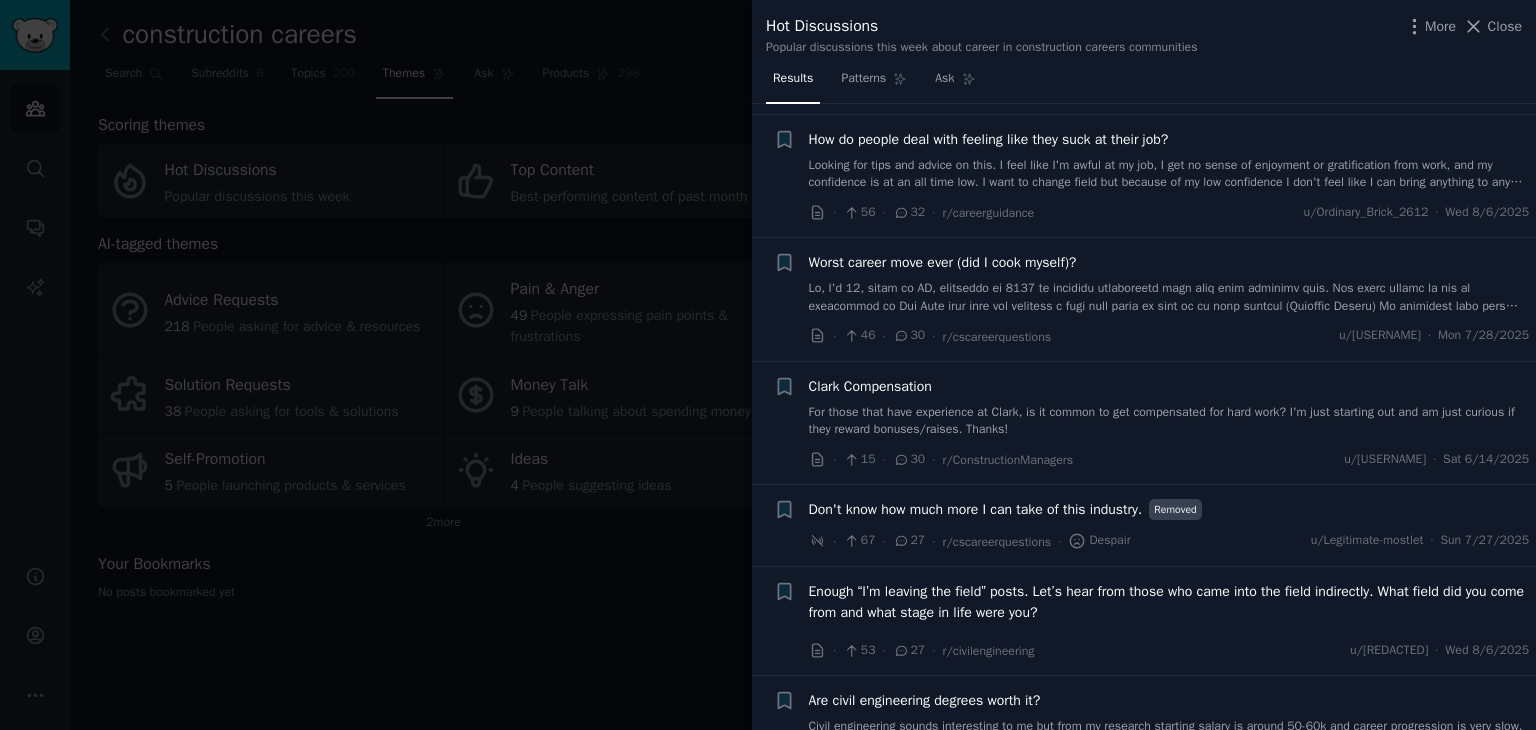 click at bounding box center [768, 365] 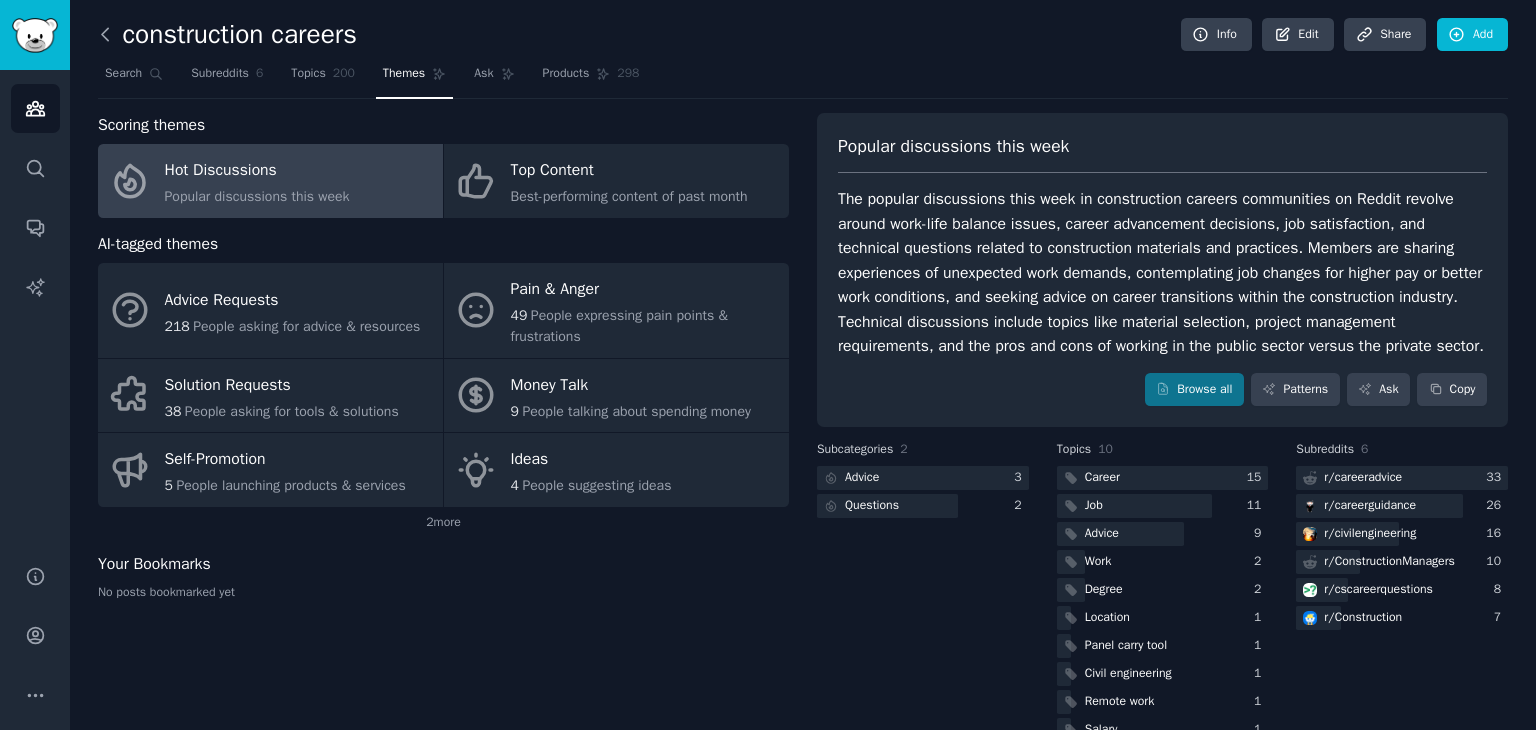 click 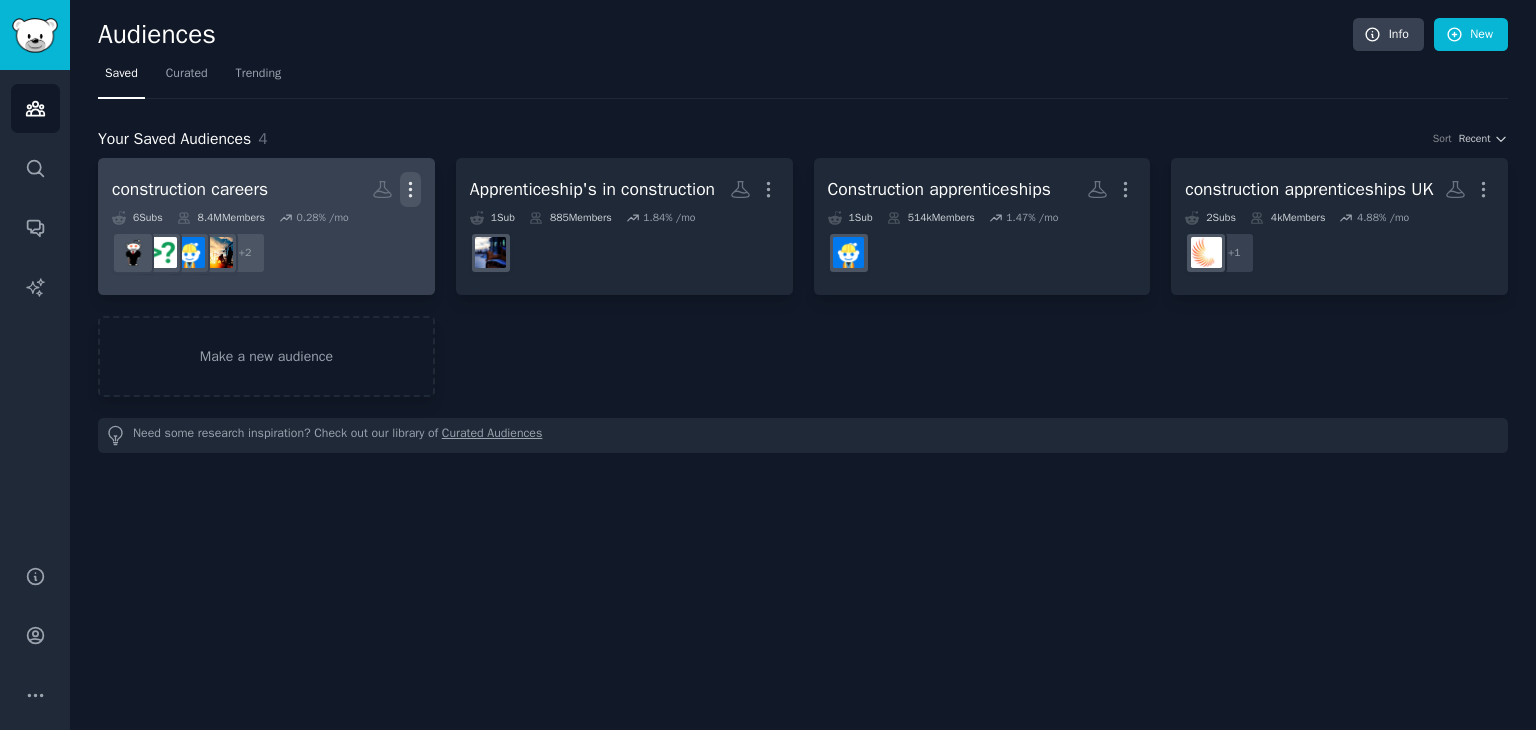 click 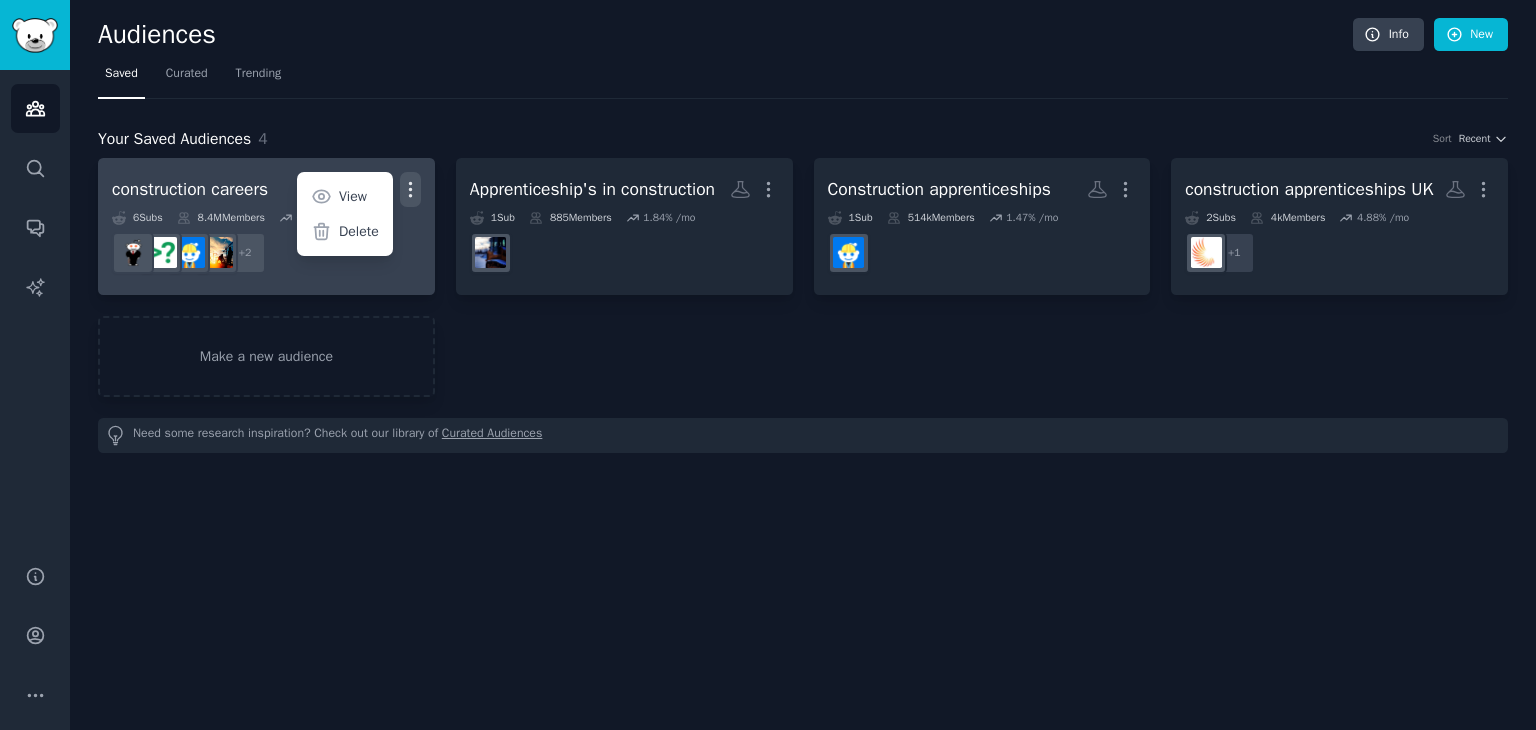click on "construction careers Custom Audience More View Delete 6  Sub s 8.4M  Members 0.28 % /mo + 2" at bounding box center [266, 226] 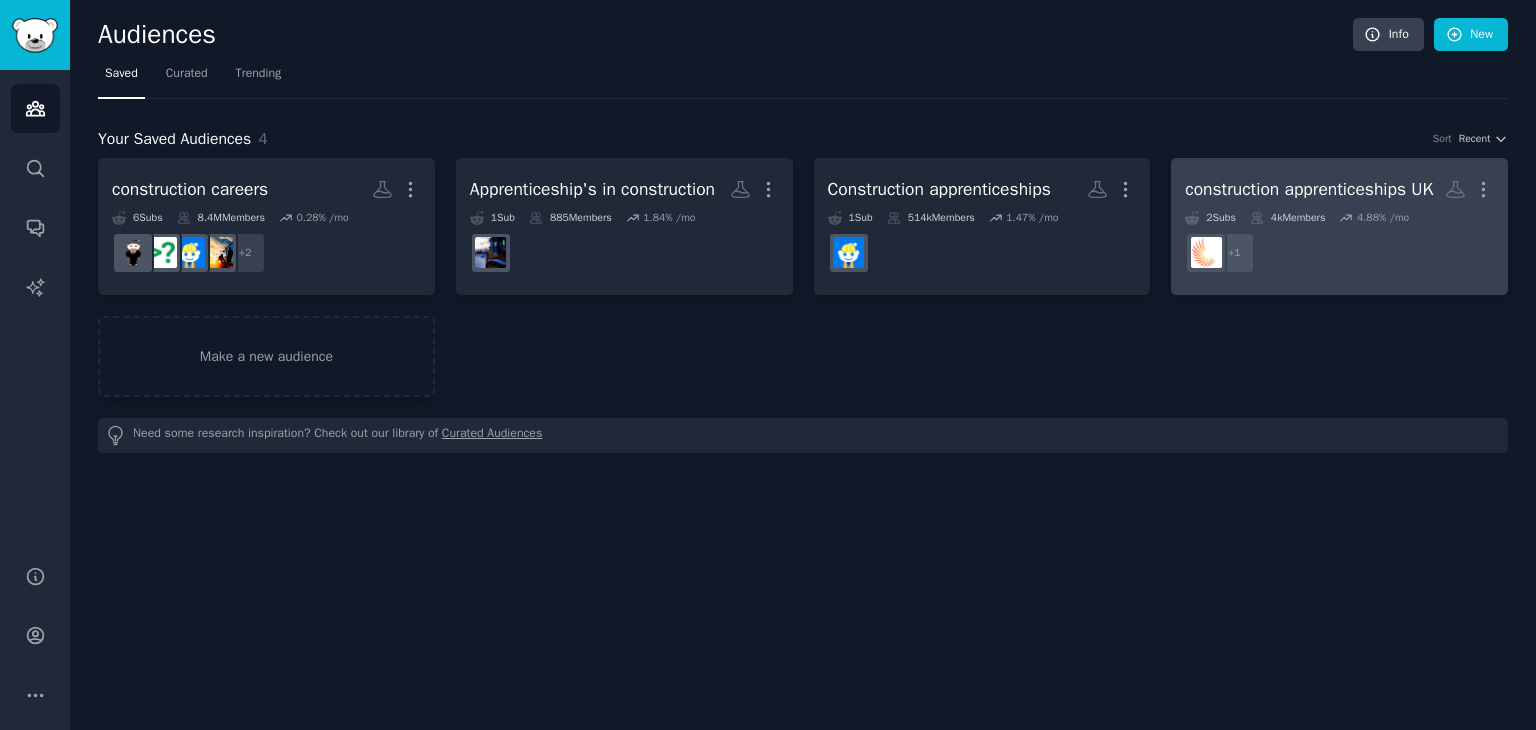 click on "construction apprenticeships UK" at bounding box center (1309, 189) 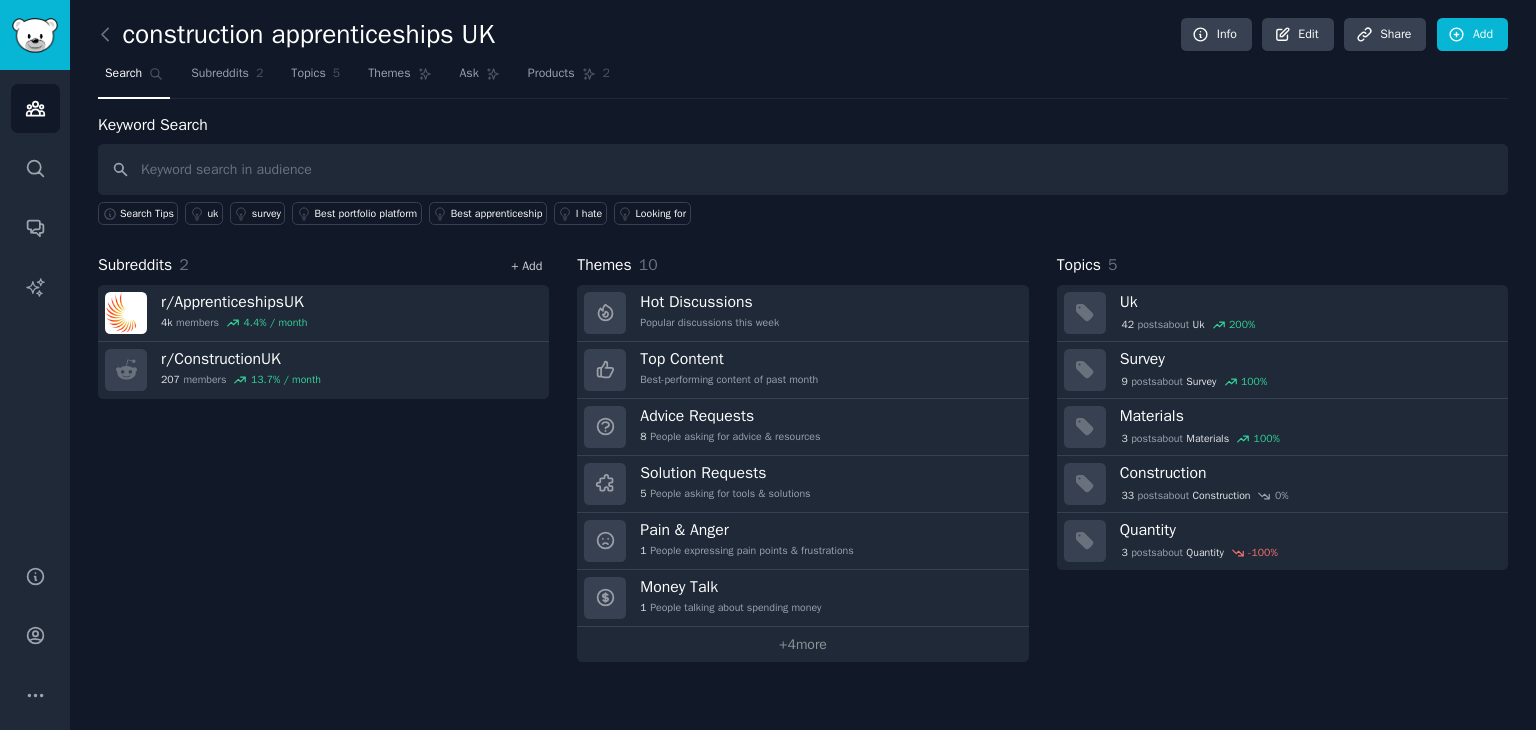 click on "+ Add" at bounding box center [526, 266] 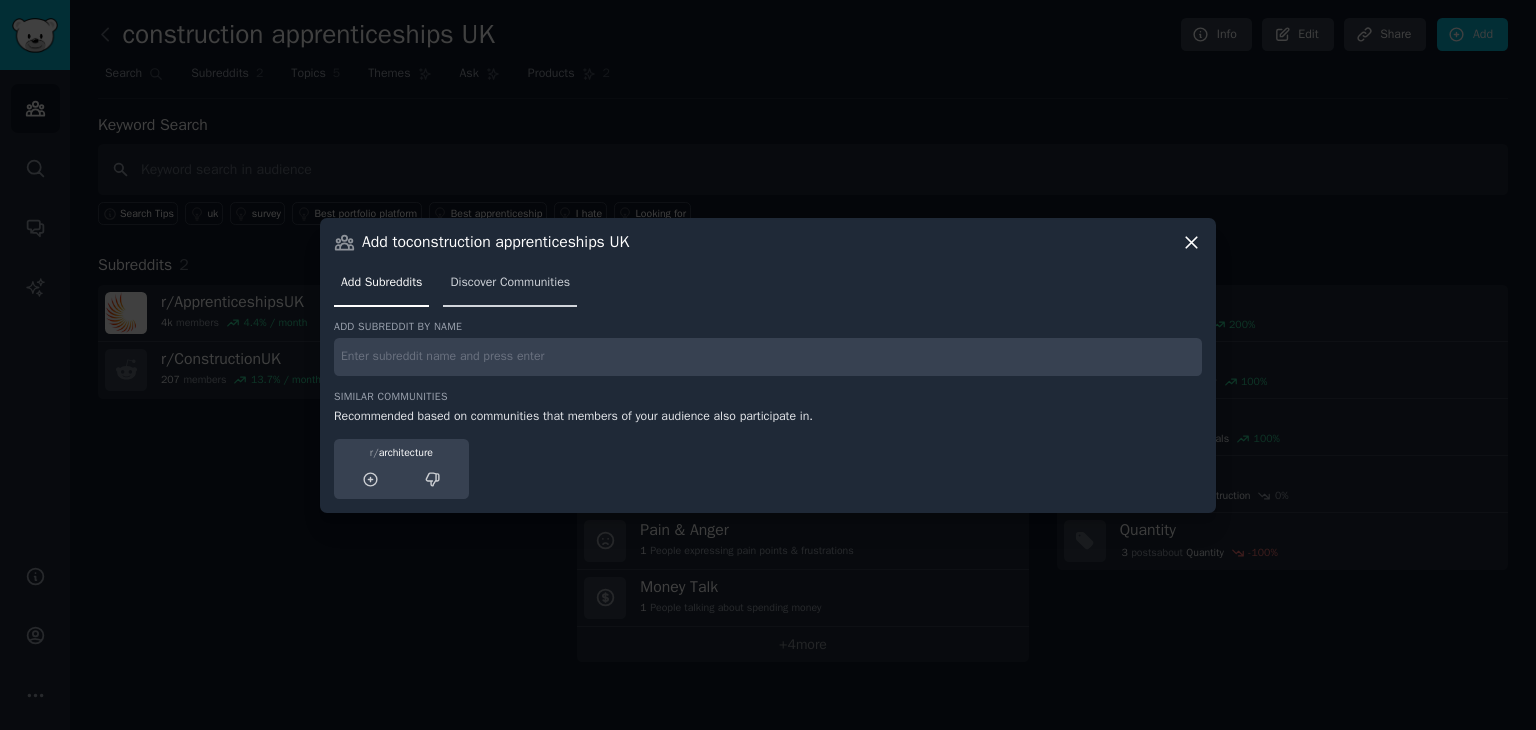click on "Discover Communities" at bounding box center (510, 283) 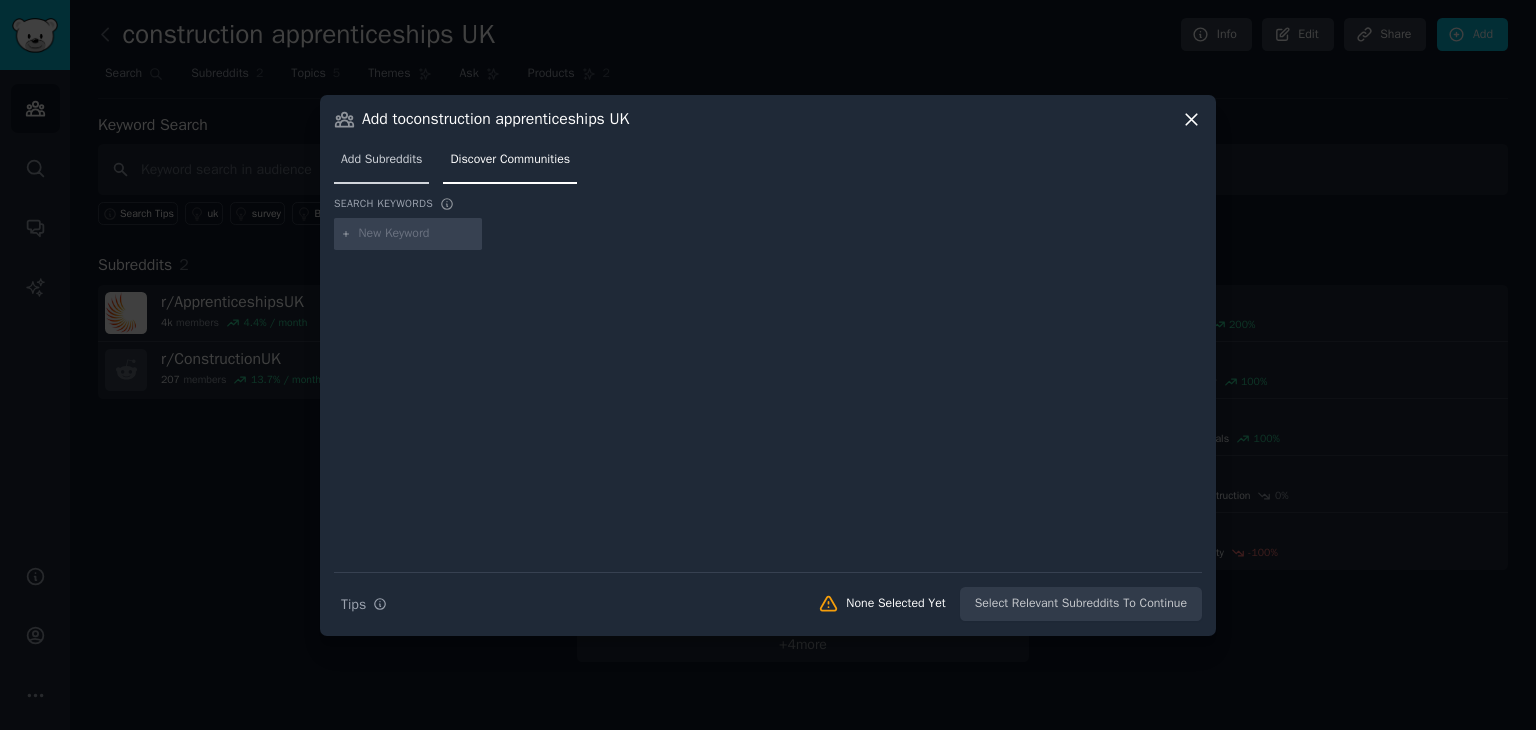 click on "Add Subreddits" at bounding box center (381, 160) 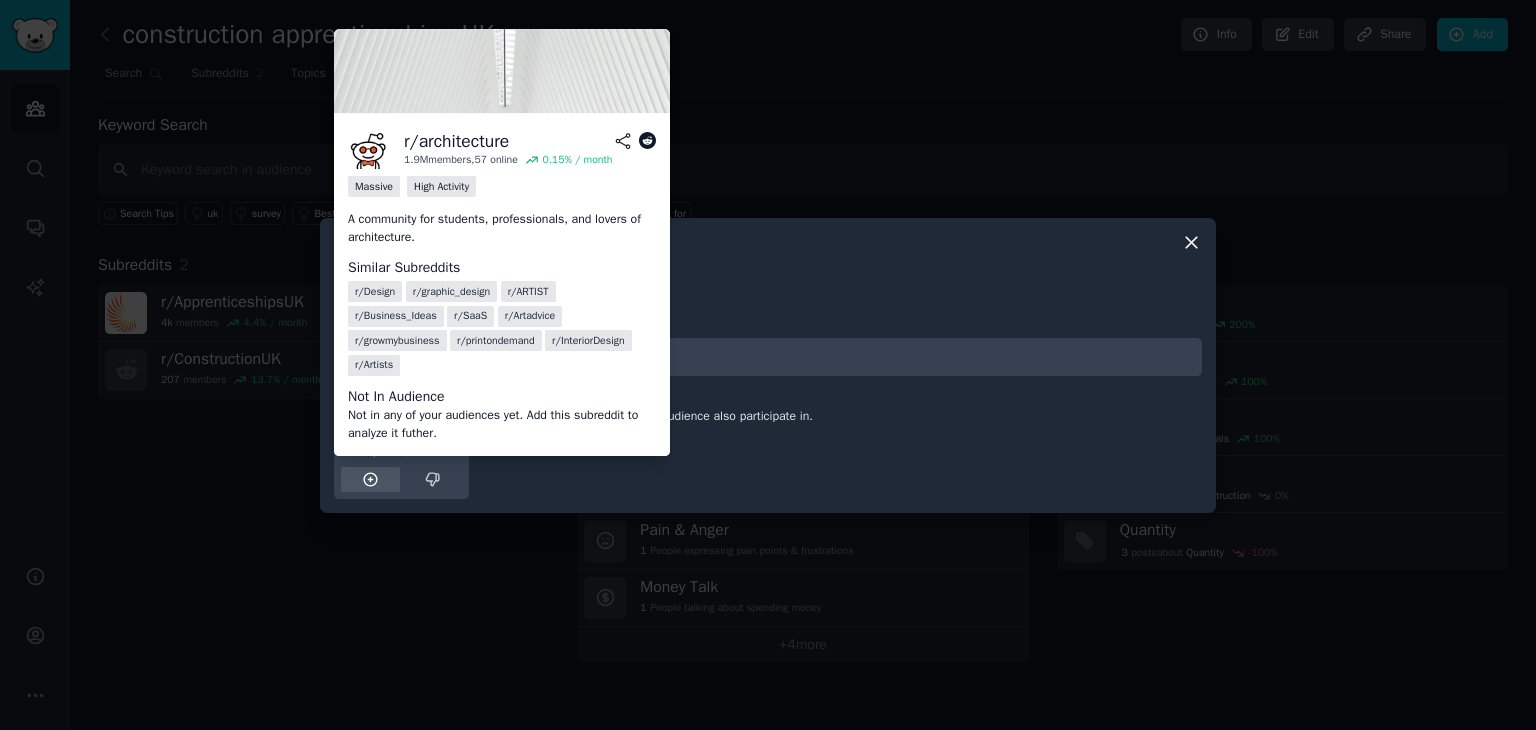 click at bounding box center [370, 479] 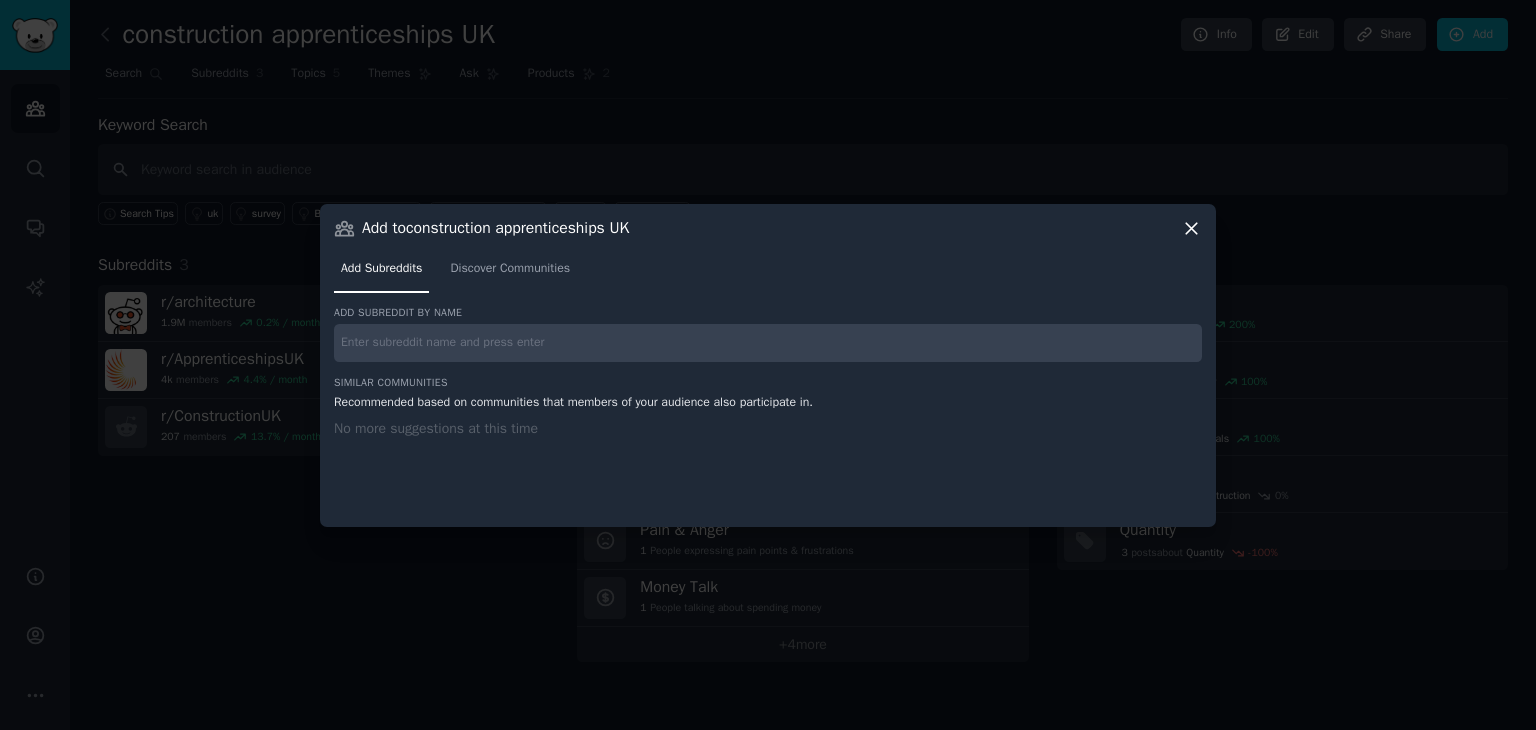 click on "Add to  construction apprenticeships UK" at bounding box center [768, 228] 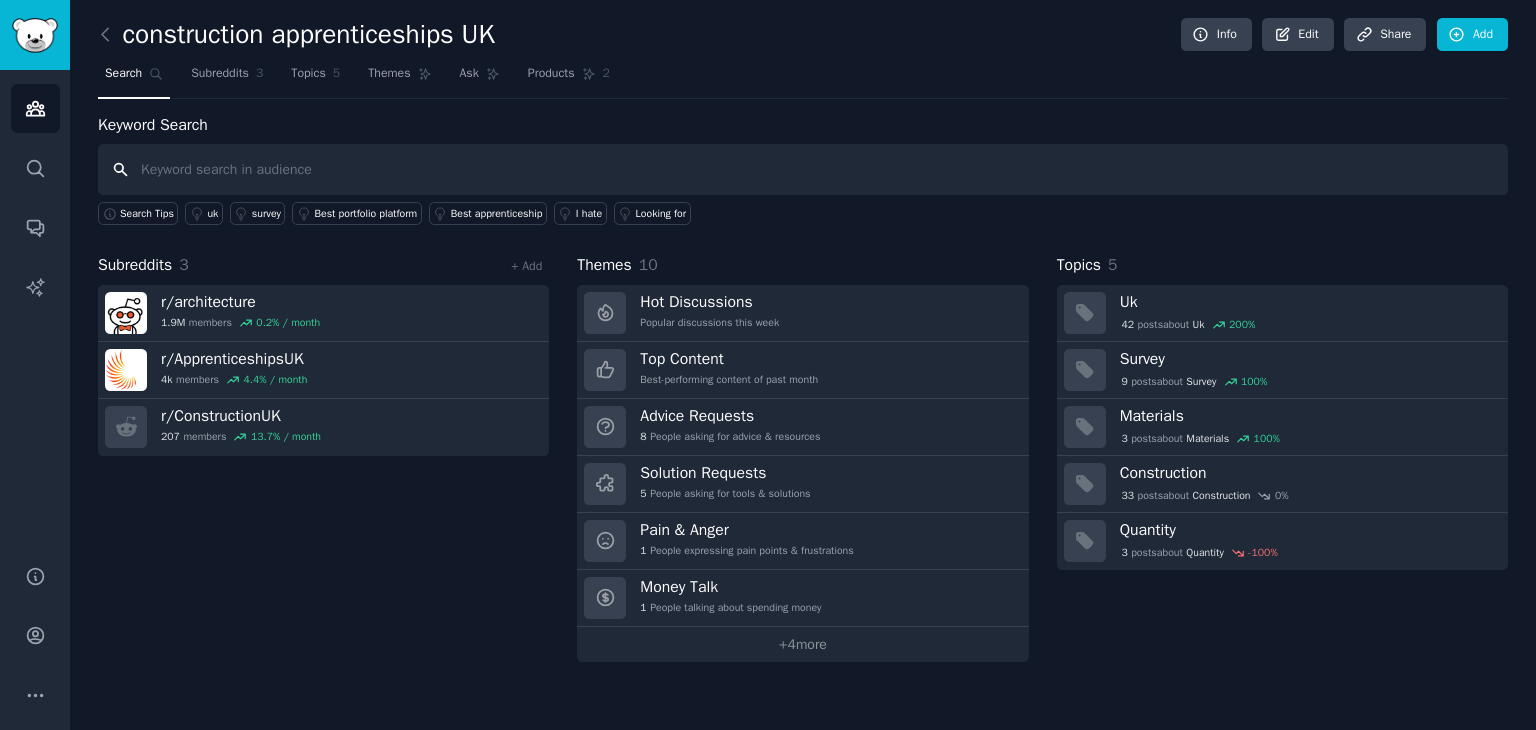 click at bounding box center [803, 169] 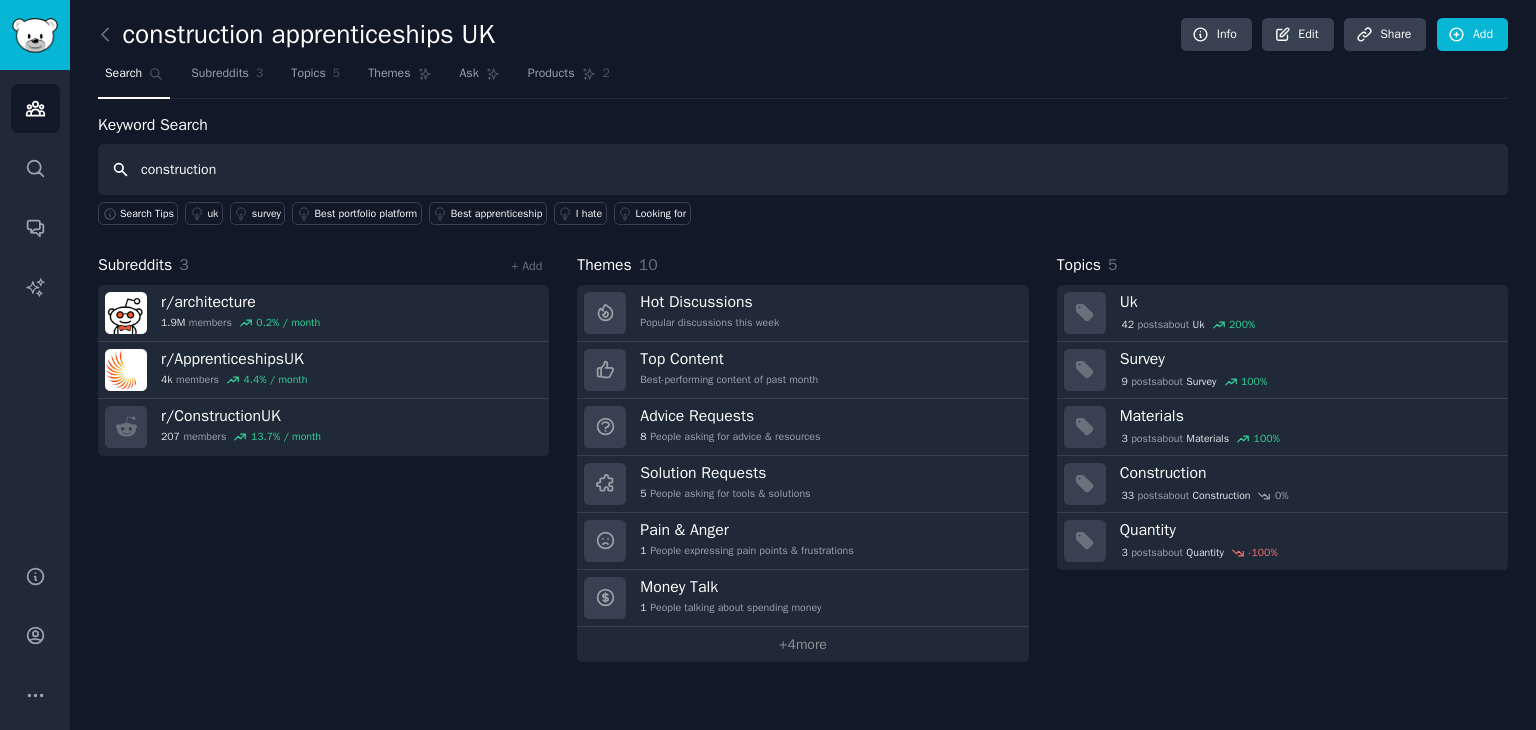 type on "construction" 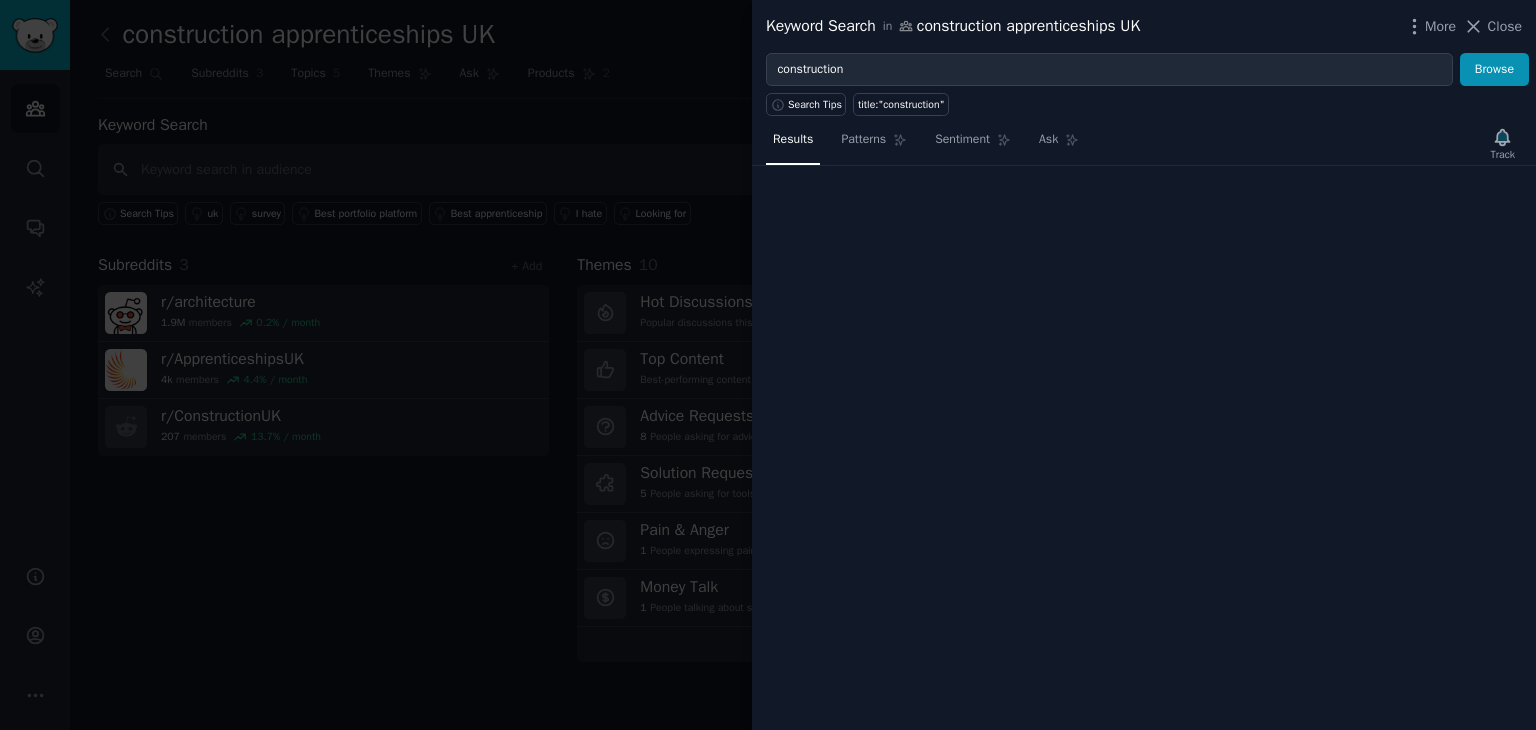 type 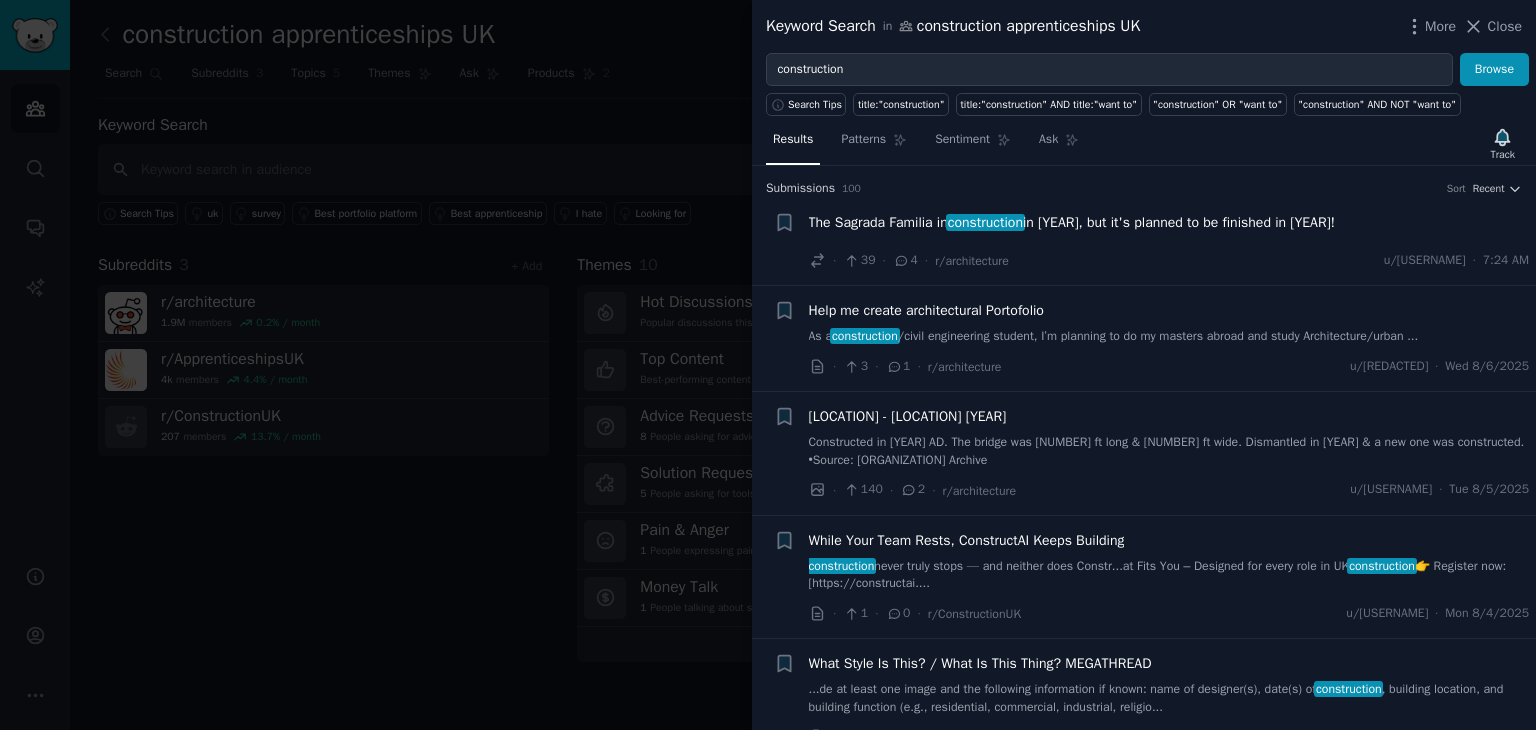 click at bounding box center (768, 365) 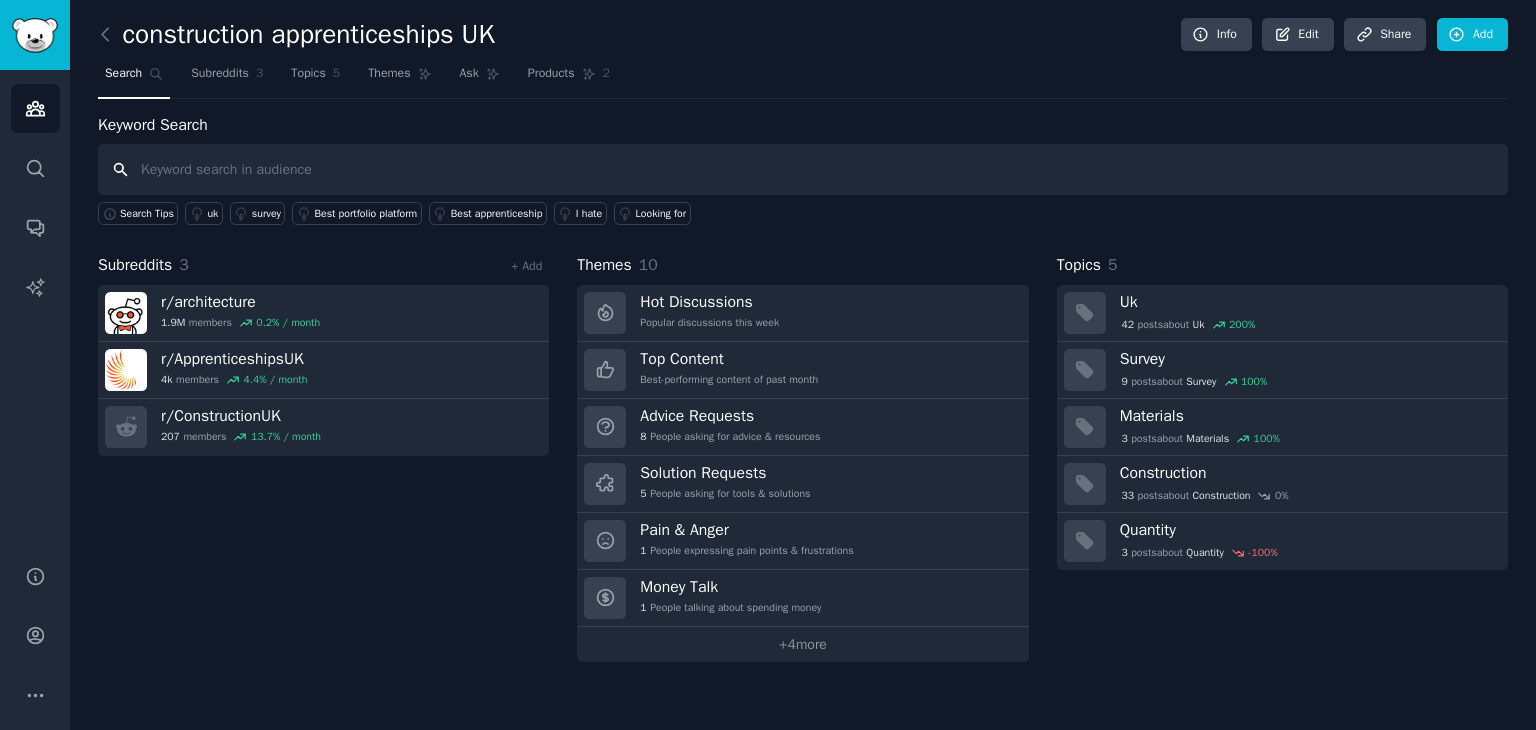 click at bounding box center [803, 169] 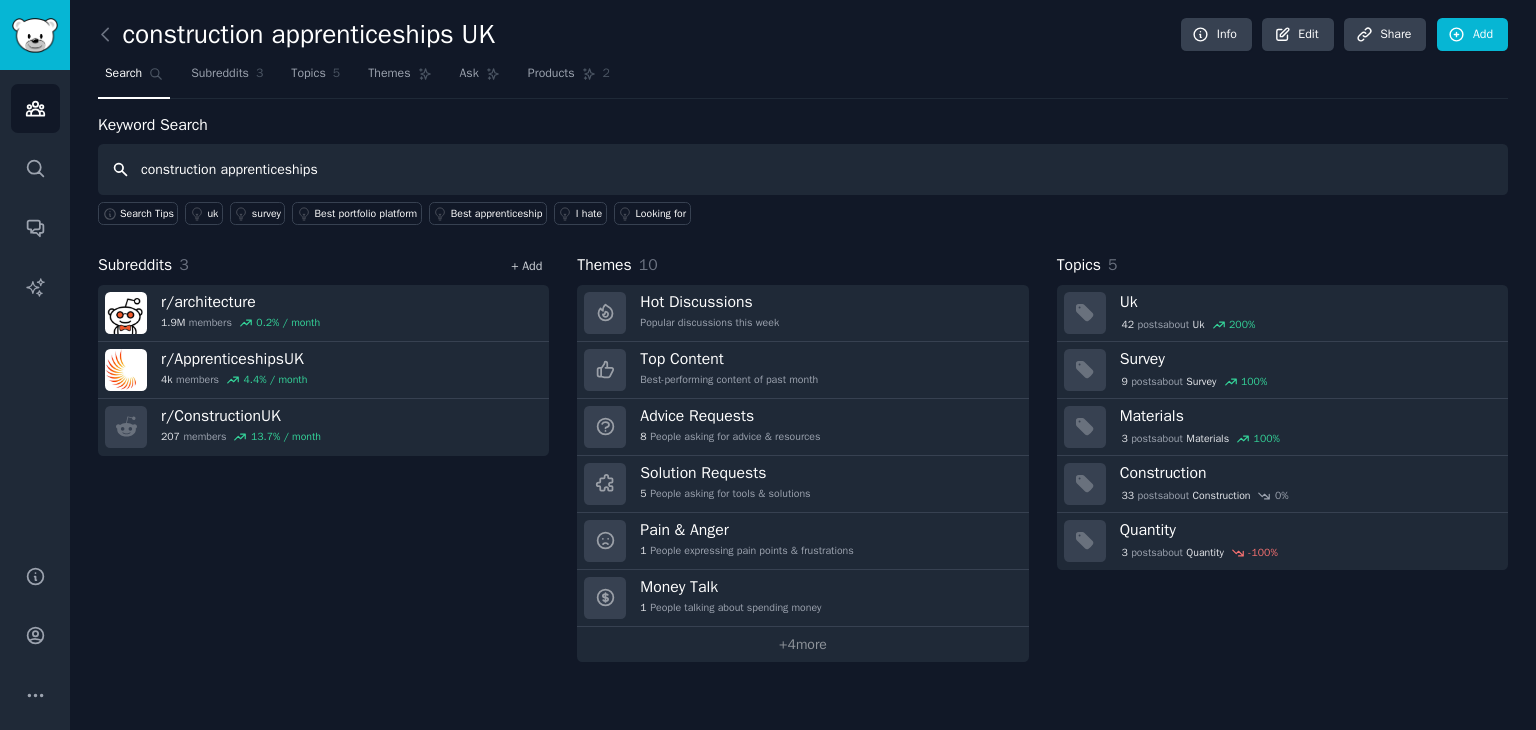 type on "construction apprenticeships" 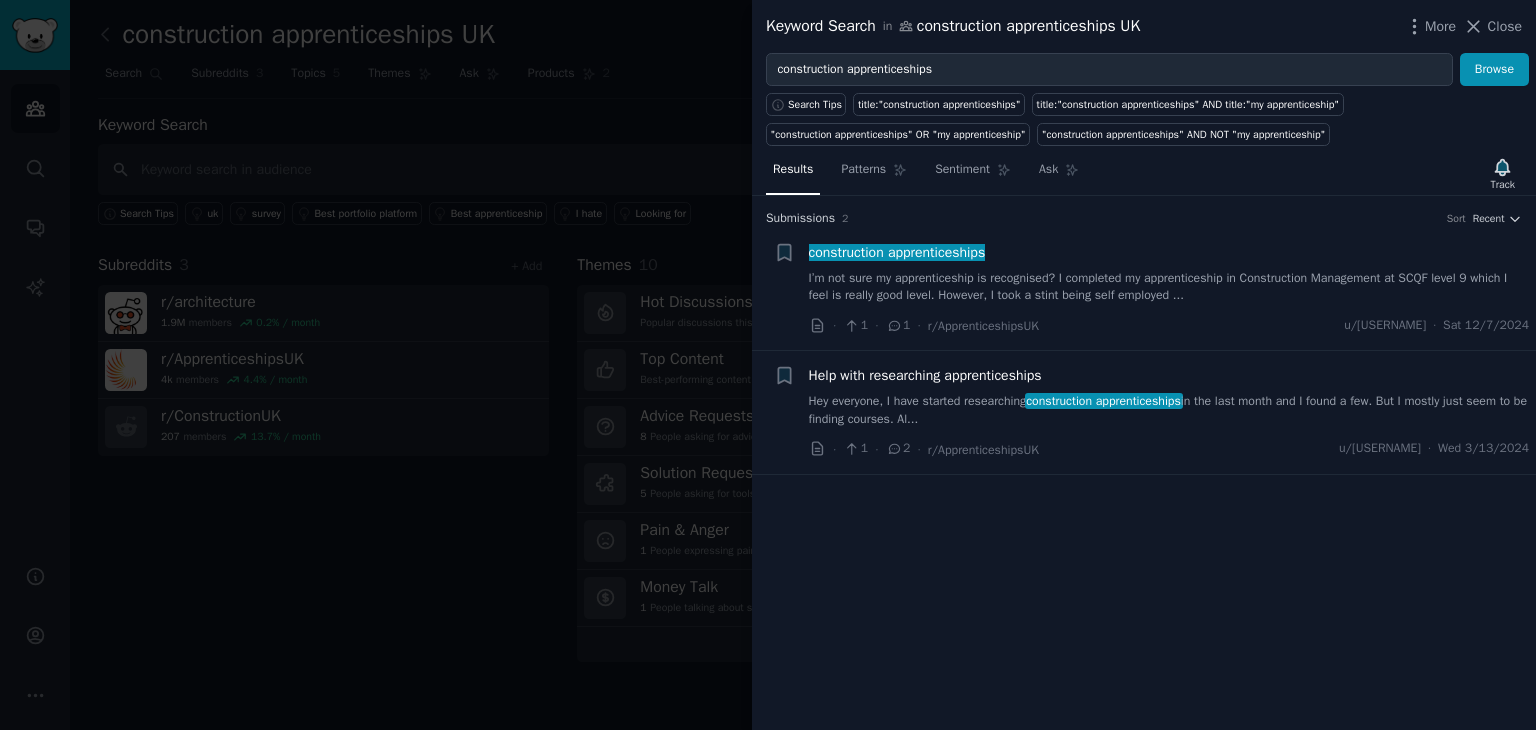 click on "construction apprenticeships" at bounding box center (897, 252) 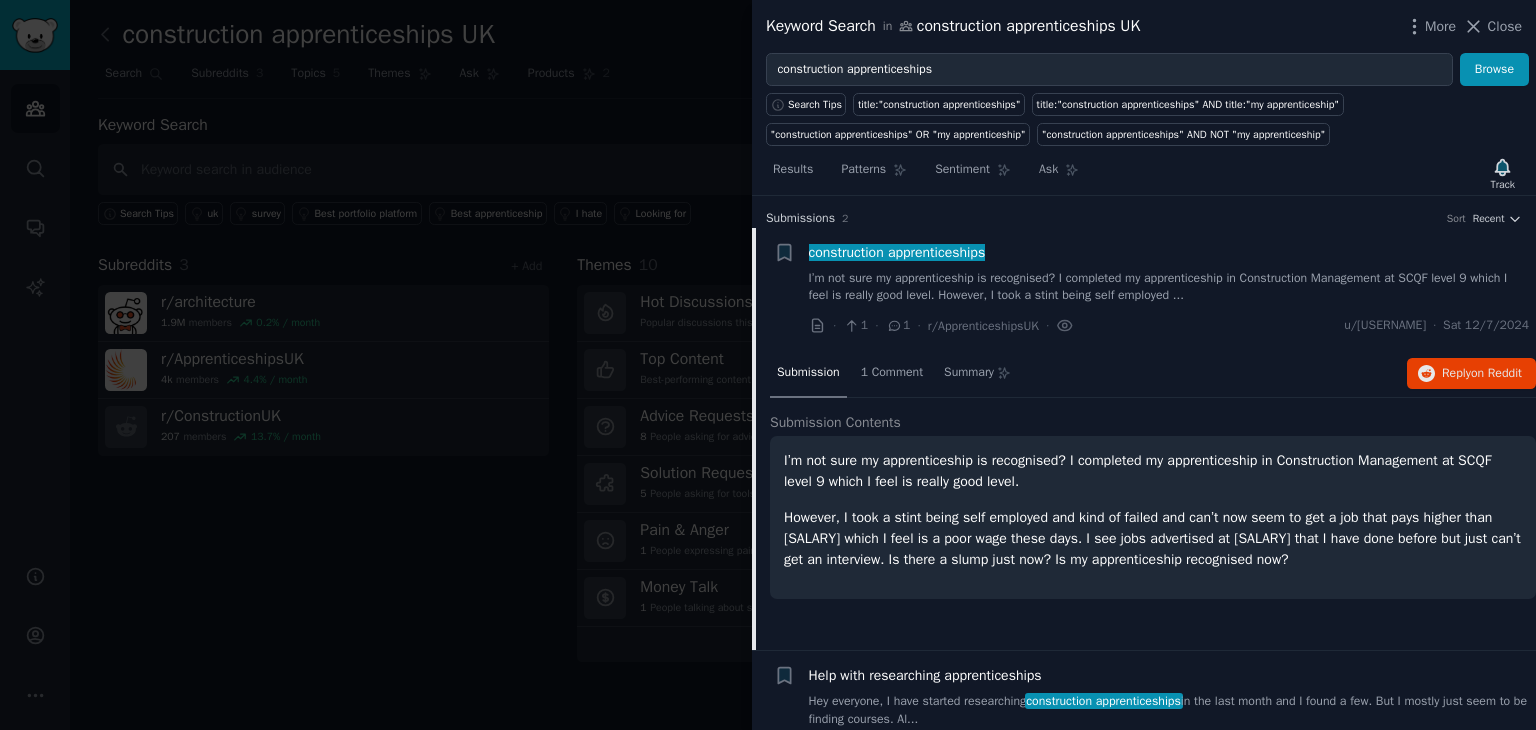 scroll, scrollTop: 31, scrollLeft: 0, axis: vertical 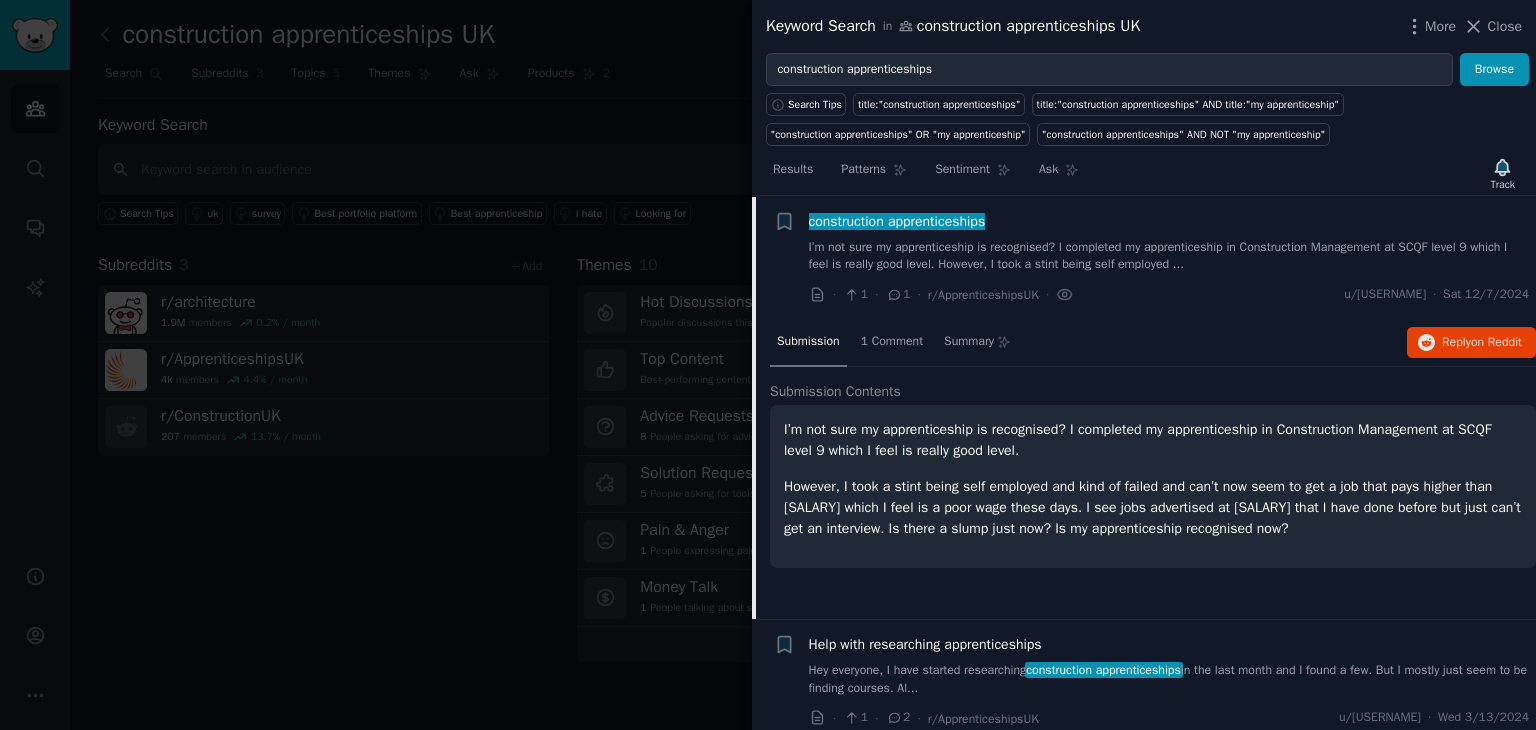 click at bounding box center [768, 365] 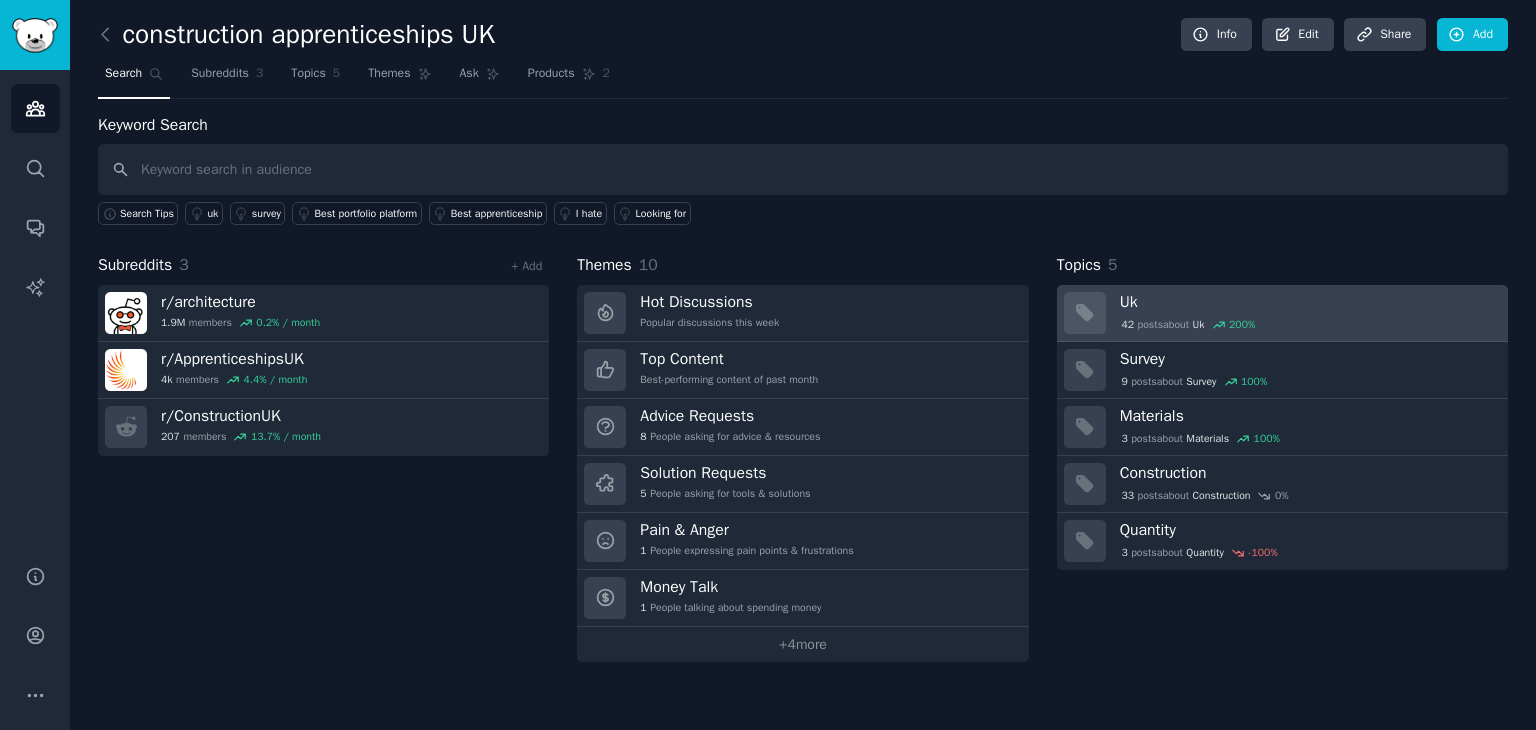 click on "42 post s about Uk 200 %" at bounding box center (1307, 325) 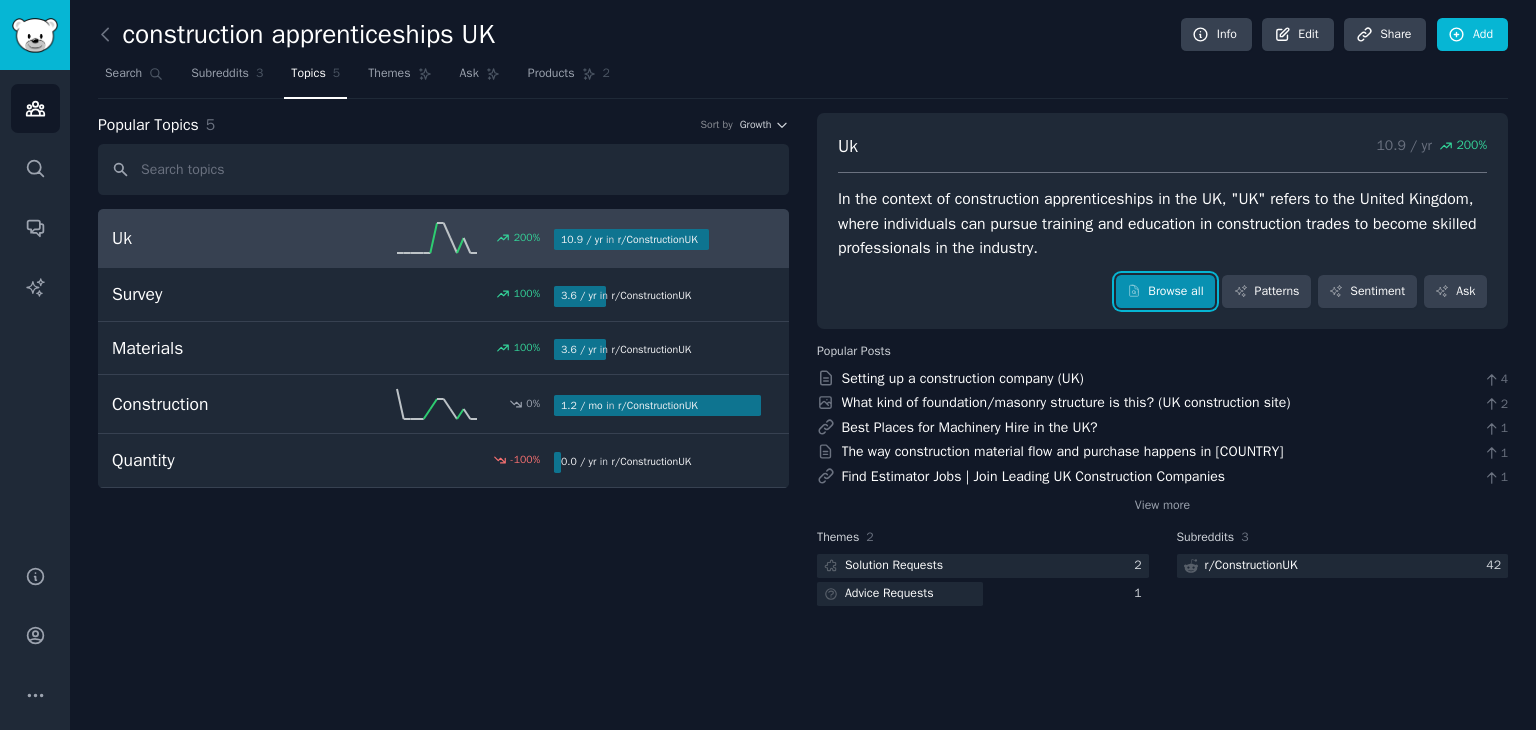 click on "Browse all" at bounding box center [1165, 292] 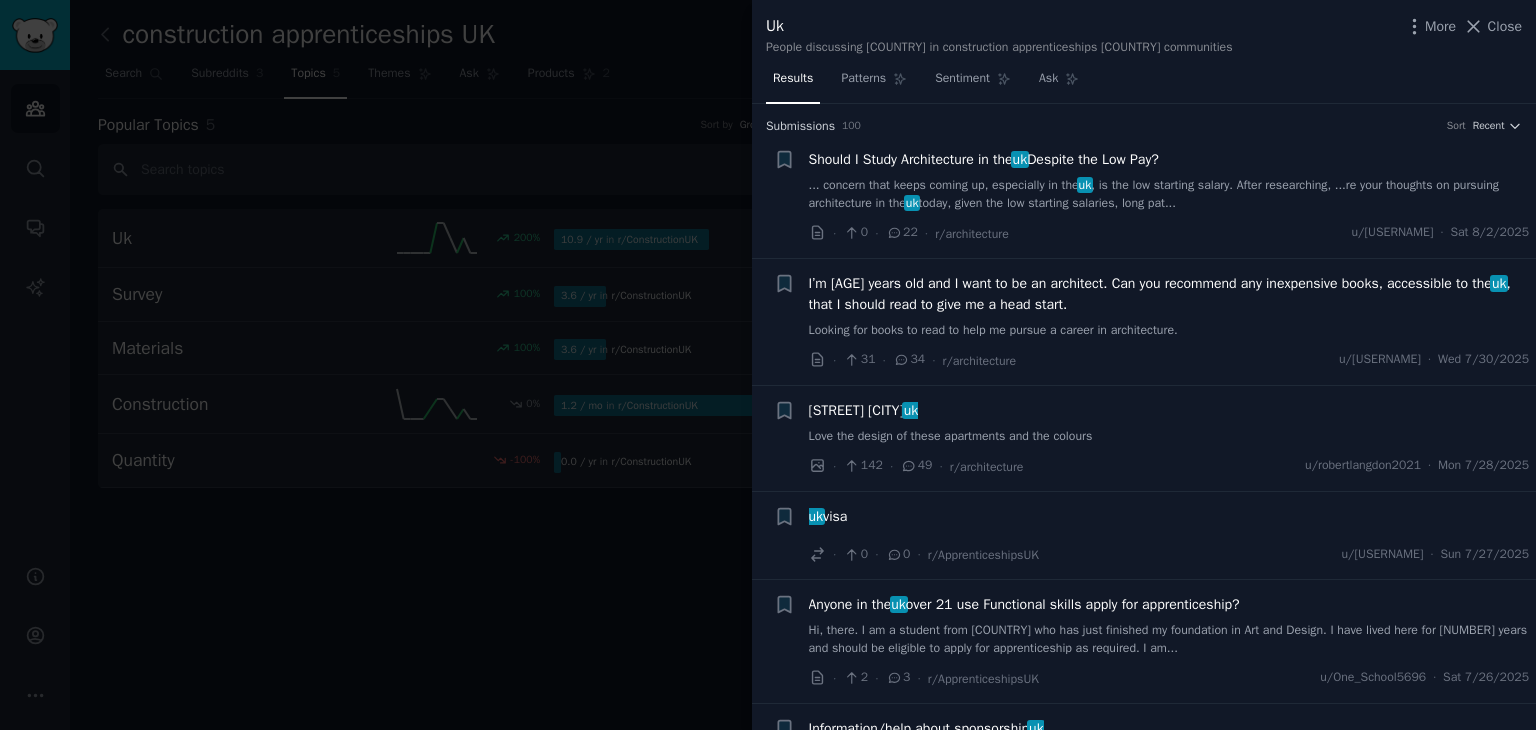 click at bounding box center [768, 365] 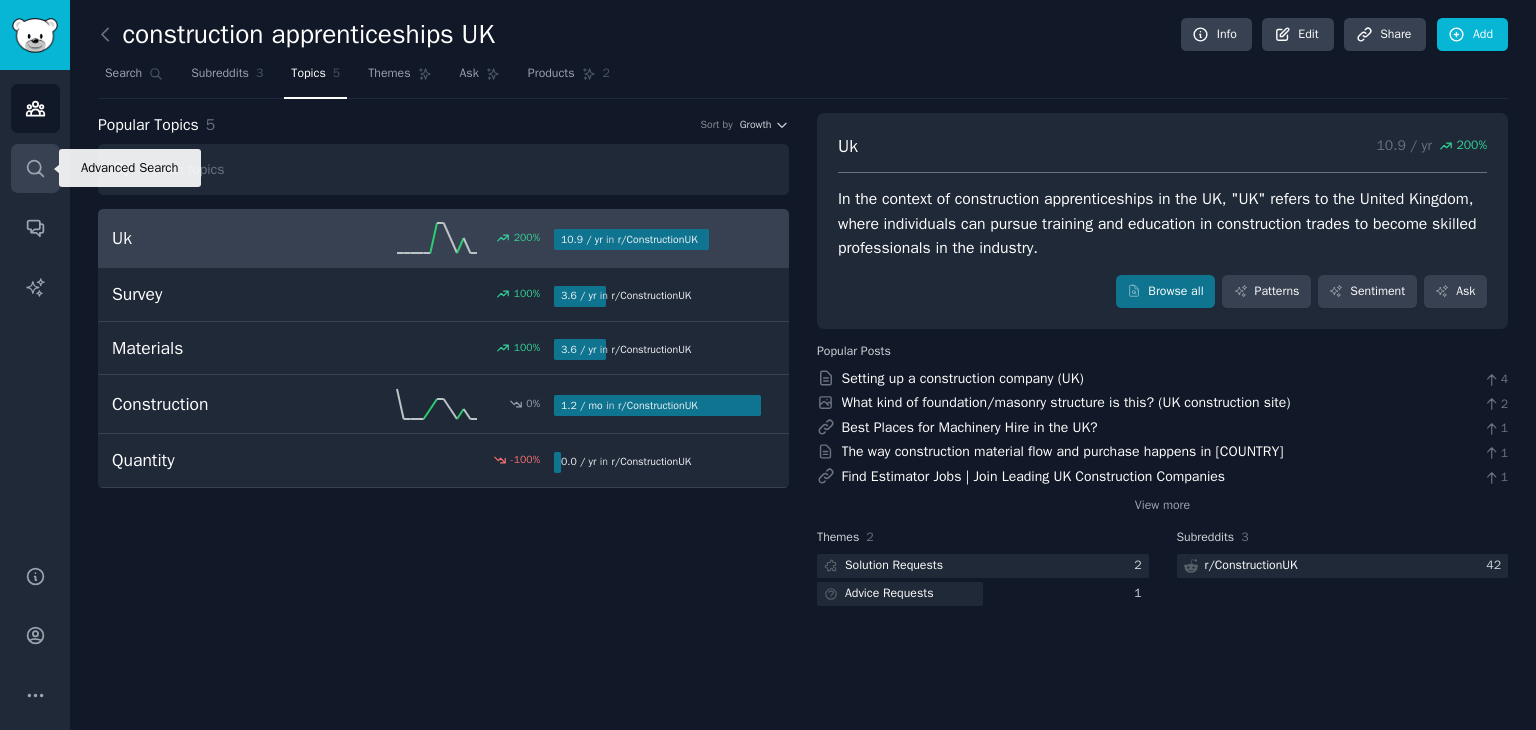 click 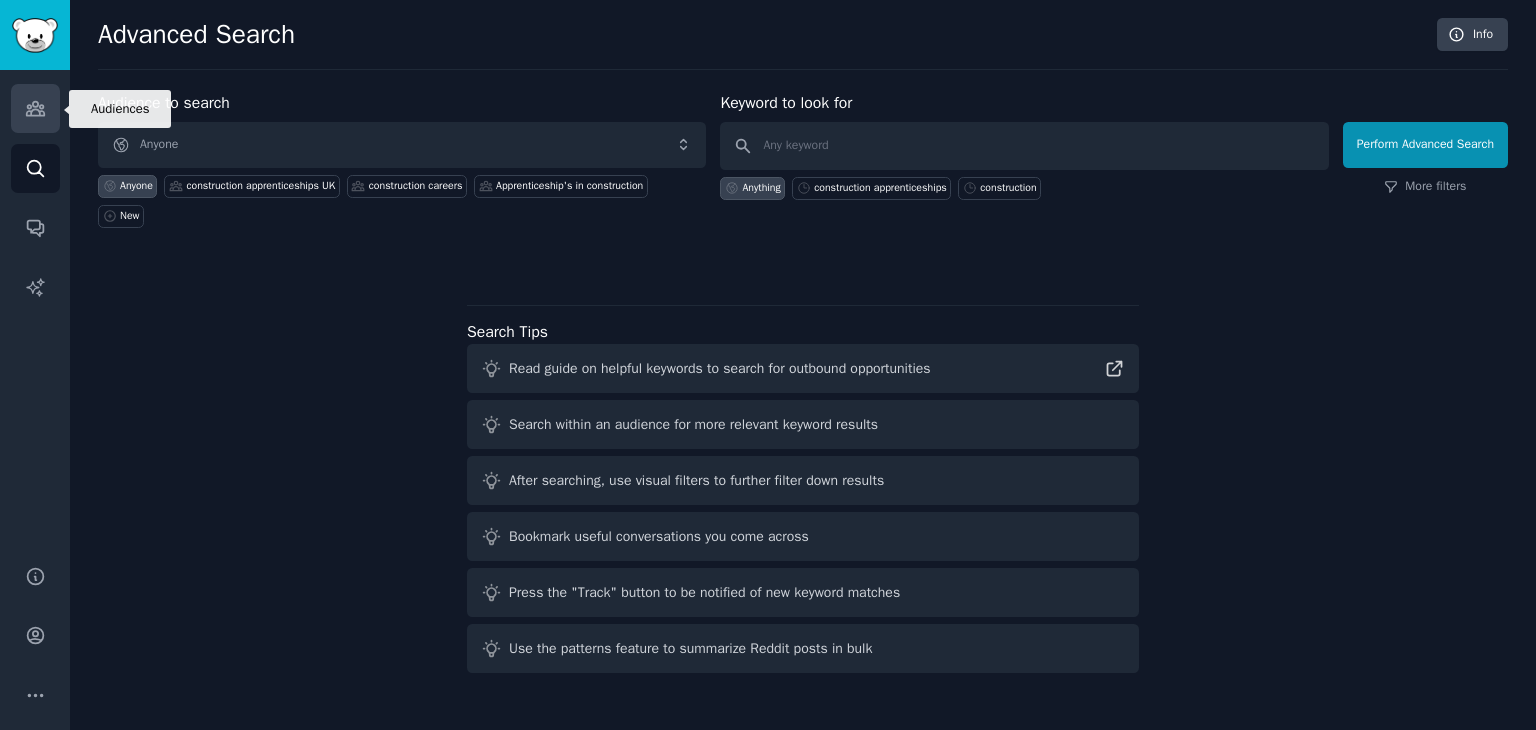 click 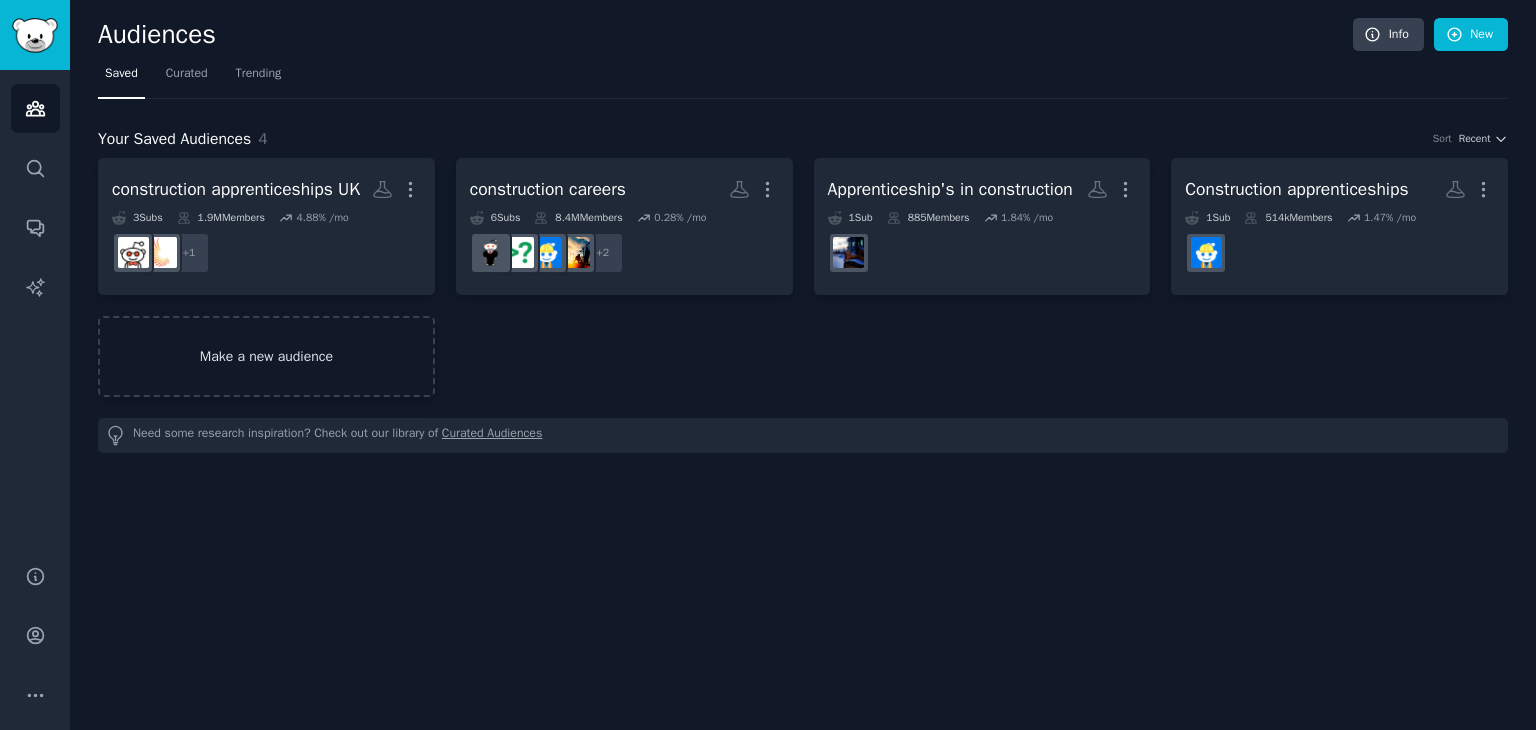 click on "Make a new audience" at bounding box center [266, 356] 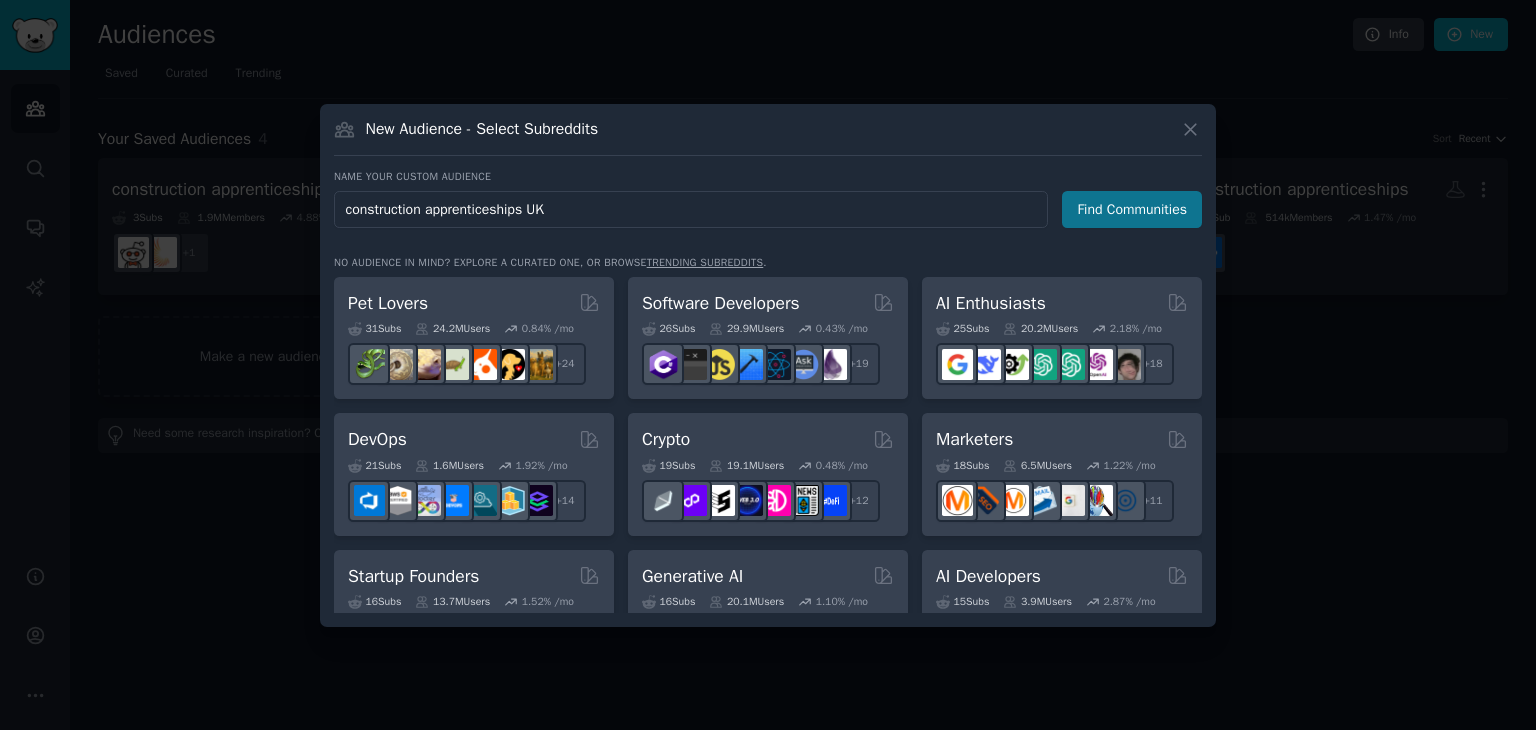 type on "construction apprenticeships UK" 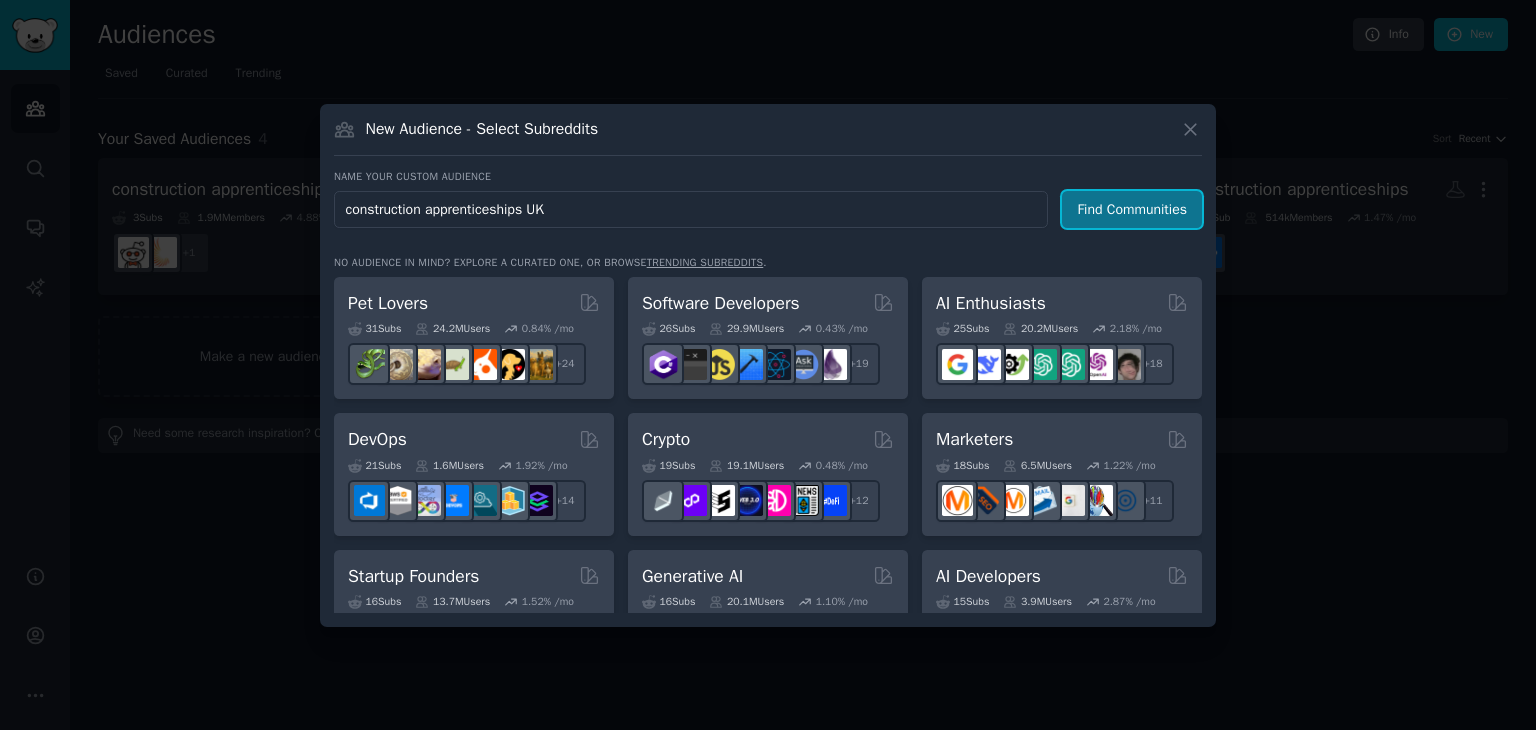 click on "Find Communities" at bounding box center [1132, 209] 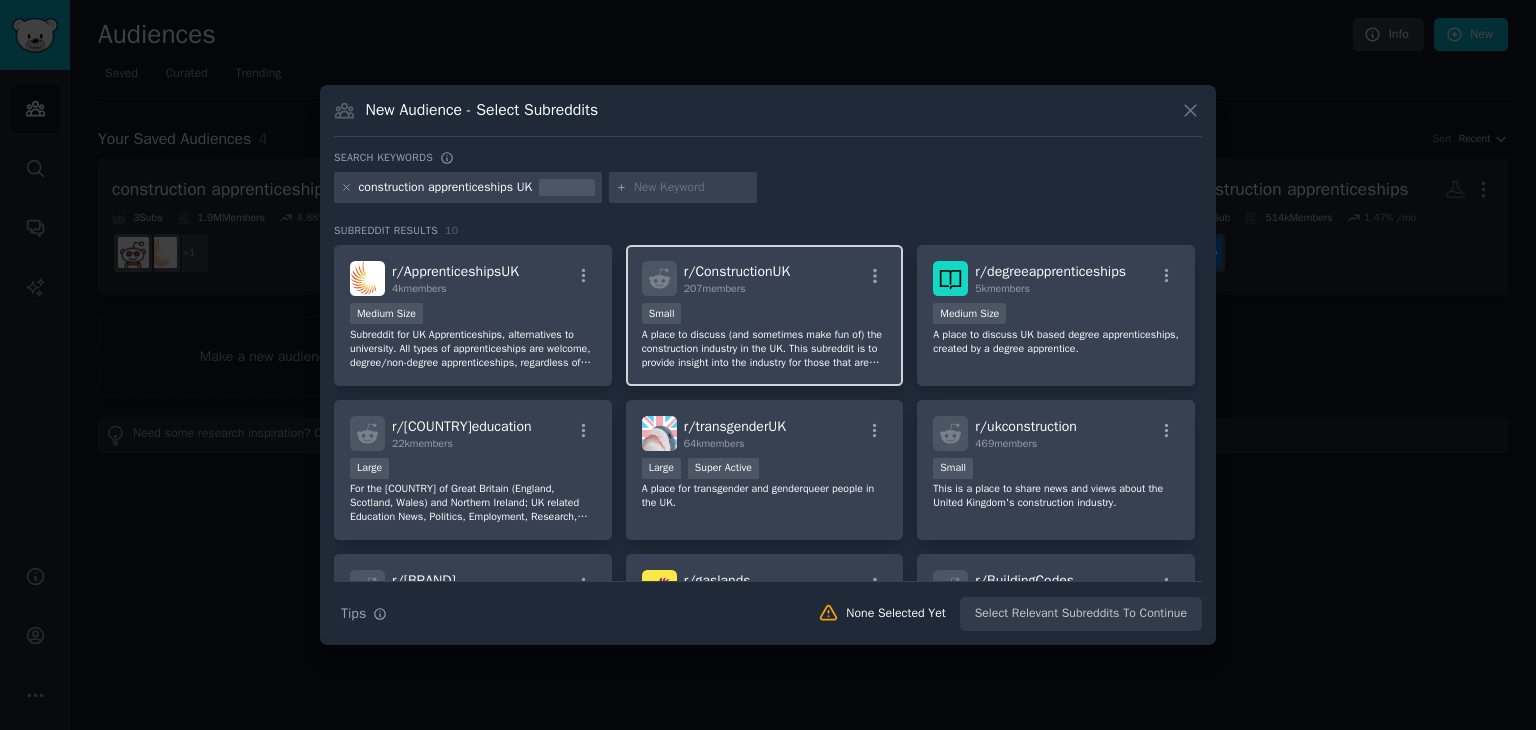 click on "Small" at bounding box center (765, 315) 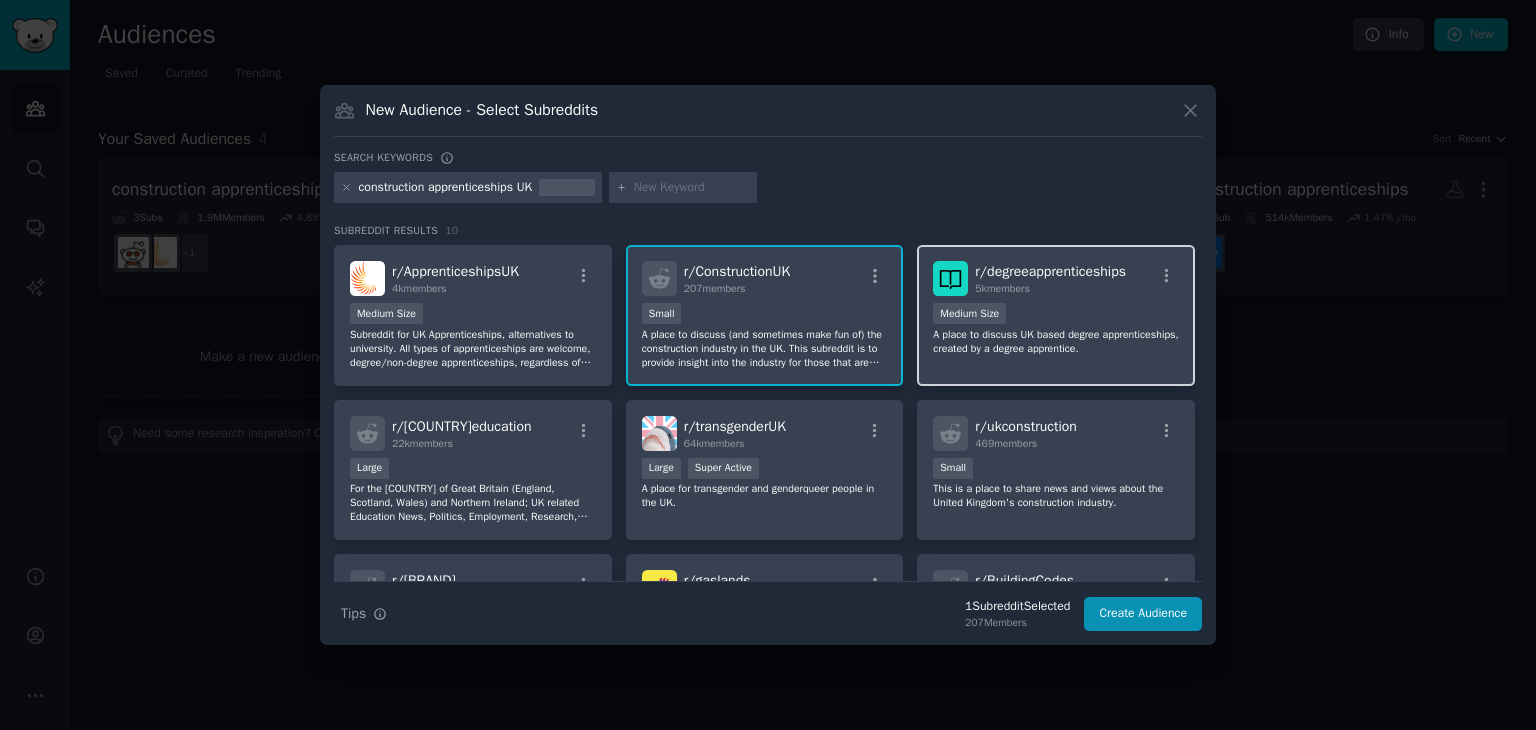 click on "r/ degreeapprenticeships 5k members 1000 - 10,000 members Medium Size A place to discuss UK based degree apprenticeships, created by a degree apprentice." at bounding box center (1056, 315) 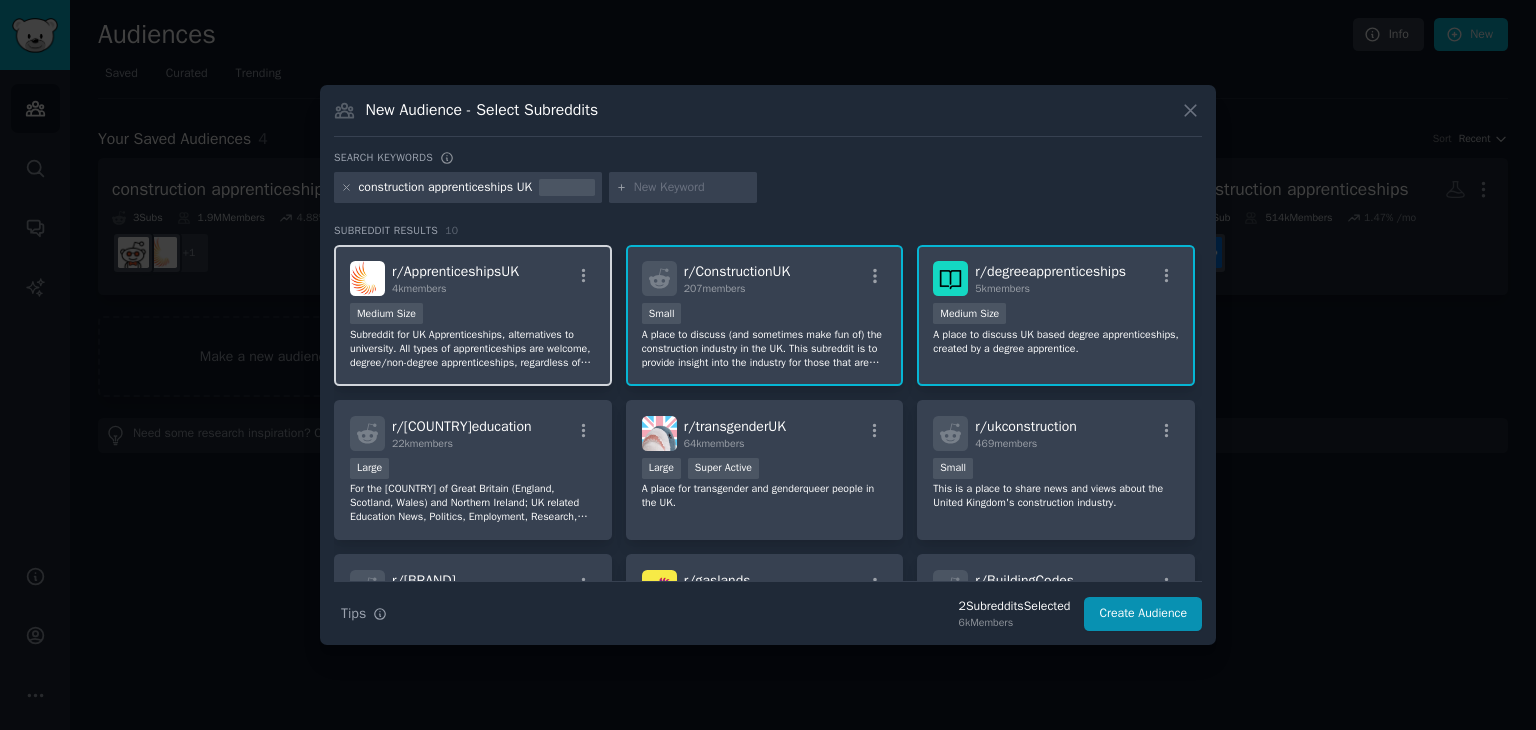 click on "4k  members" at bounding box center (455, 289) 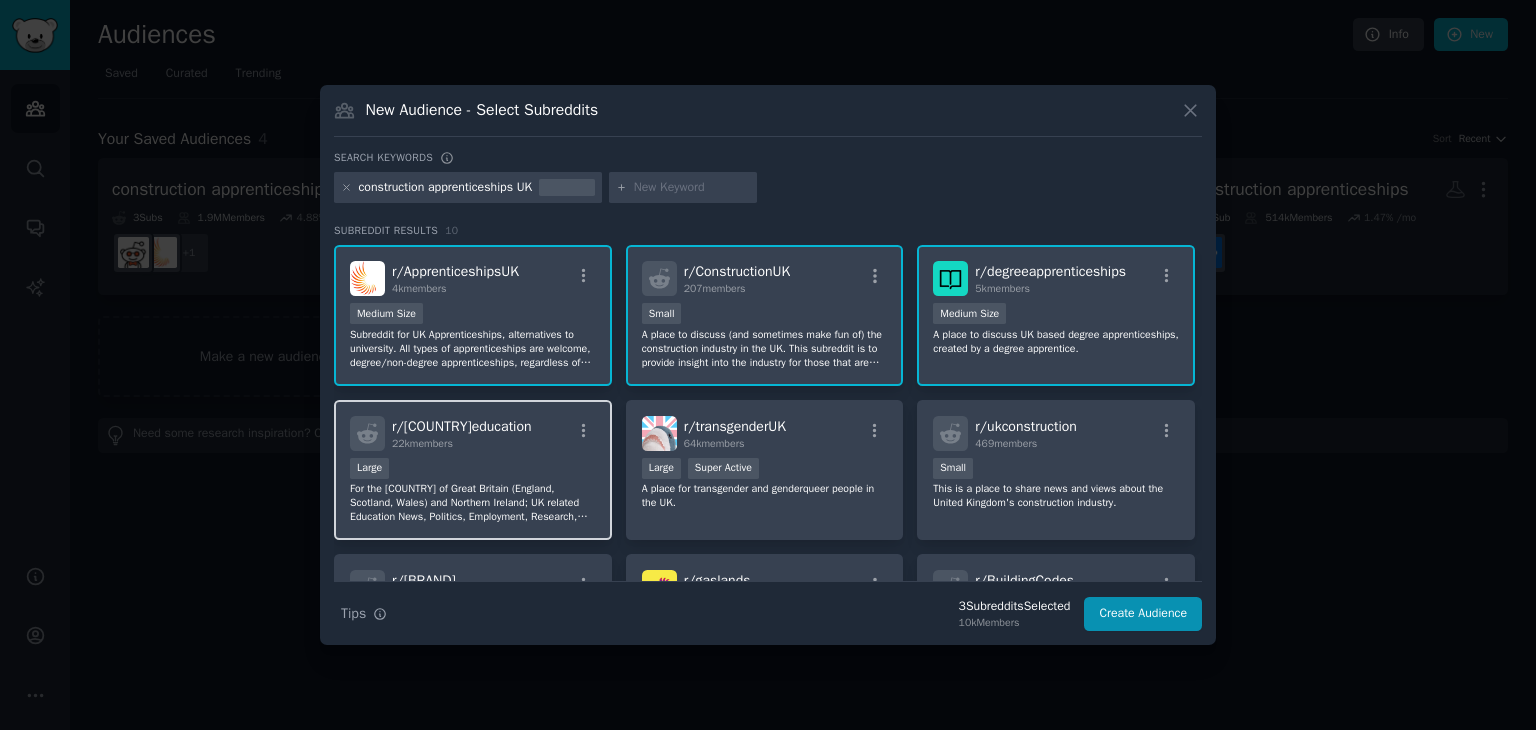 click on "r/ ukeducation 22k  members" at bounding box center (473, 433) 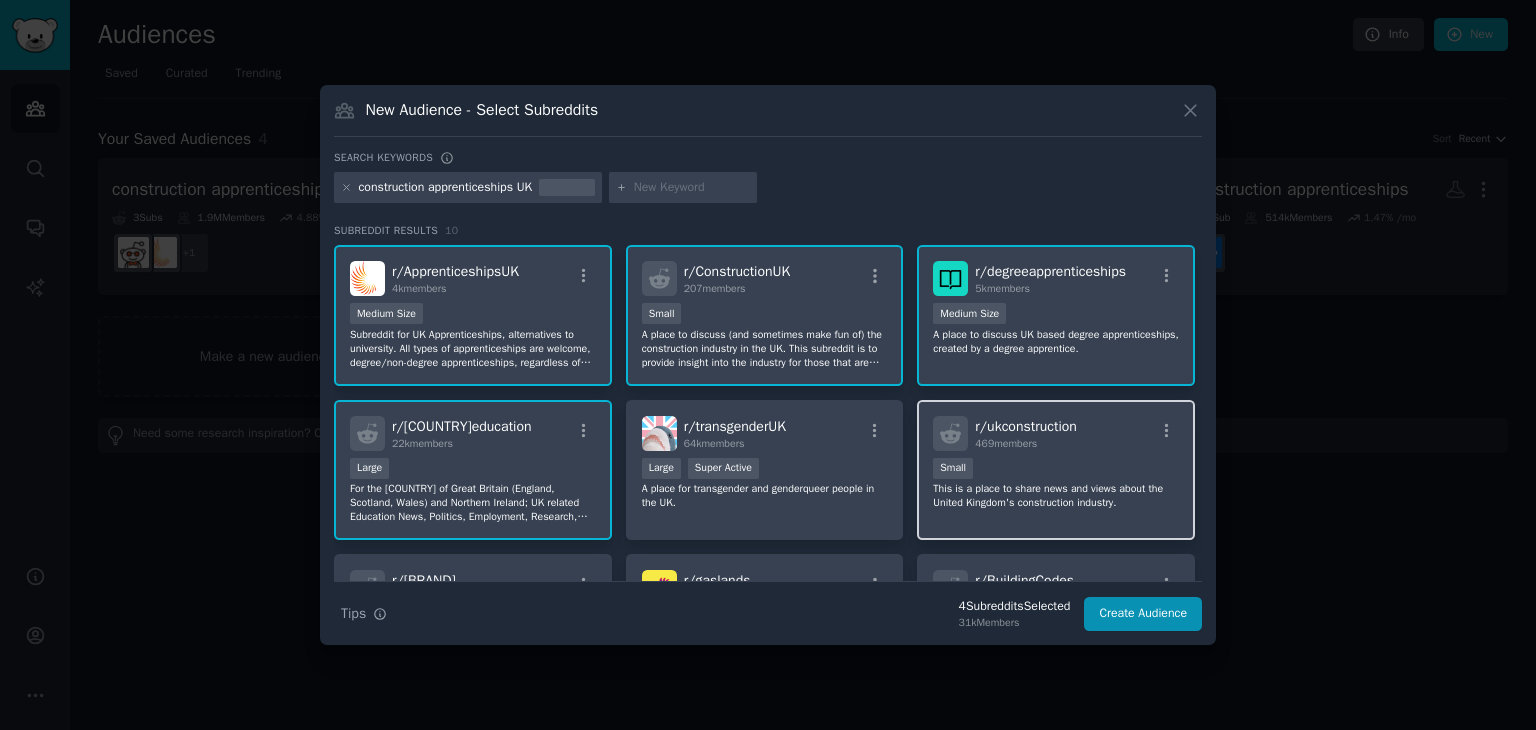click on "[NUMBER] members" at bounding box center [1006, 443] 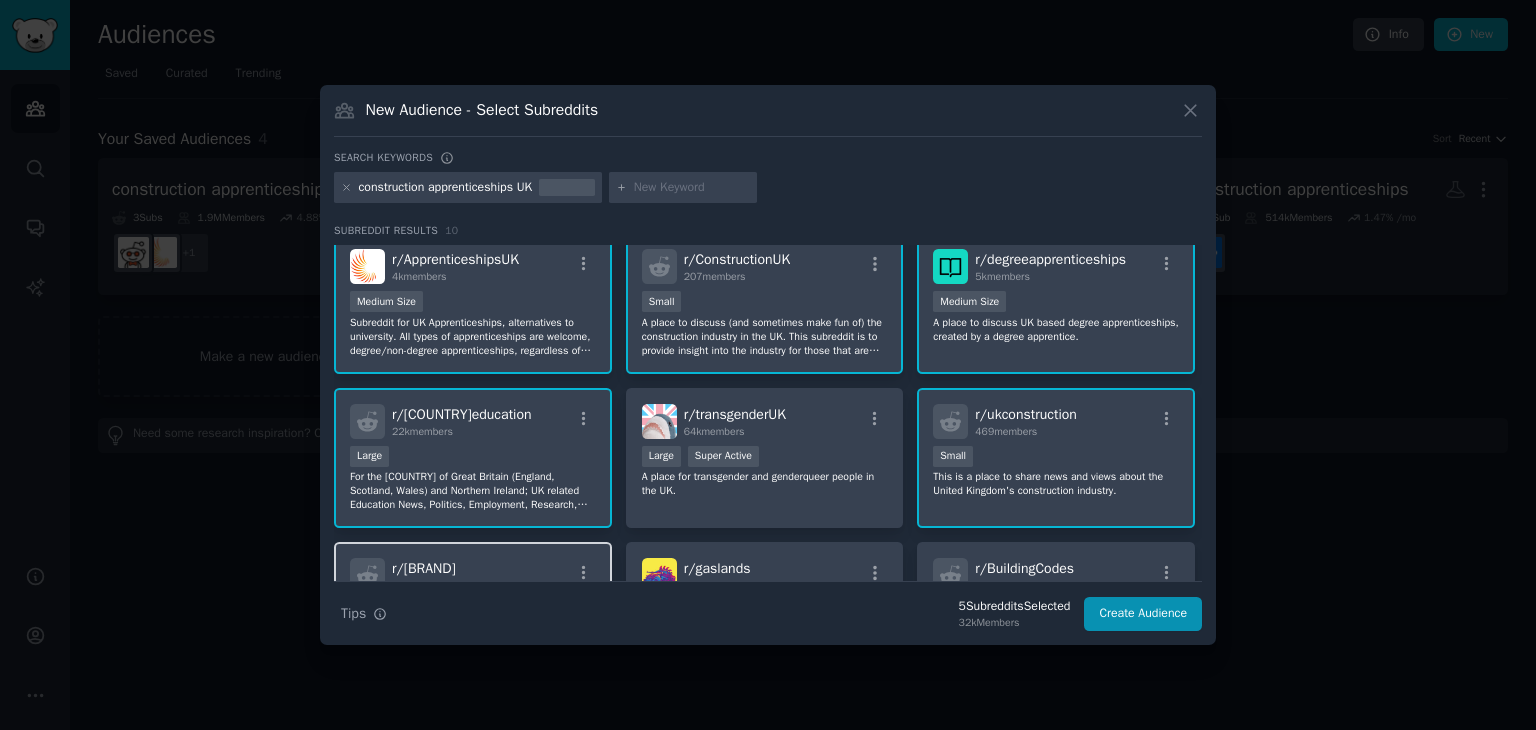 scroll, scrollTop: 0, scrollLeft: 0, axis: both 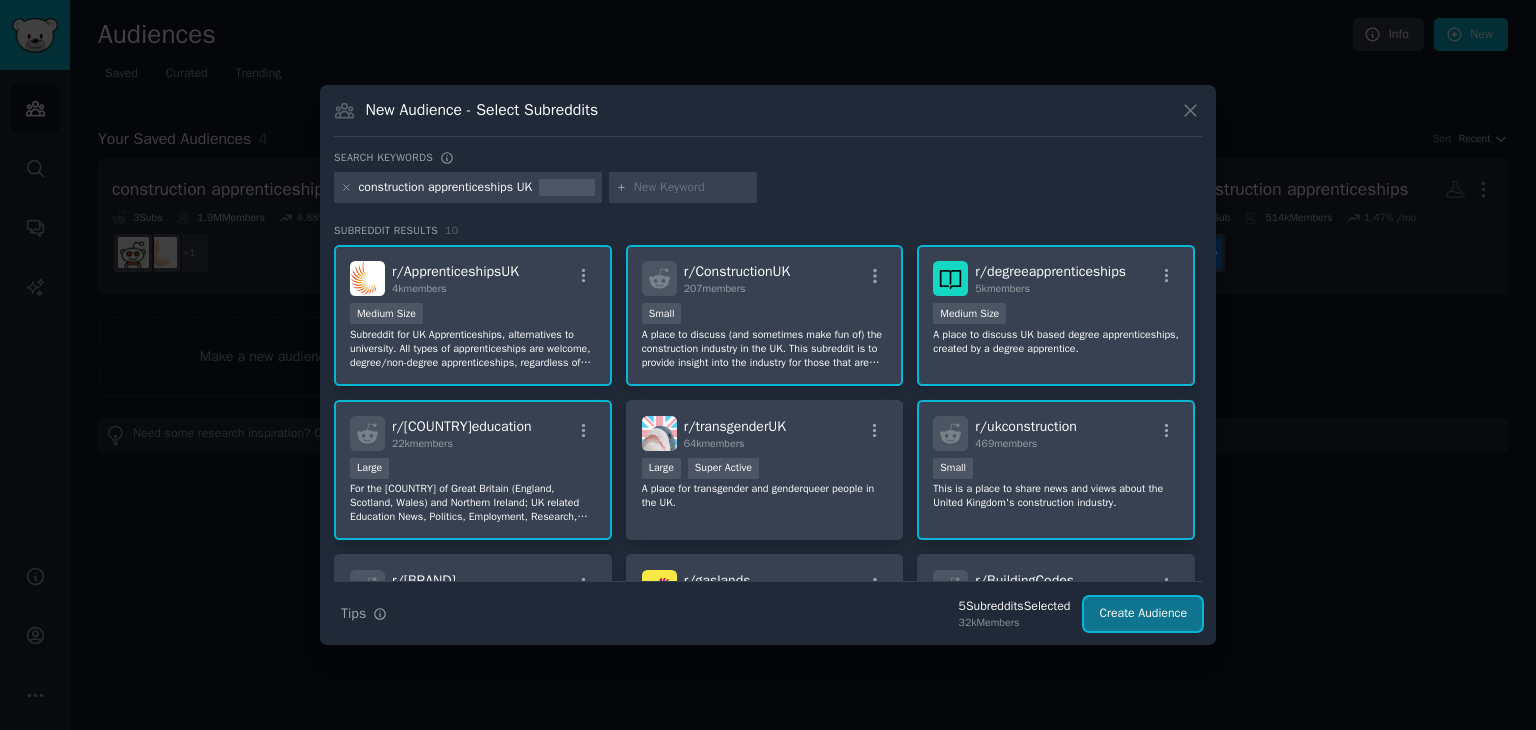 click on "Create Audience" at bounding box center [1143, 614] 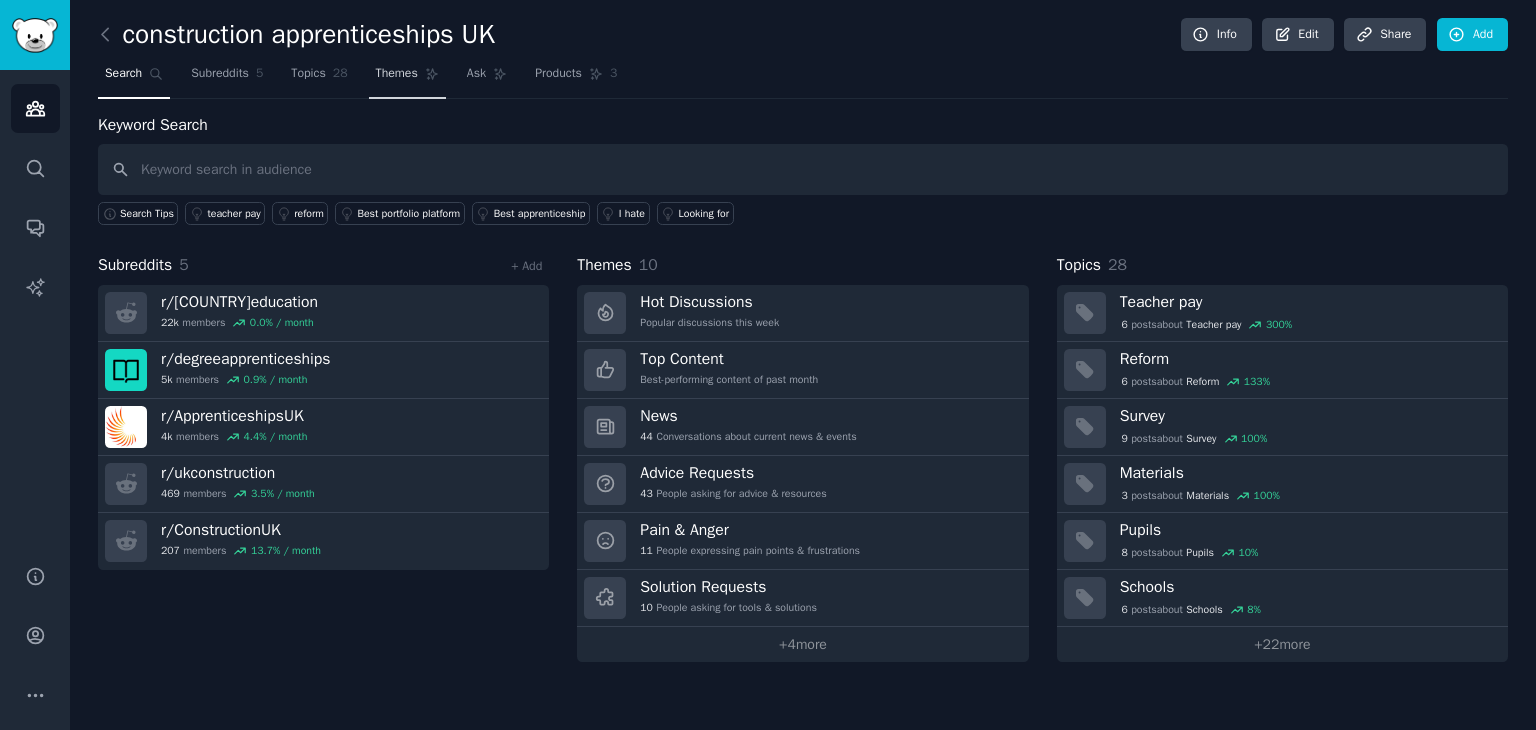 click on "Themes" at bounding box center (397, 74) 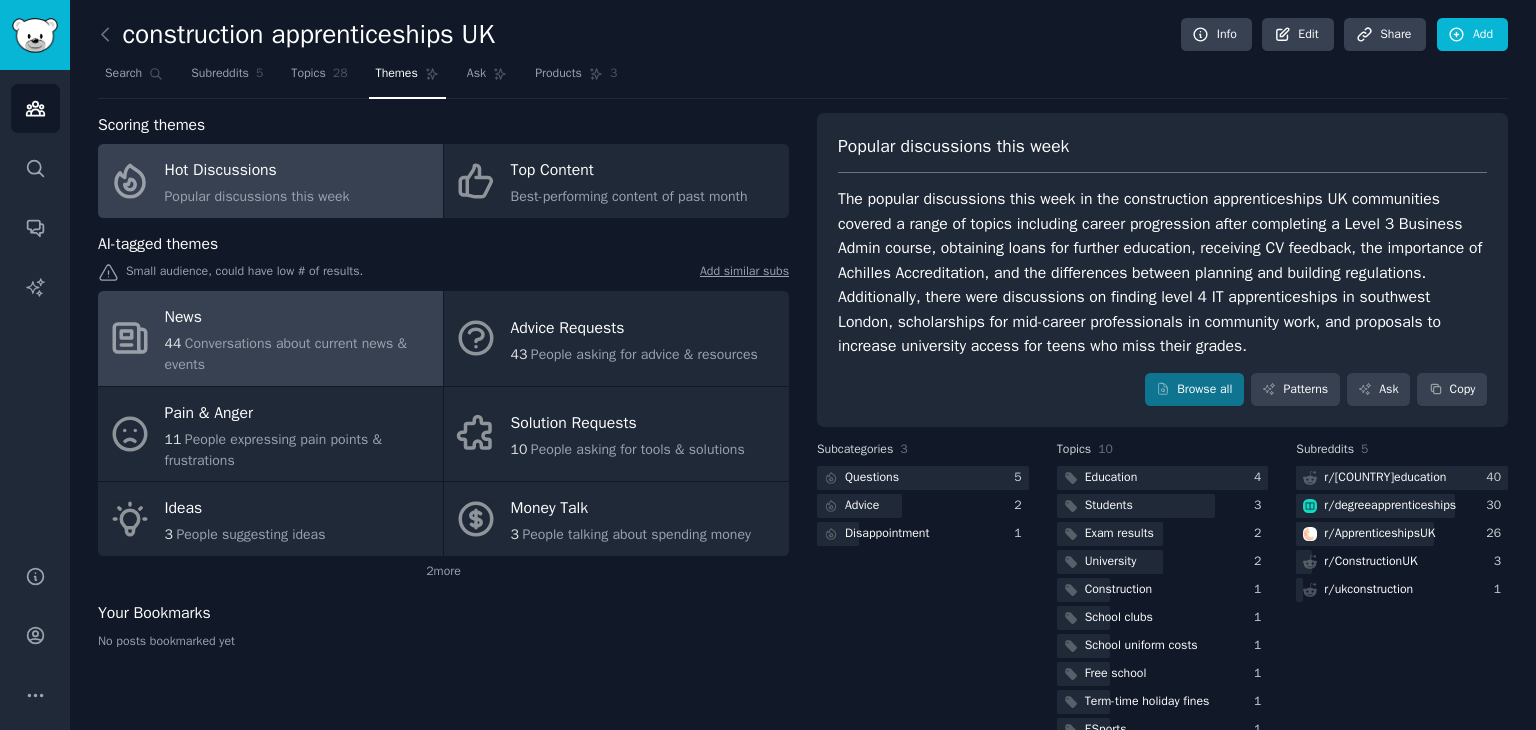 click on "News [NUMBER] Conversations about current news & events" at bounding box center (270, 338) 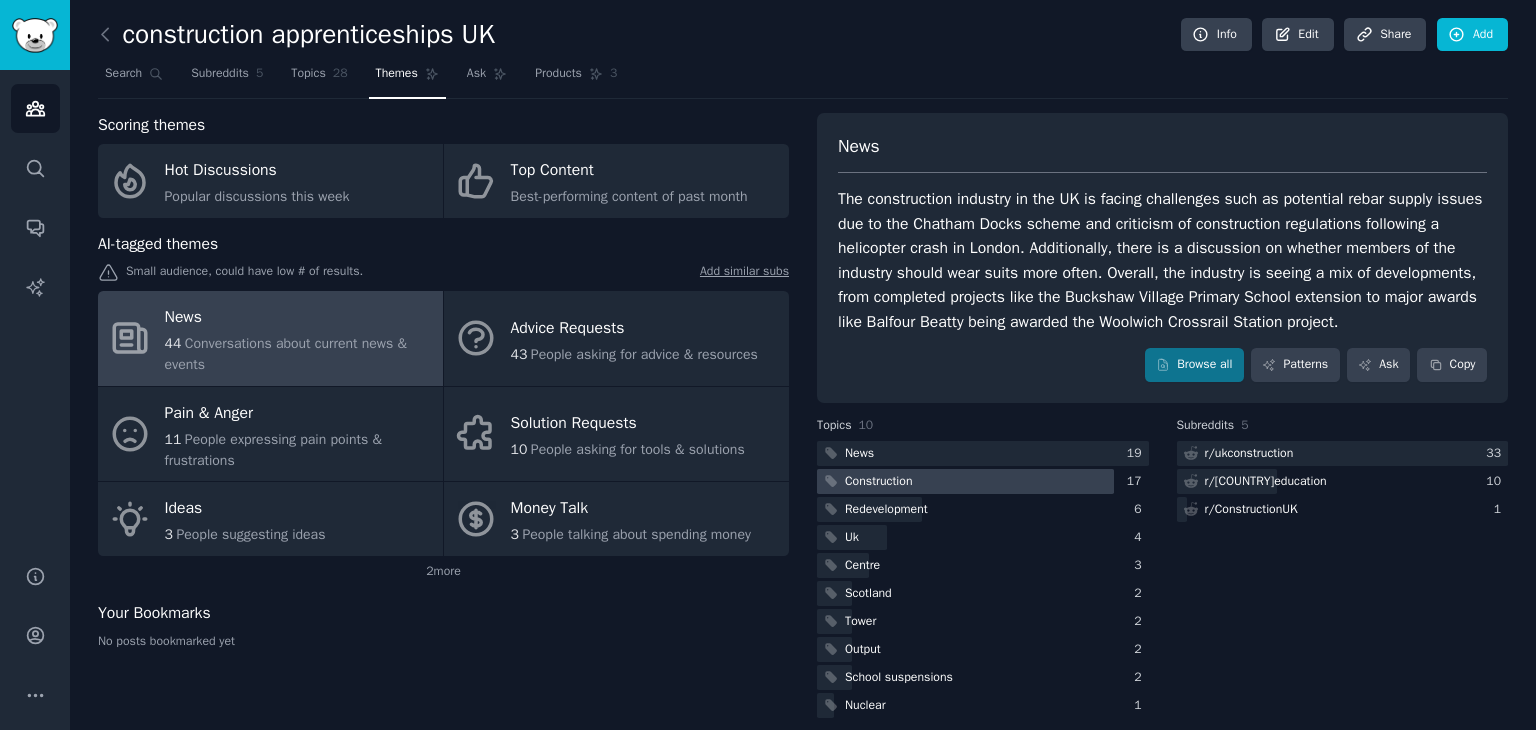 click at bounding box center (965, 481) 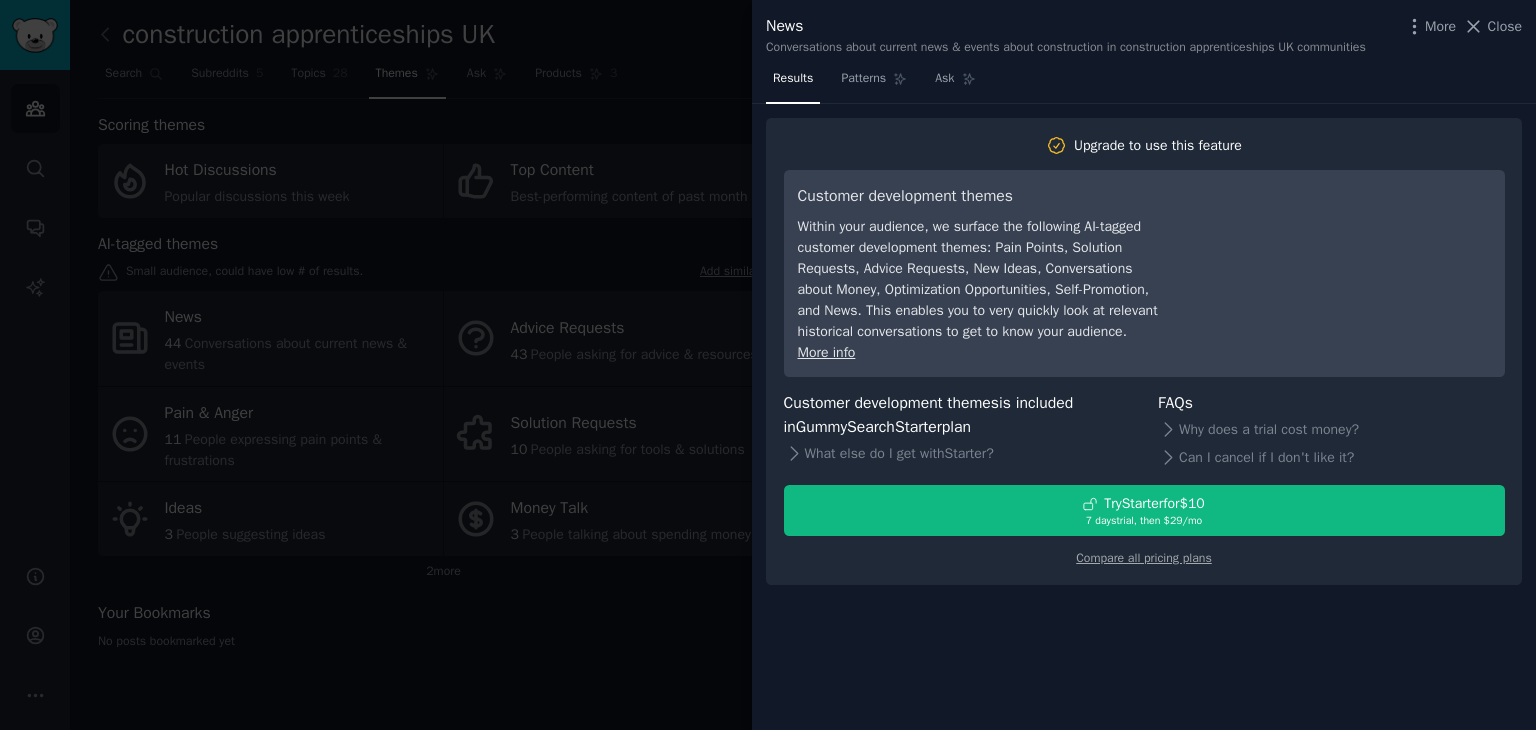 click at bounding box center [768, 365] 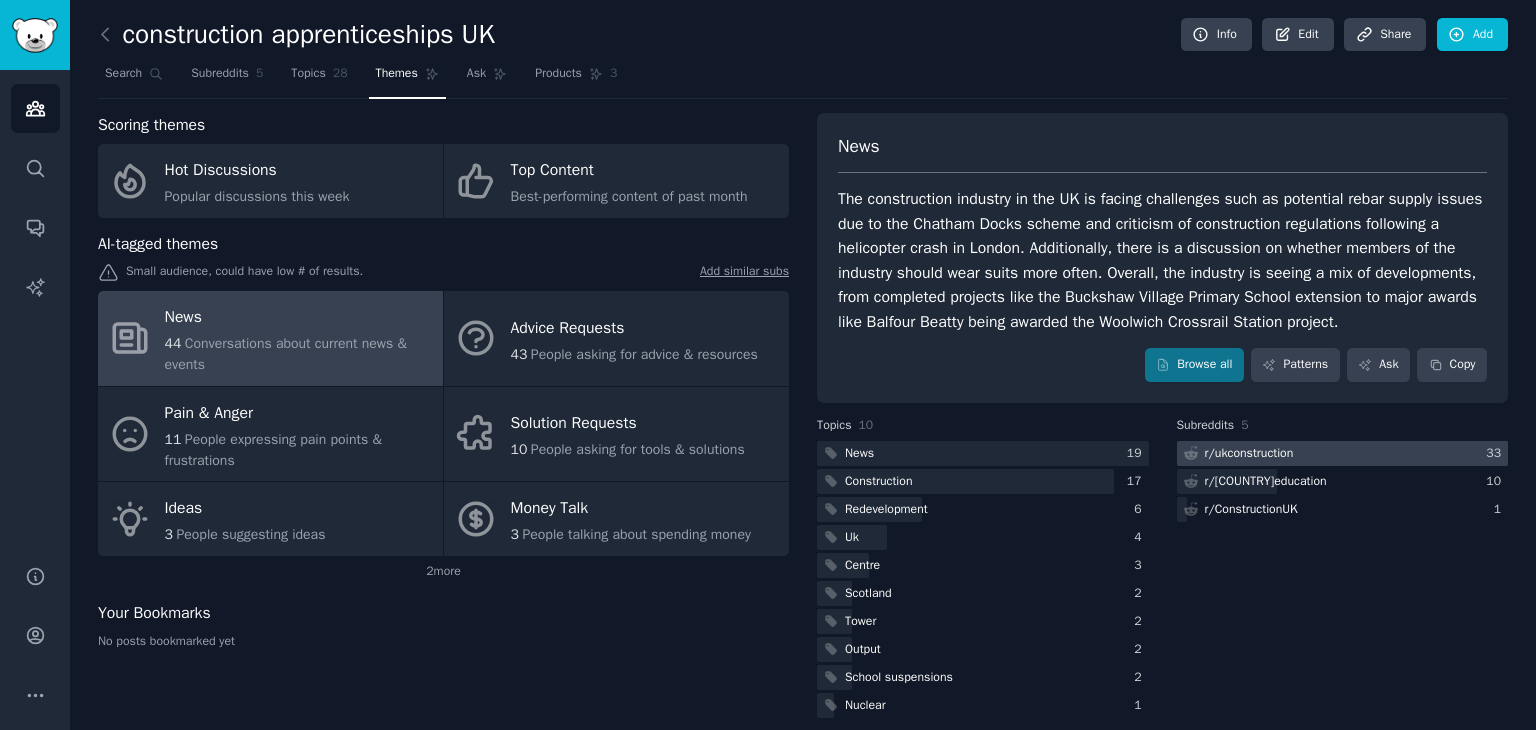 click on "r/ [COUNTRY]construction" at bounding box center [1249, 454] 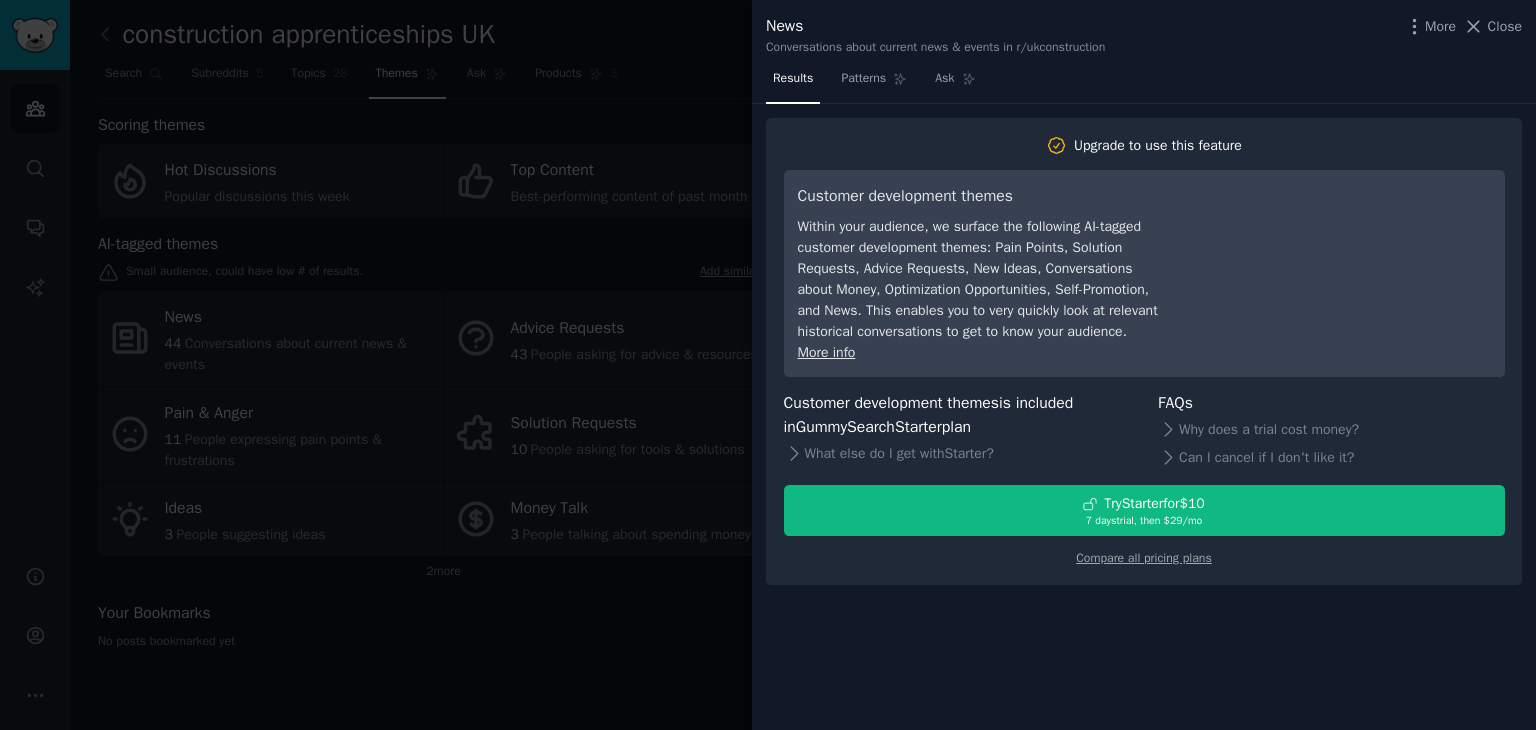 click at bounding box center [768, 365] 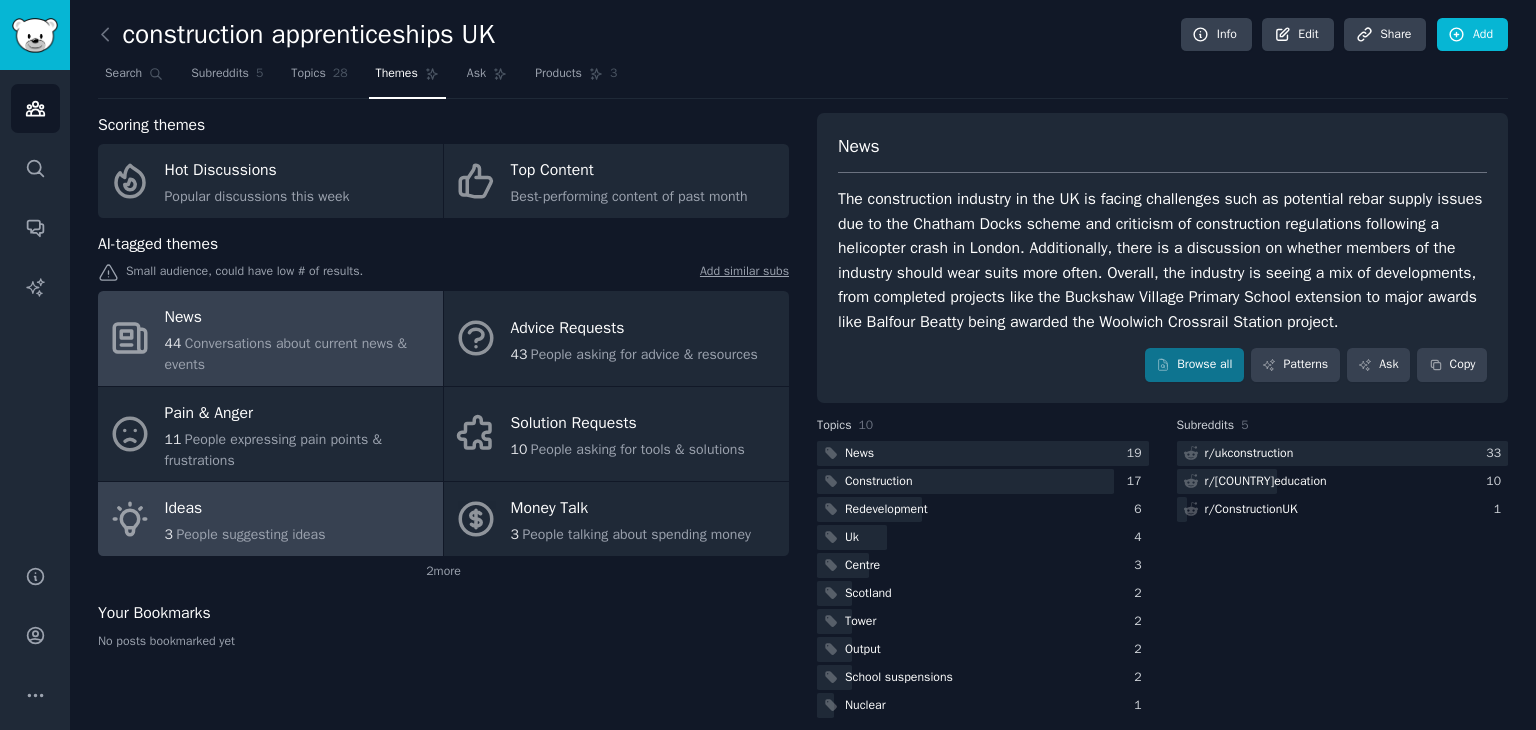 click on "People suggesting ideas" at bounding box center (250, 534) 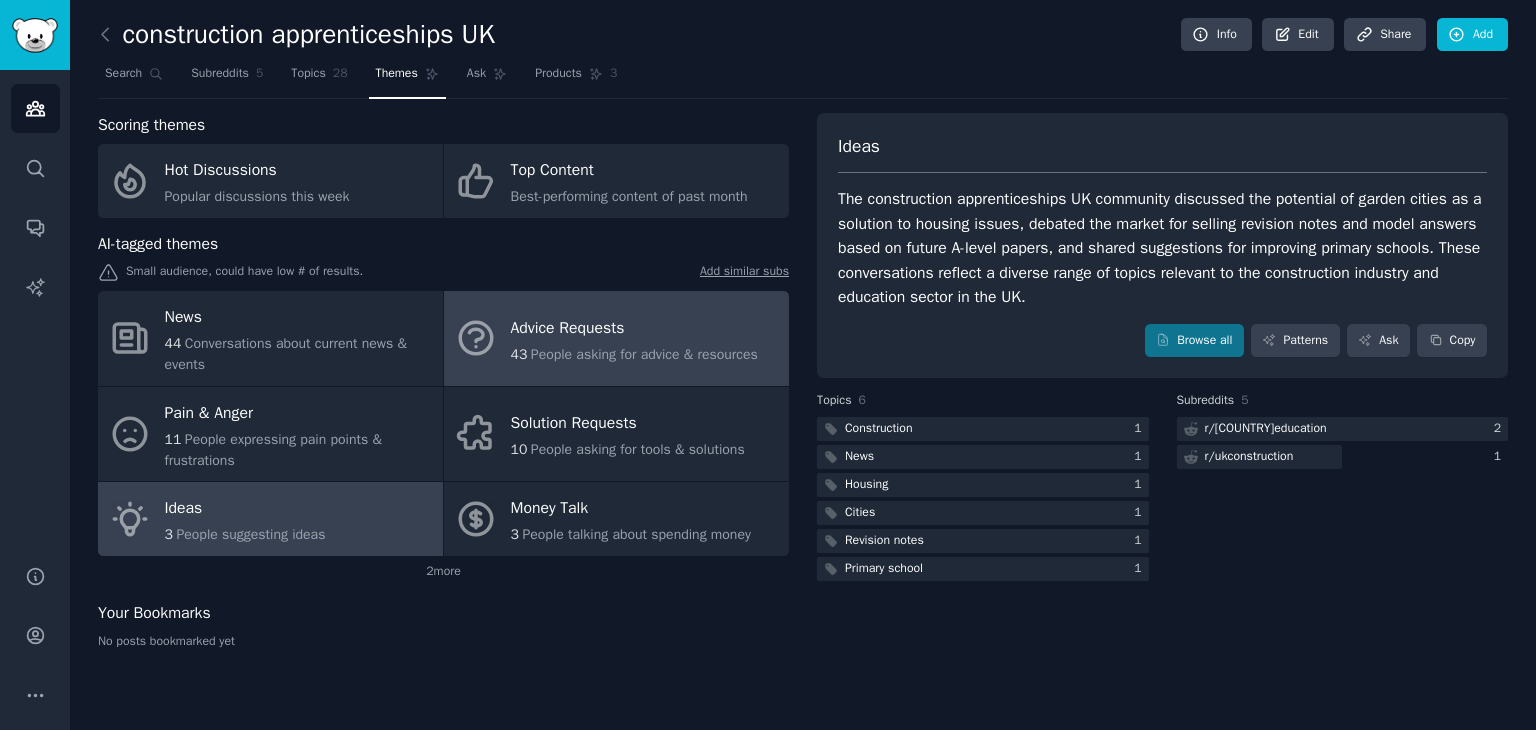 click on "Advice Requests" at bounding box center (634, 328) 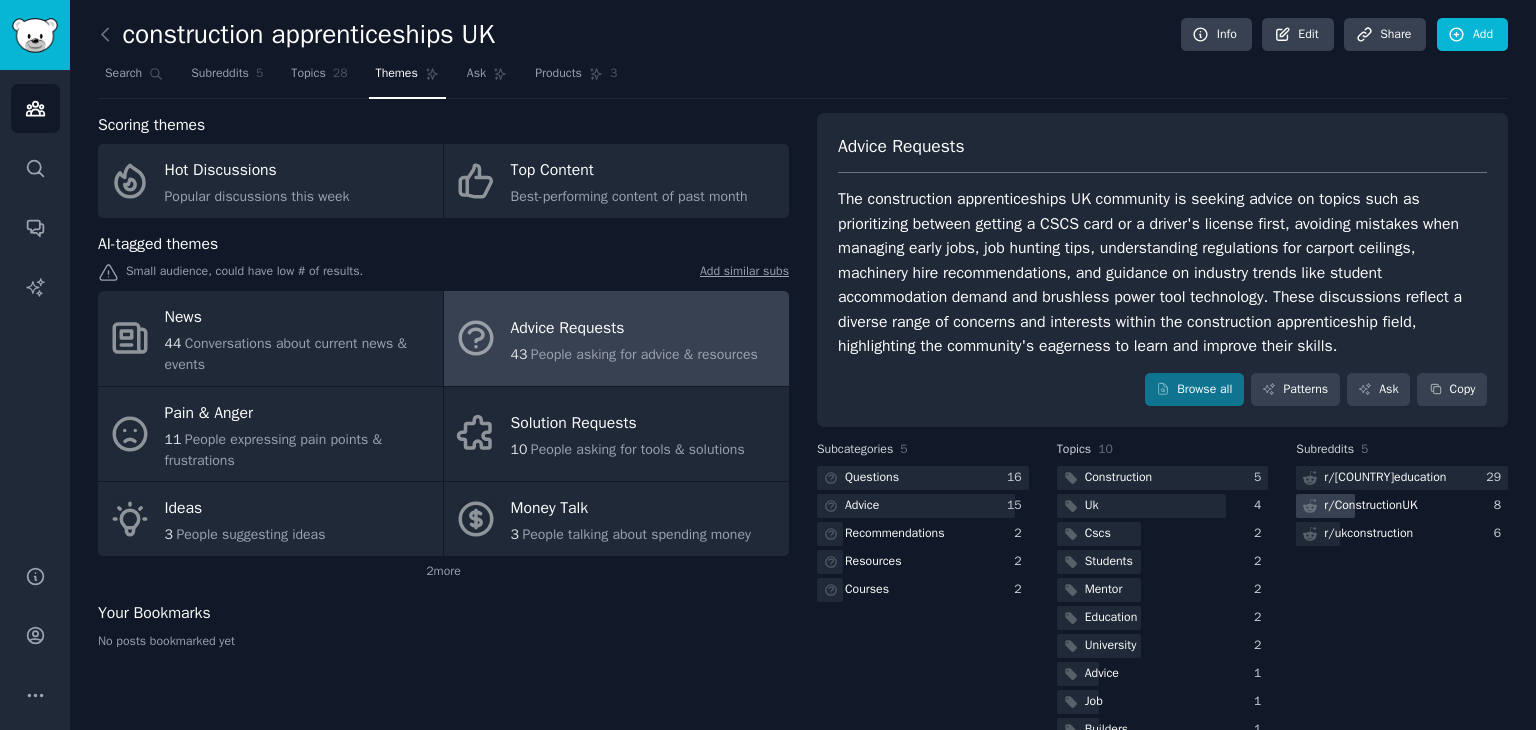 click on "r/ ConstructionUK" at bounding box center (1358, 506) 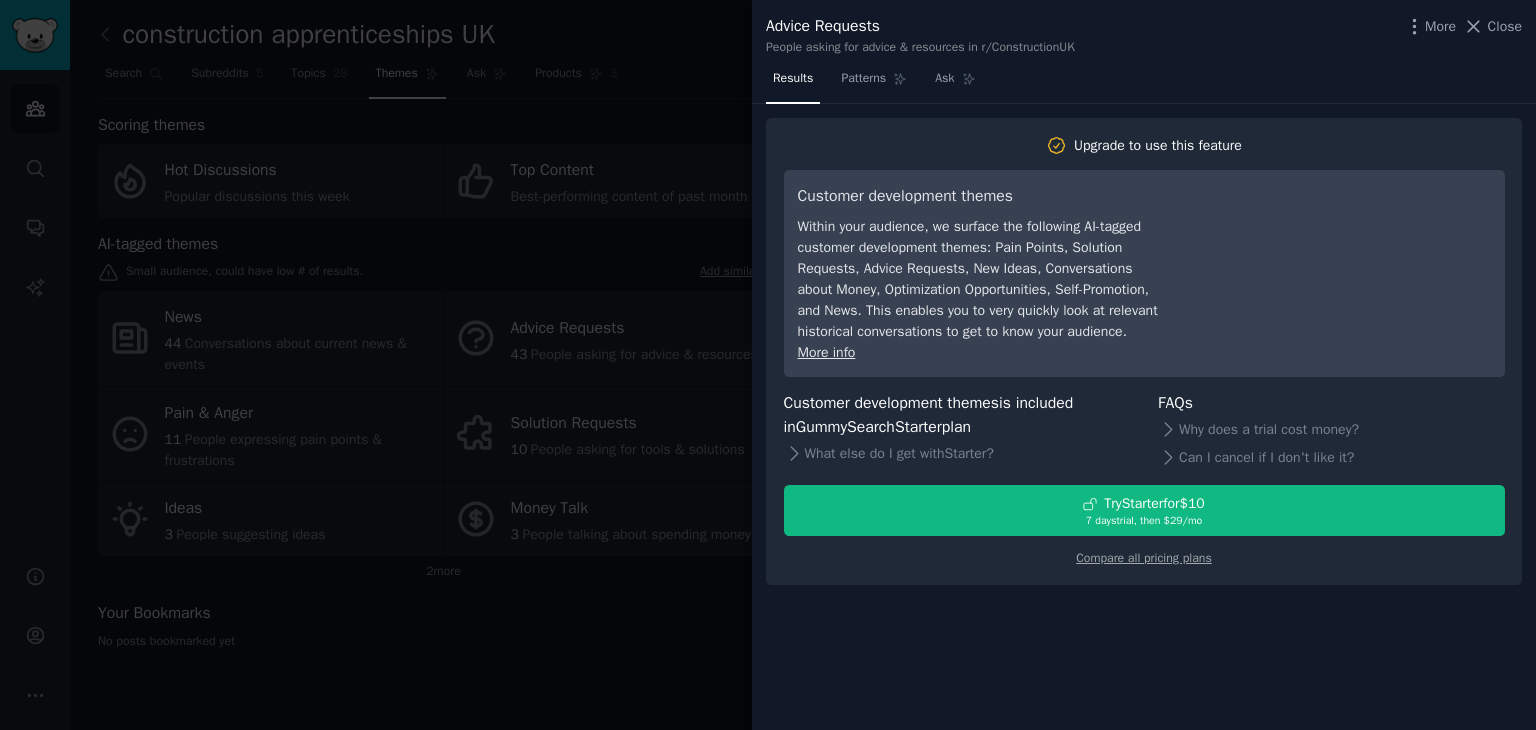 click at bounding box center (768, 365) 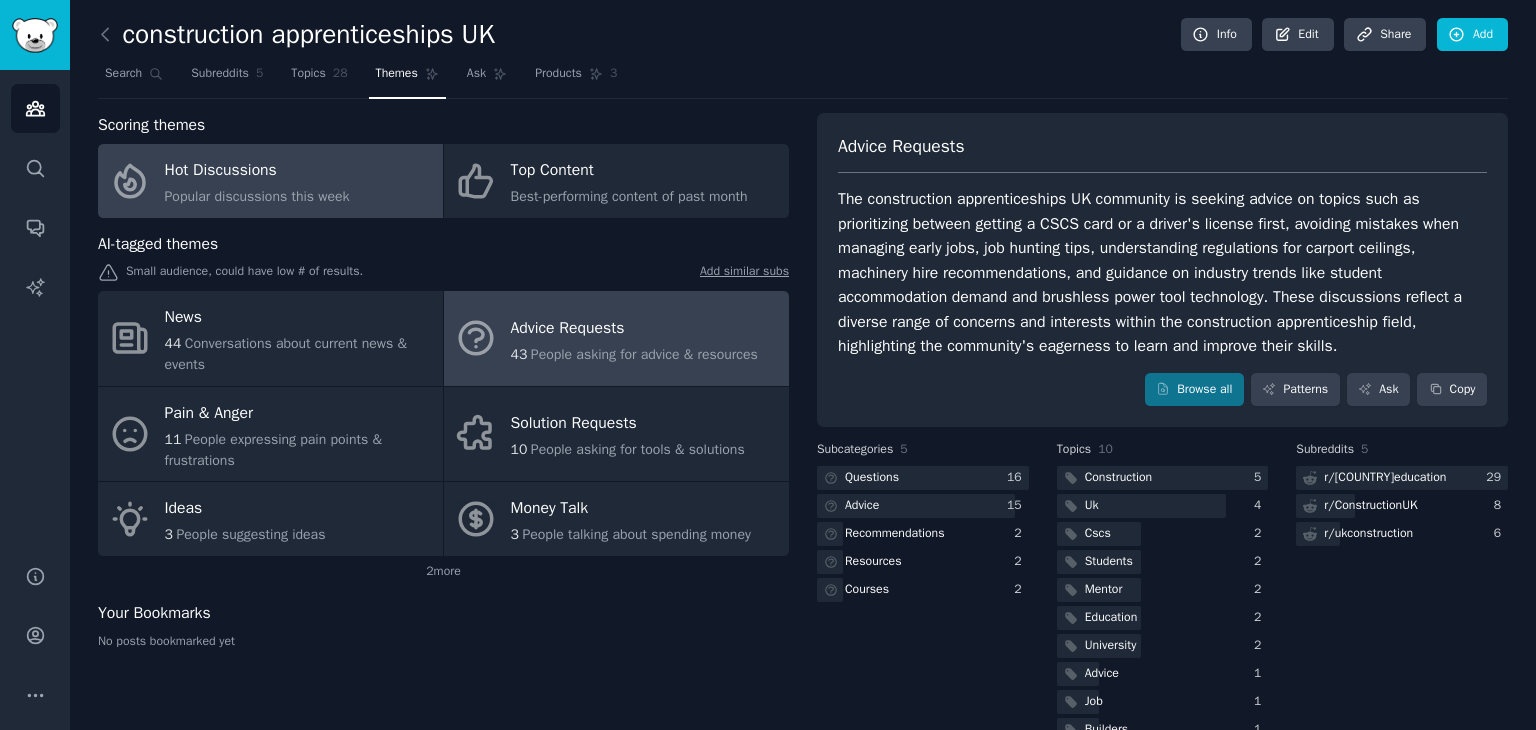click on "Popular discussions this week" 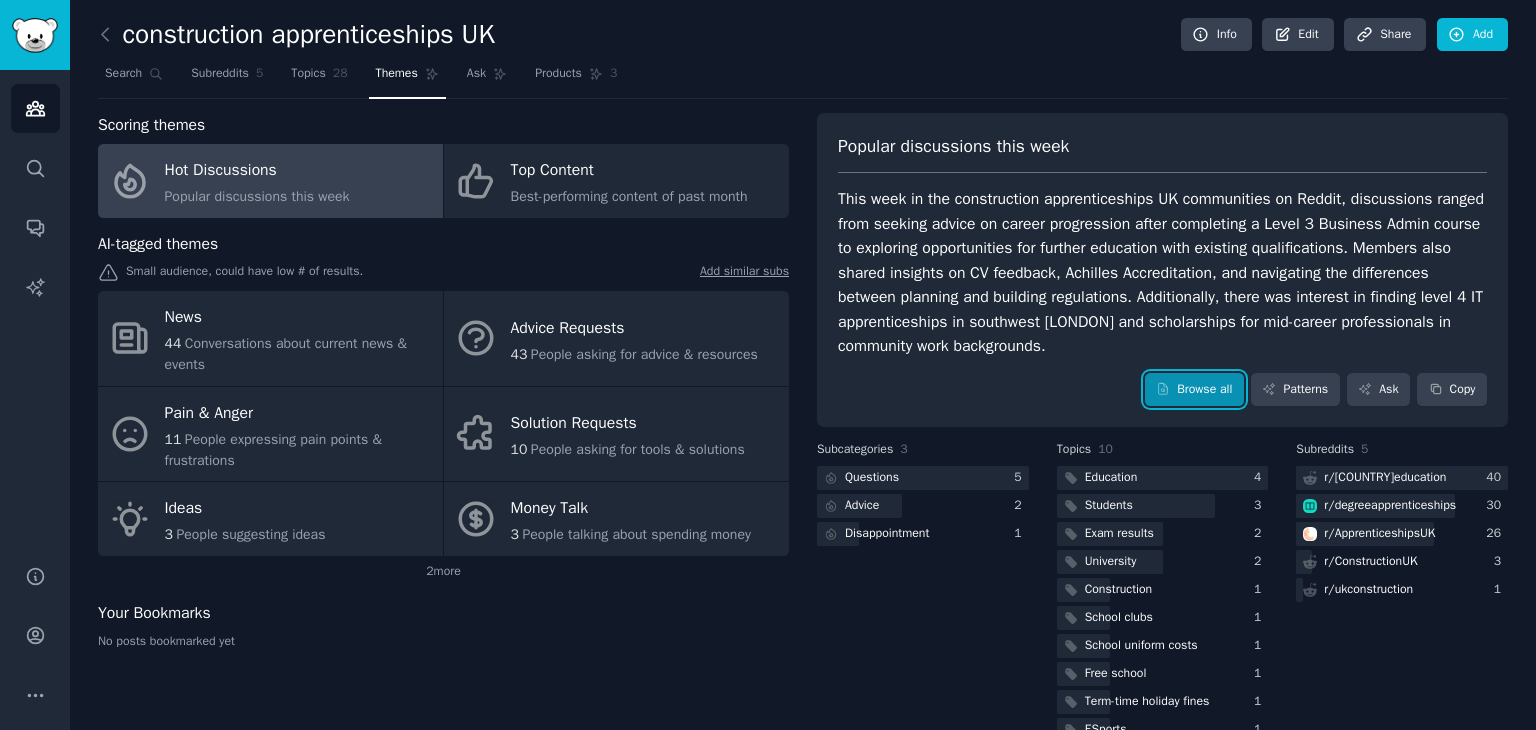 click on "Browse all" at bounding box center [1194, 390] 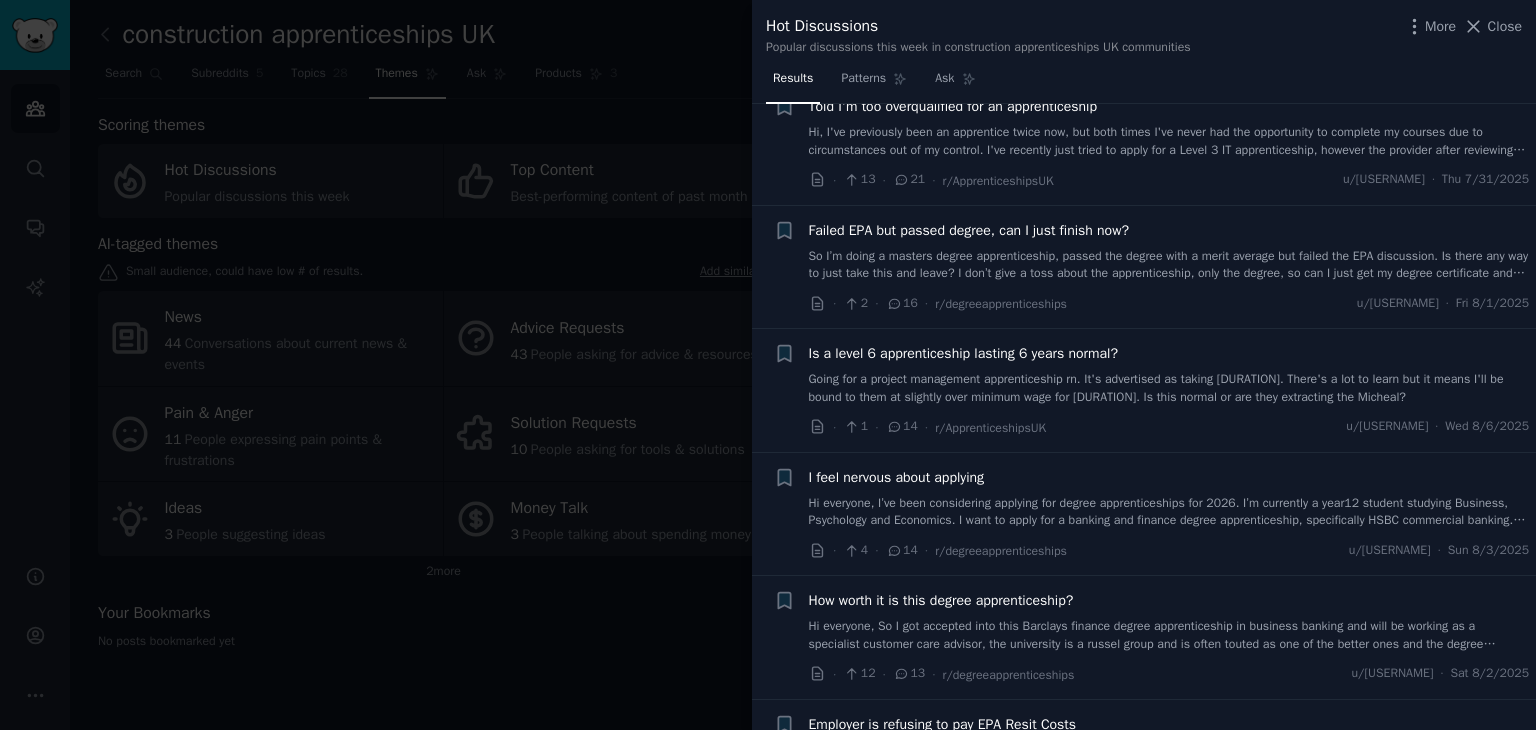 scroll, scrollTop: 0, scrollLeft: 0, axis: both 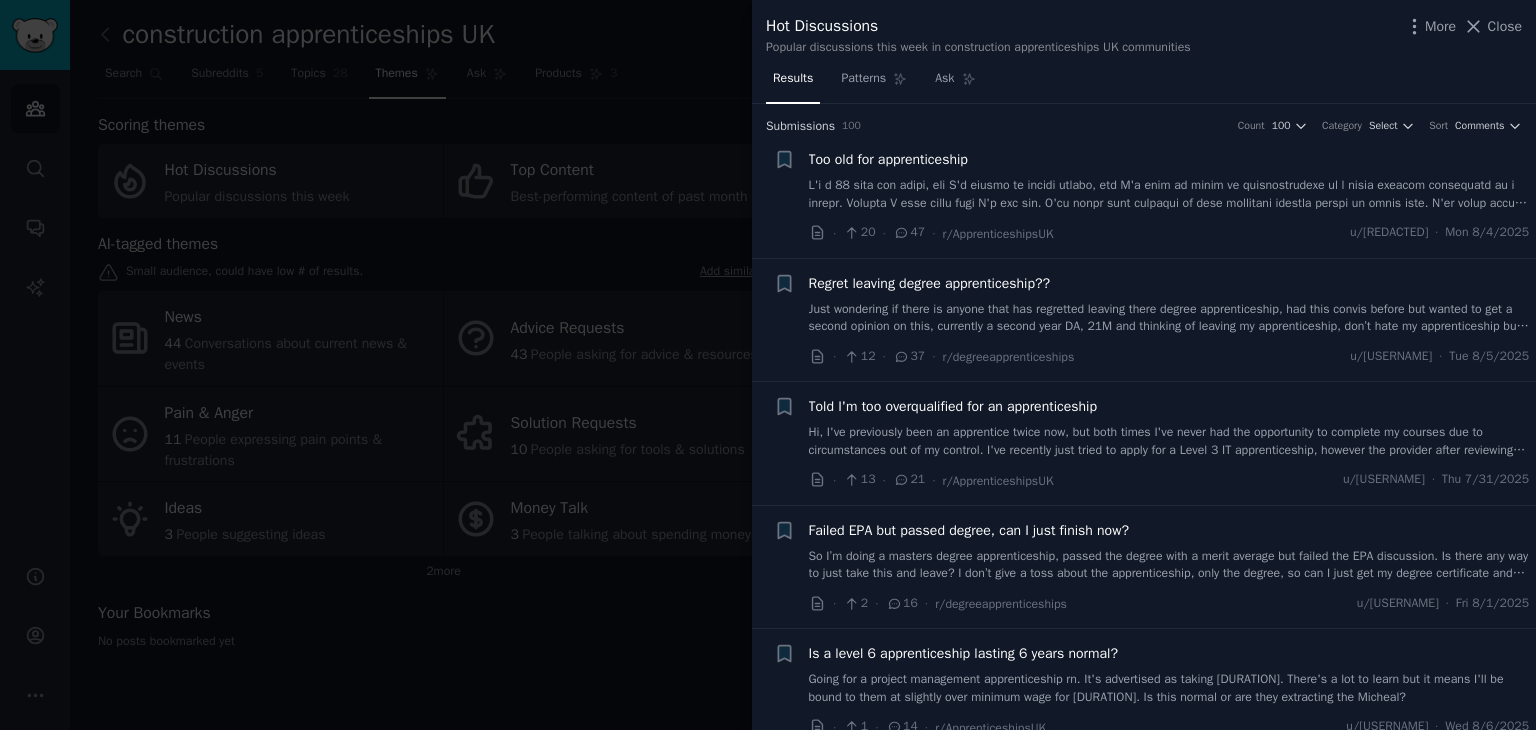 click at bounding box center (768, 365) 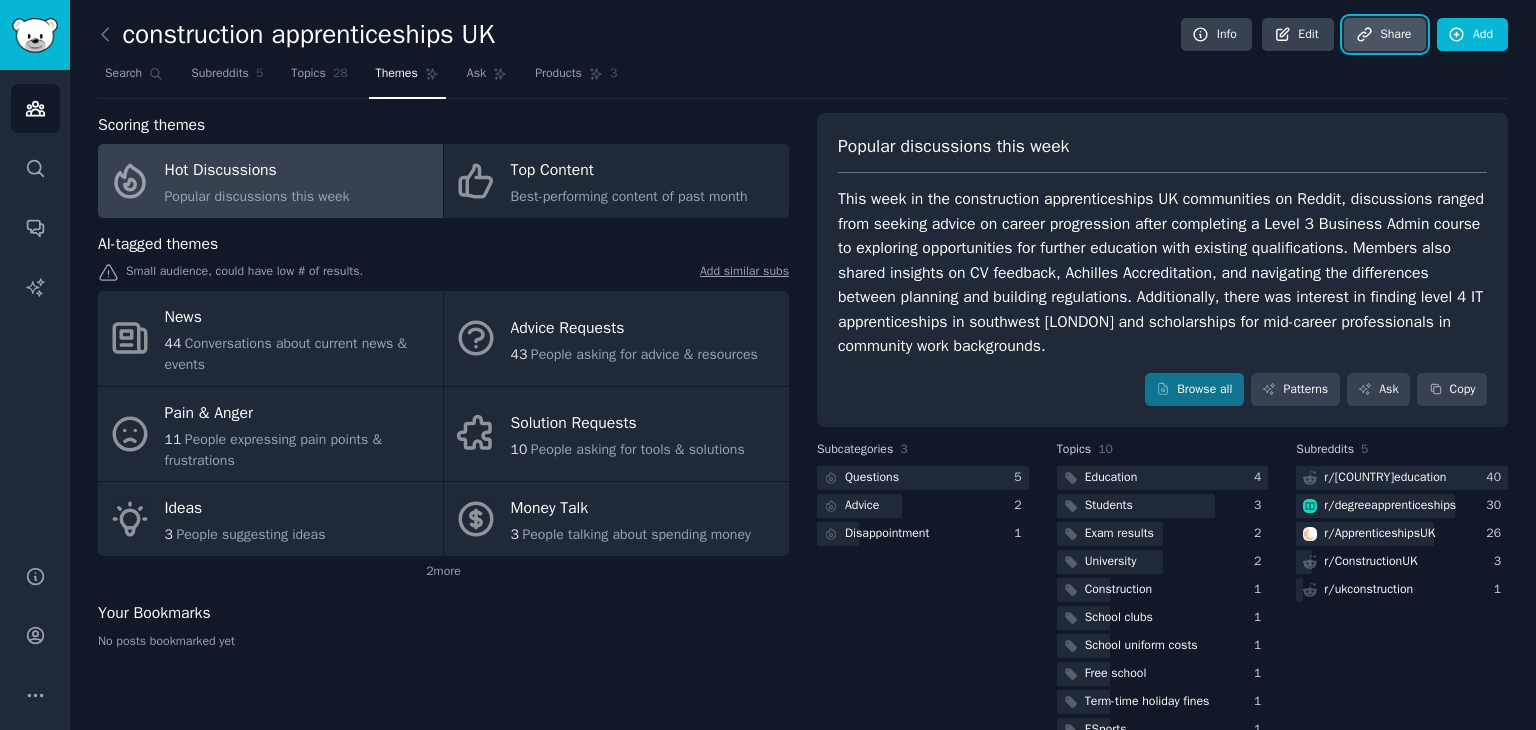 click on "Share" at bounding box center (1385, 35) 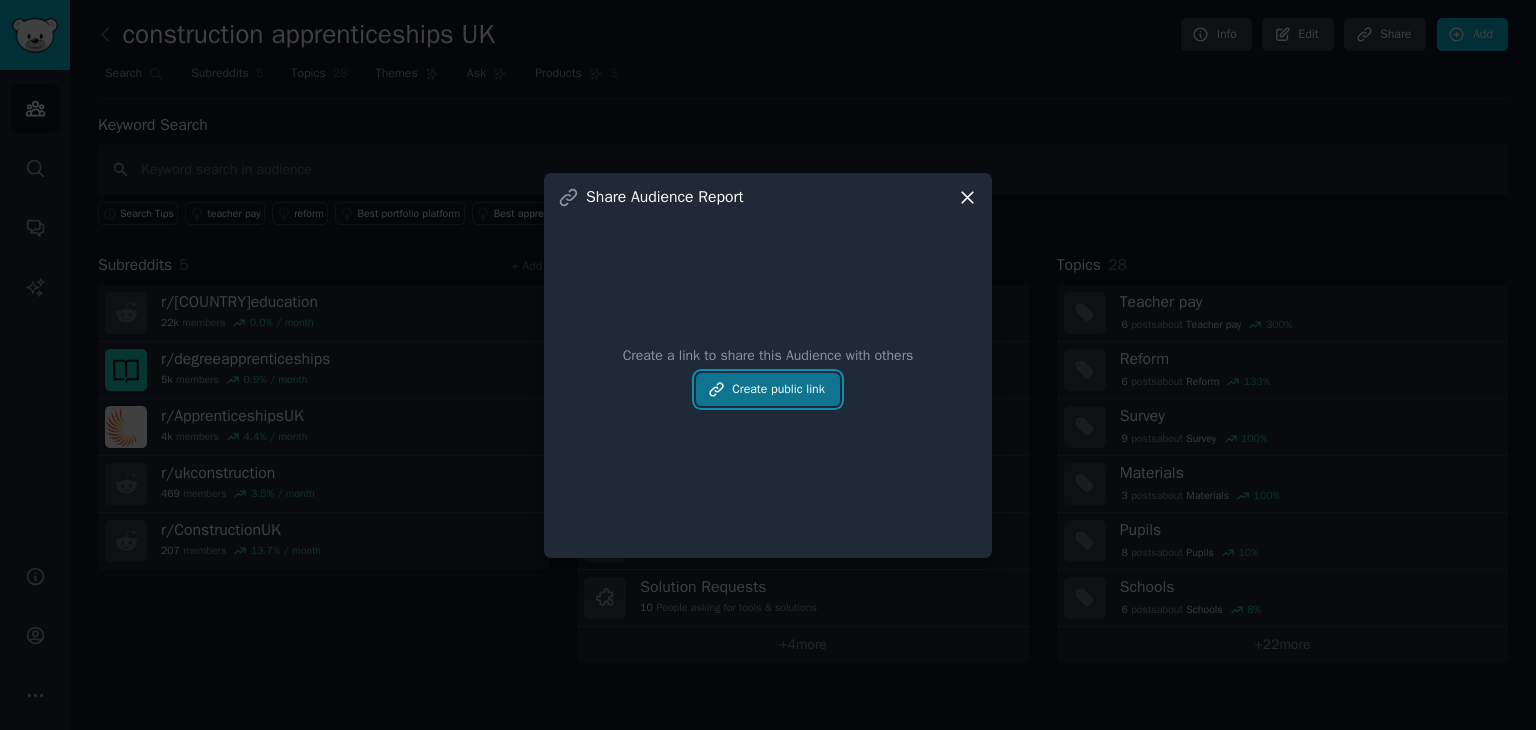 click on "Create public link" at bounding box center [768, 390] 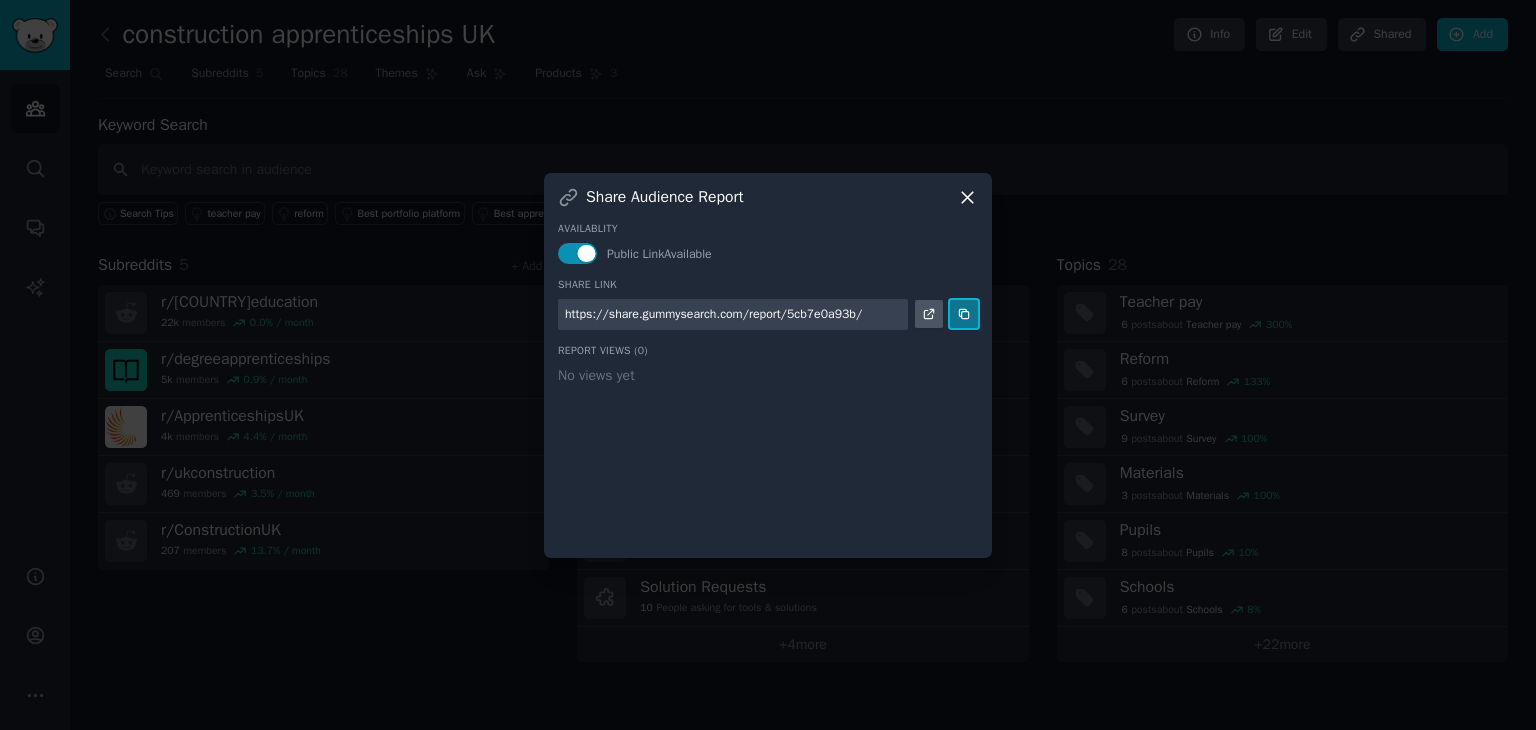 drag, startPoint x: 957, startPoint y: 317, endPoint x: 957, endPoint y: 302, distance: 15 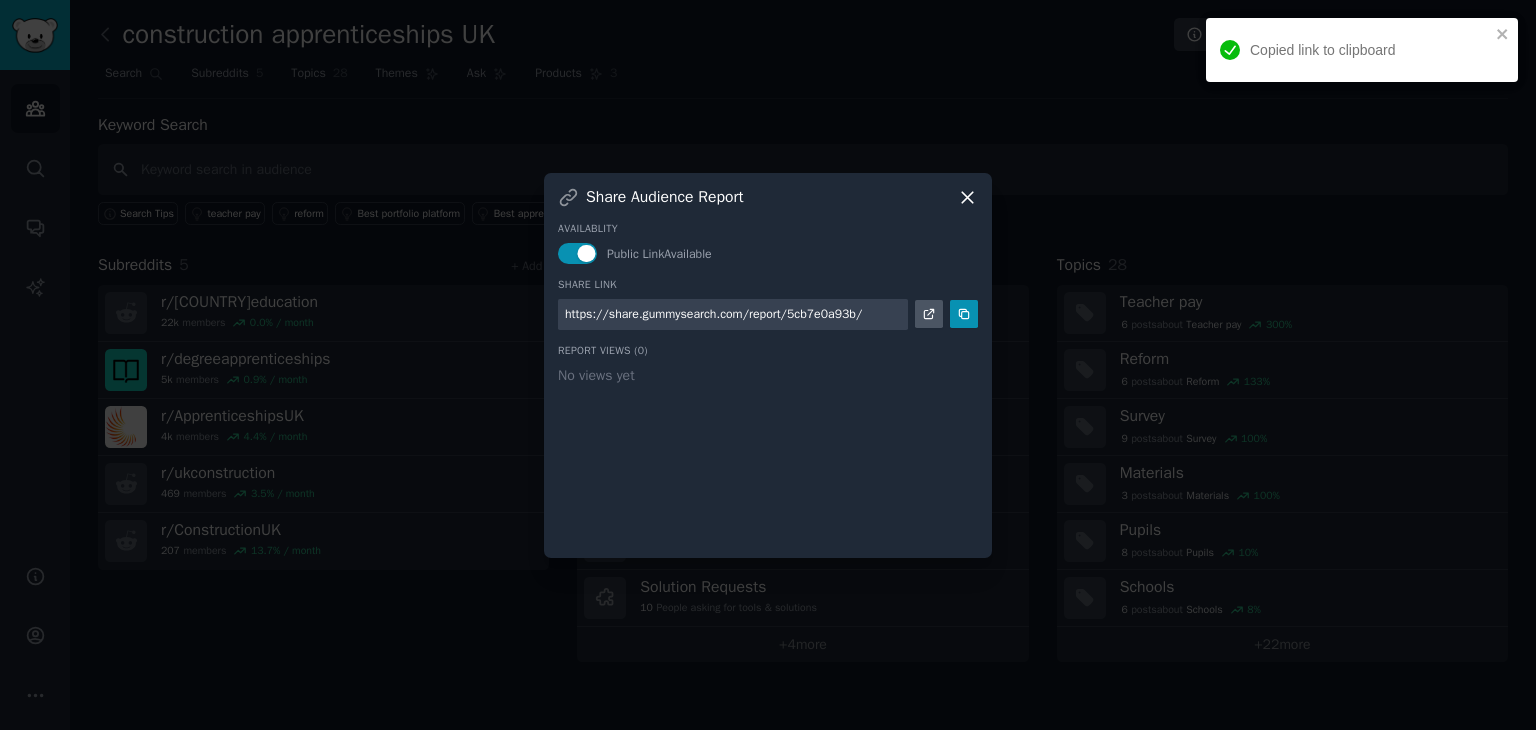 click 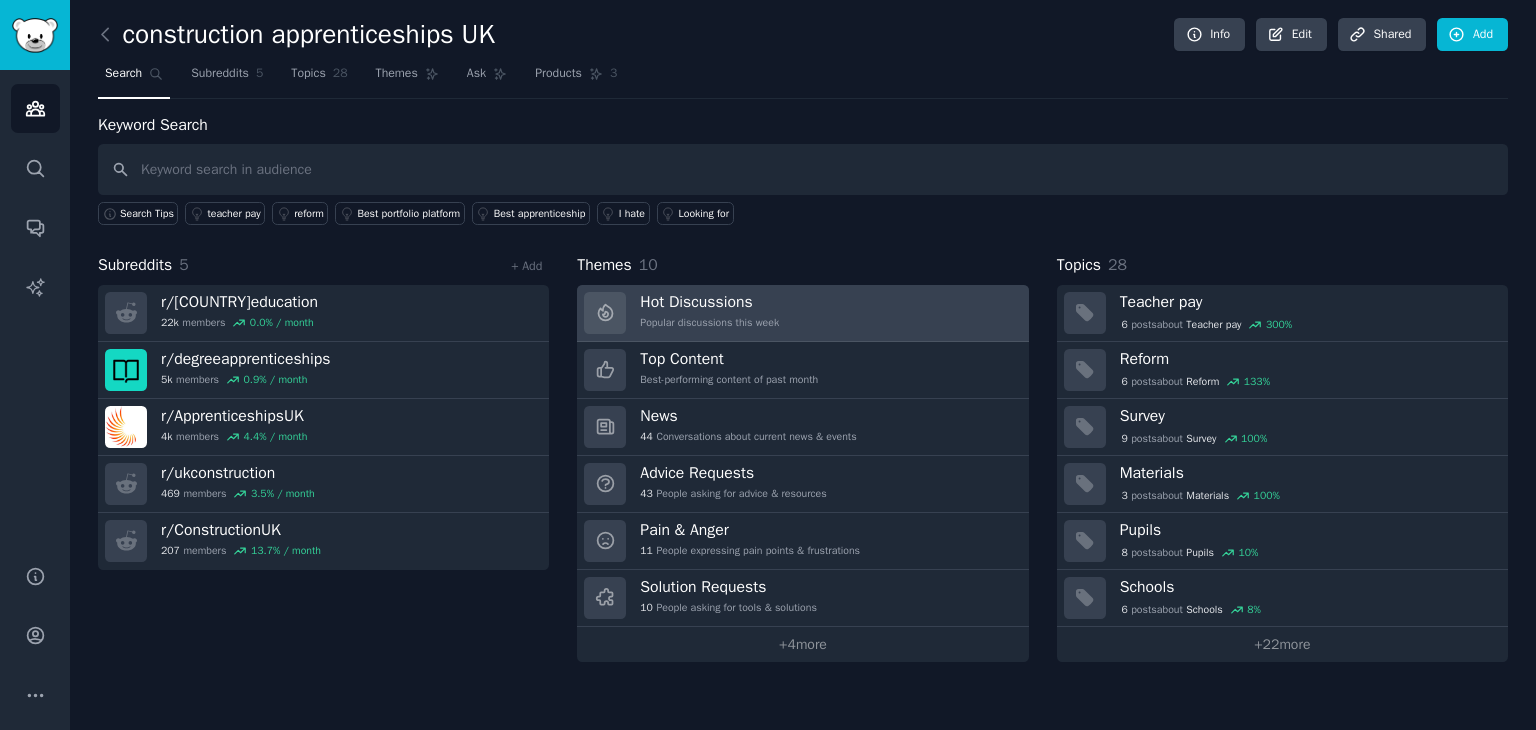 click on "Hot Discussions Popular discussions this week" at bounding box center [802, 313] 